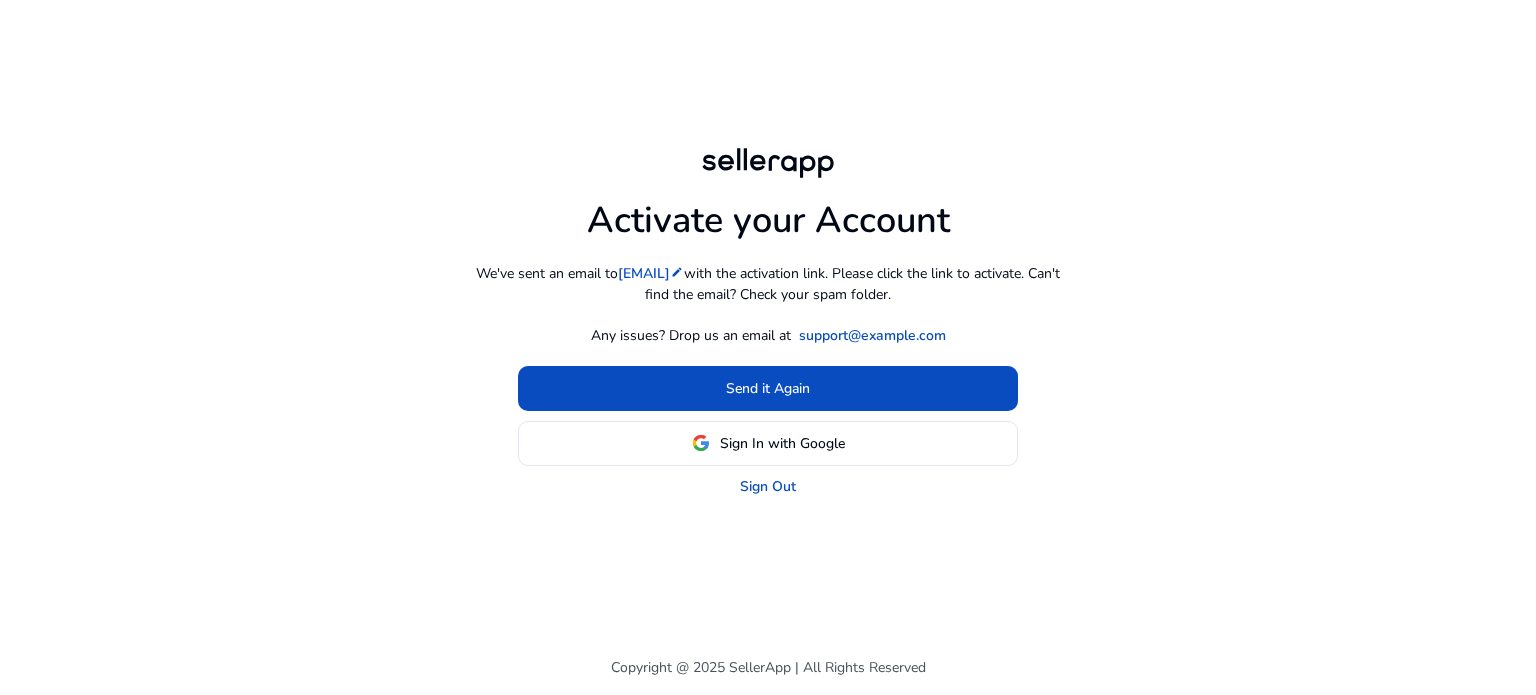 scroll, scrollTop: 0, scrollLeft: 0, axis: both 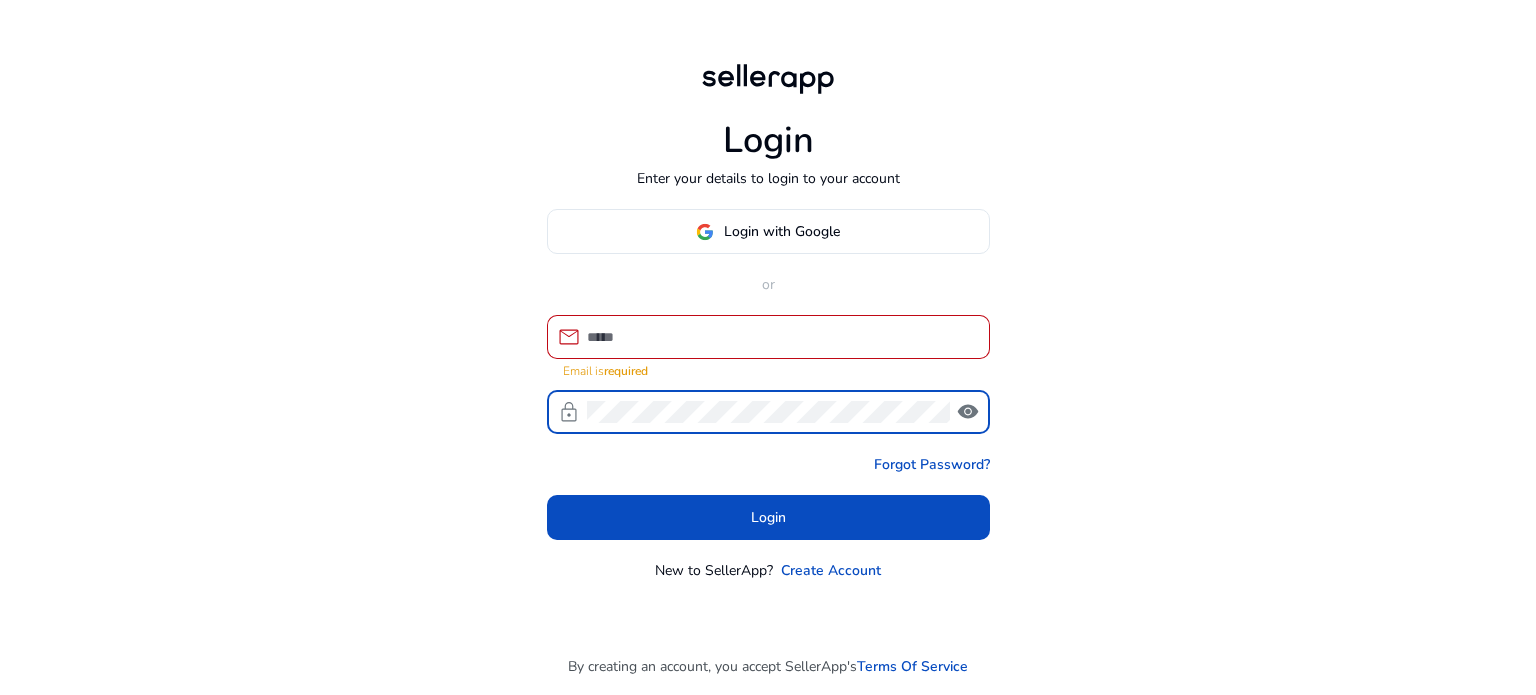 click at bounding box center [780, 337] 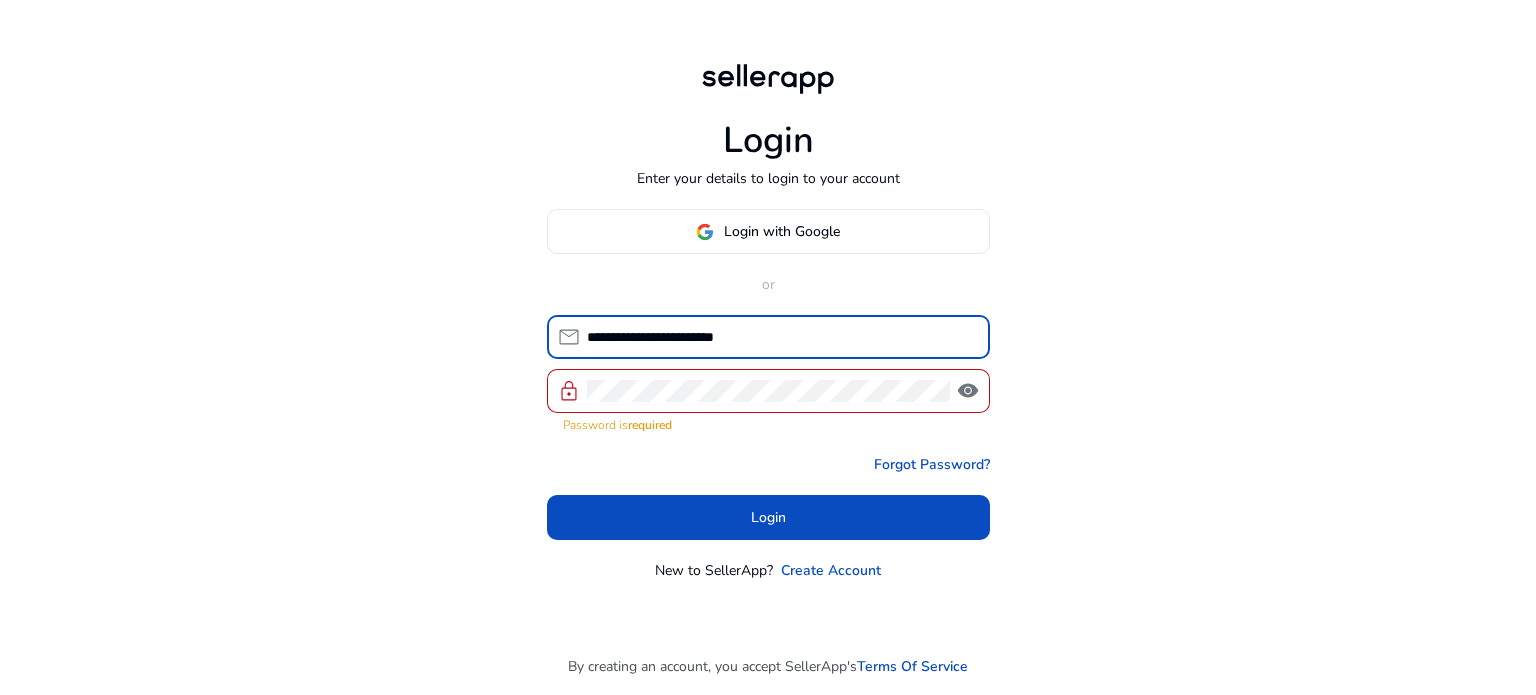 type on "**********" 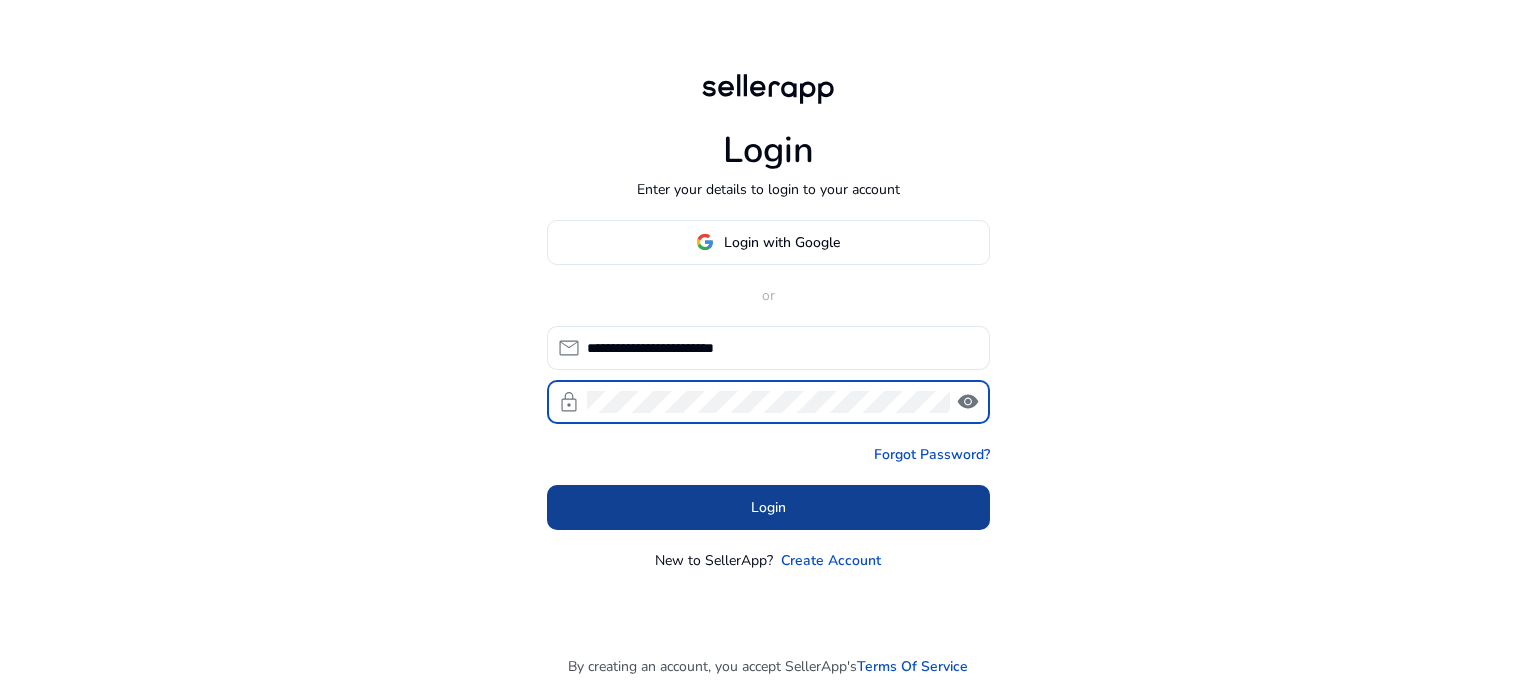 click at bounding box center [768, 507] 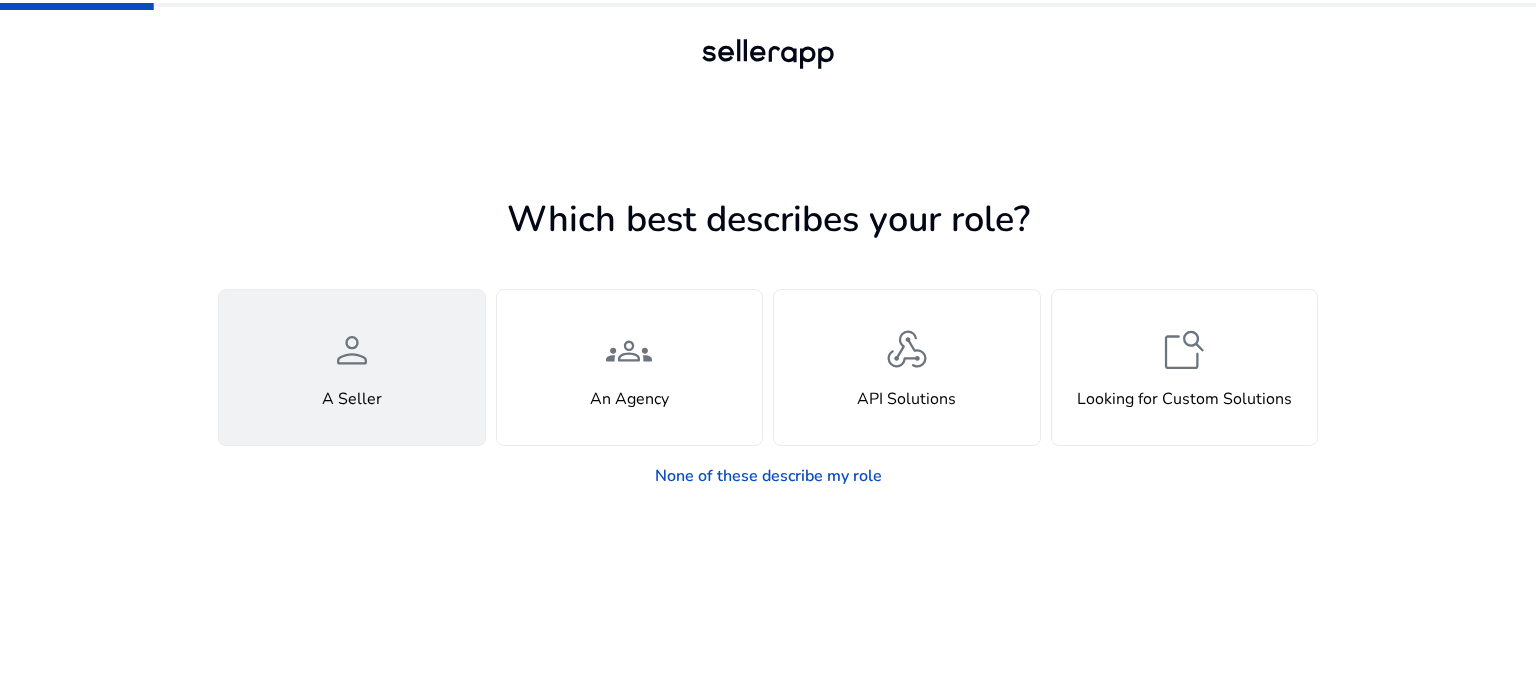 click on "person  A Seller" 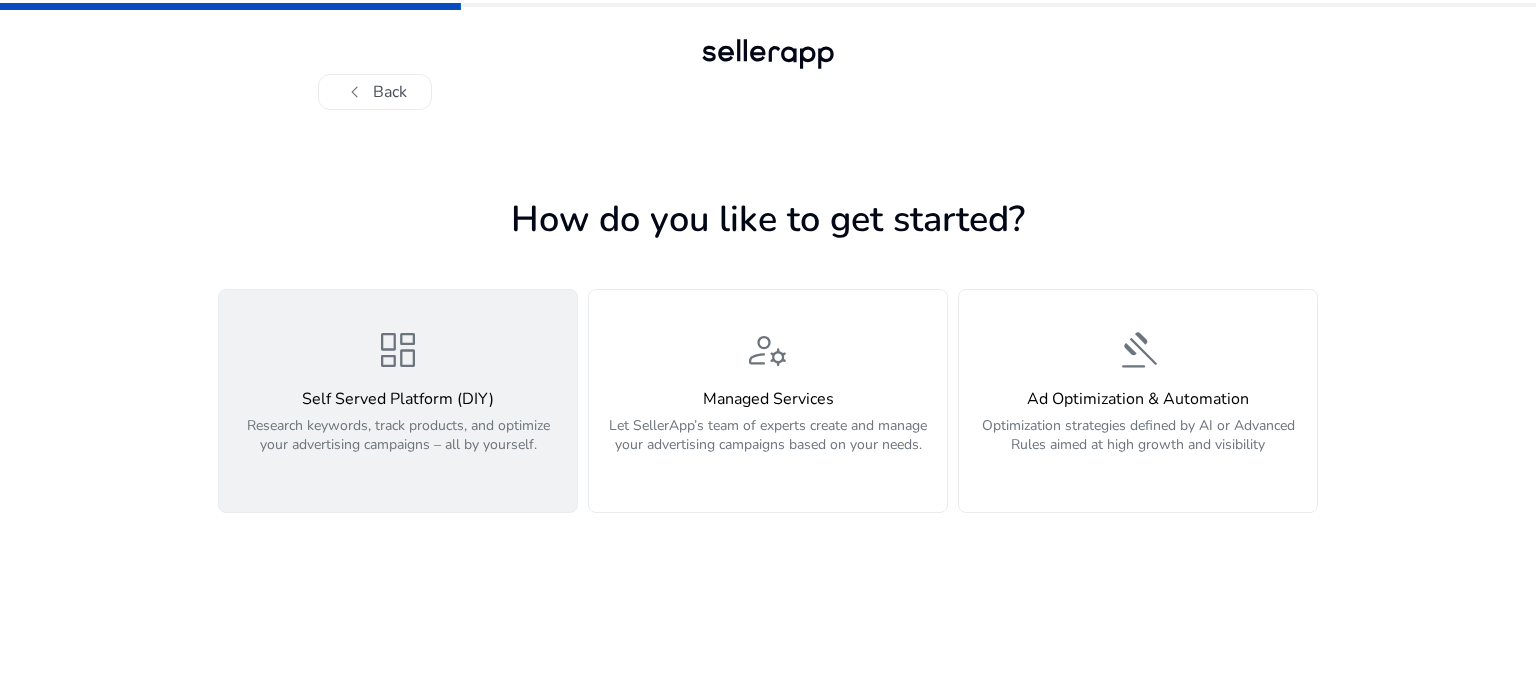 click on "dashboard  Self Served Platform (DIY)  Research keywords, track products, and optimize your advertising campaigns – all by yourself." 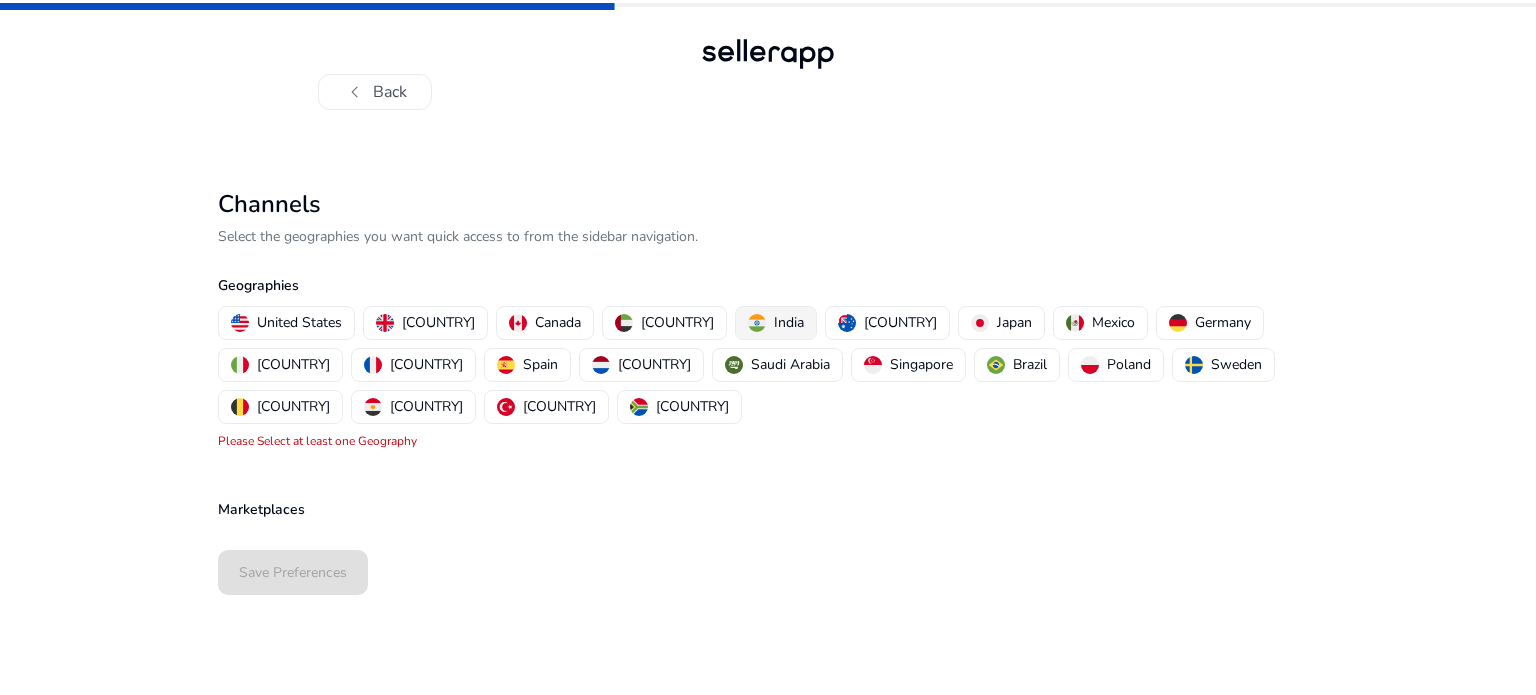 click on "India" at bounding box center [776, 322] 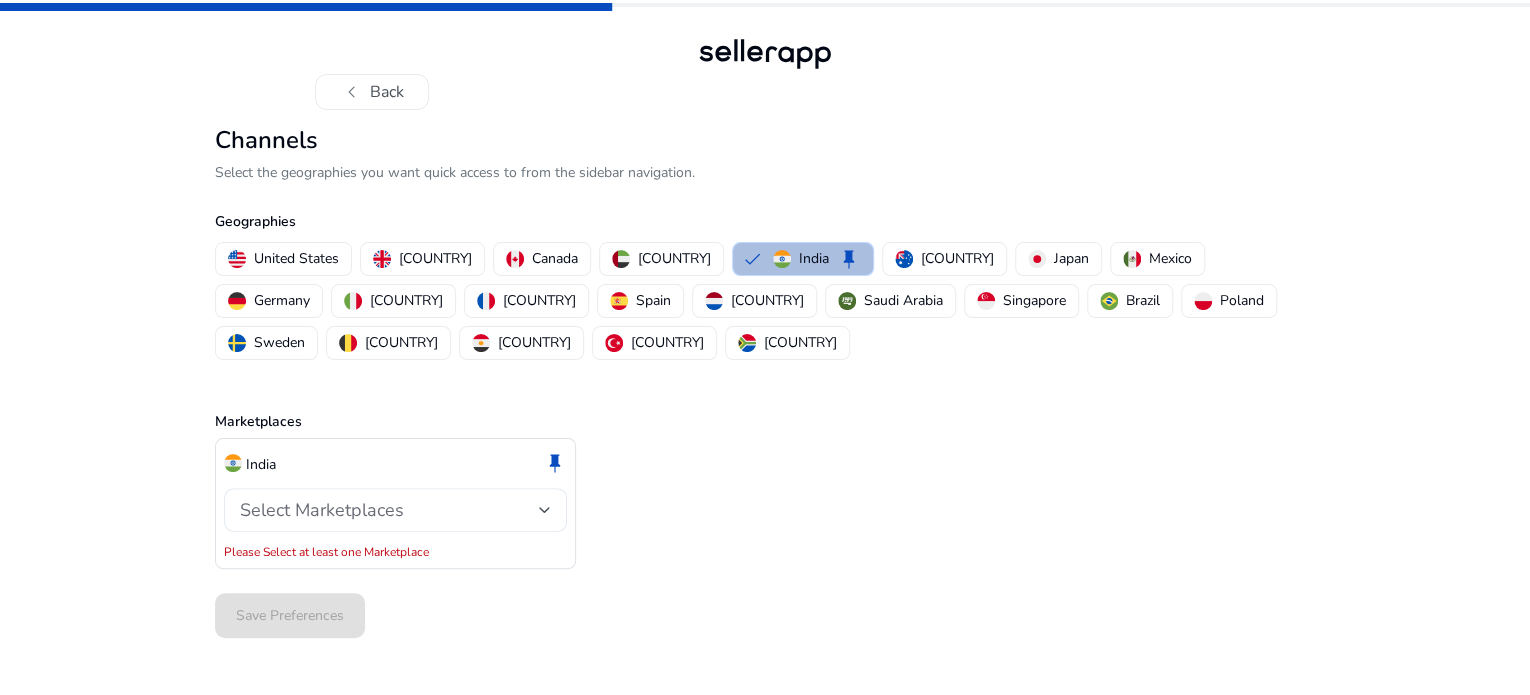 scroll, scrollTop: 13, scrollLeft: 0, axis: vertical 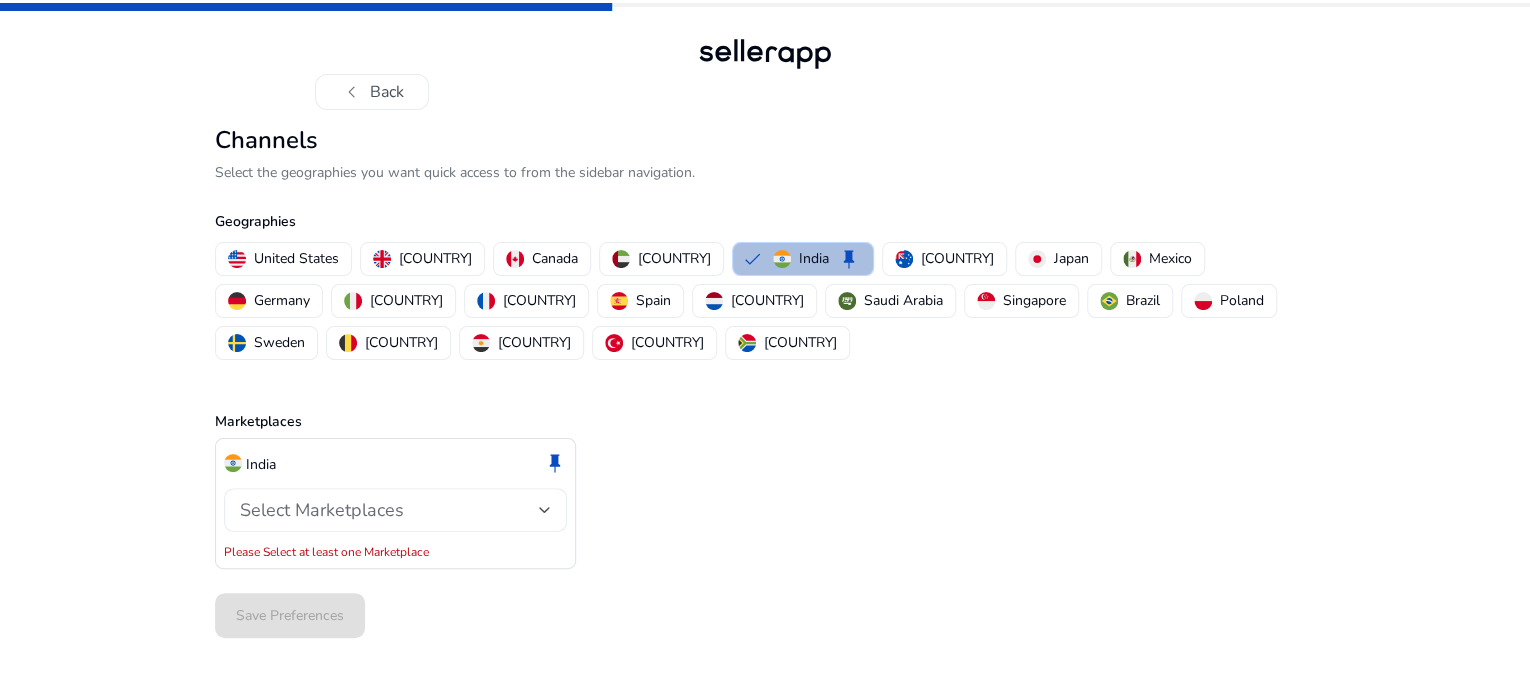 click on "Select Marketplaces" 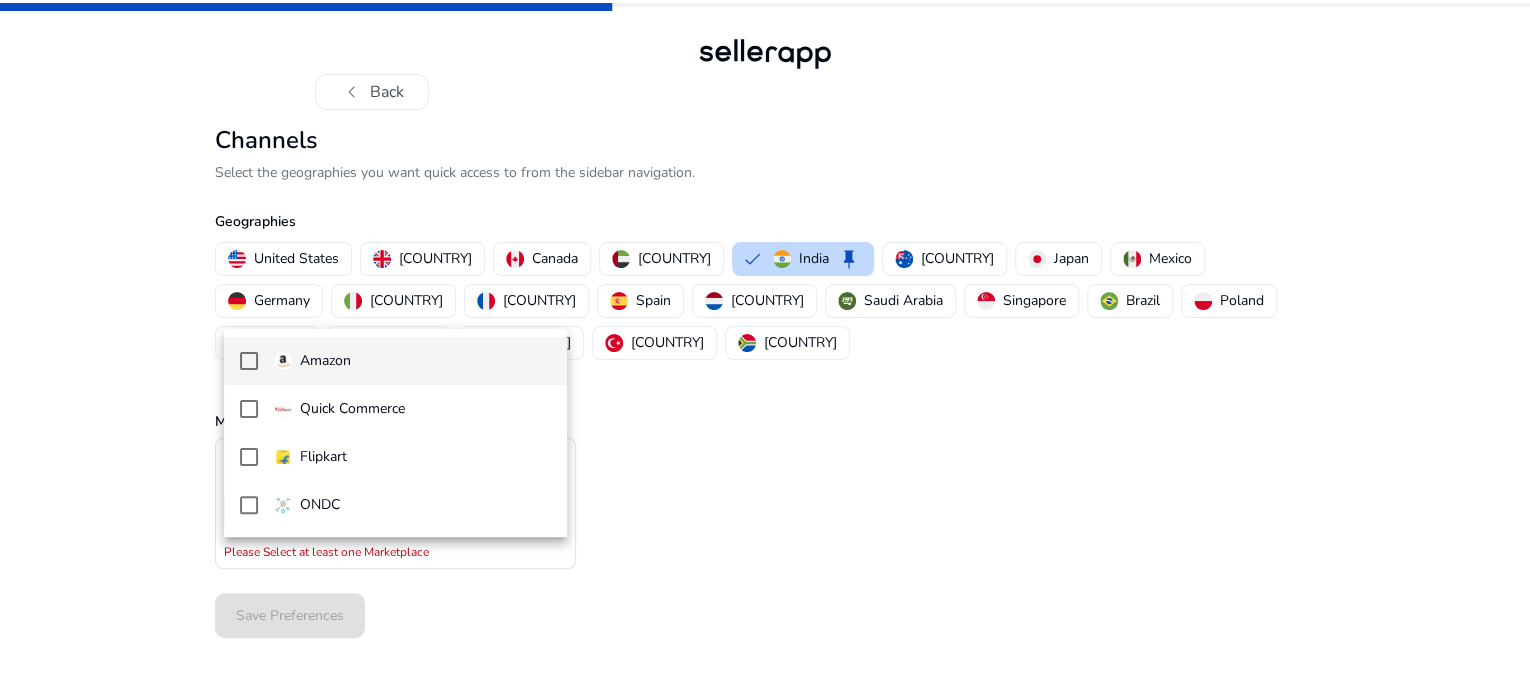 click at bounding box center (249, 361) 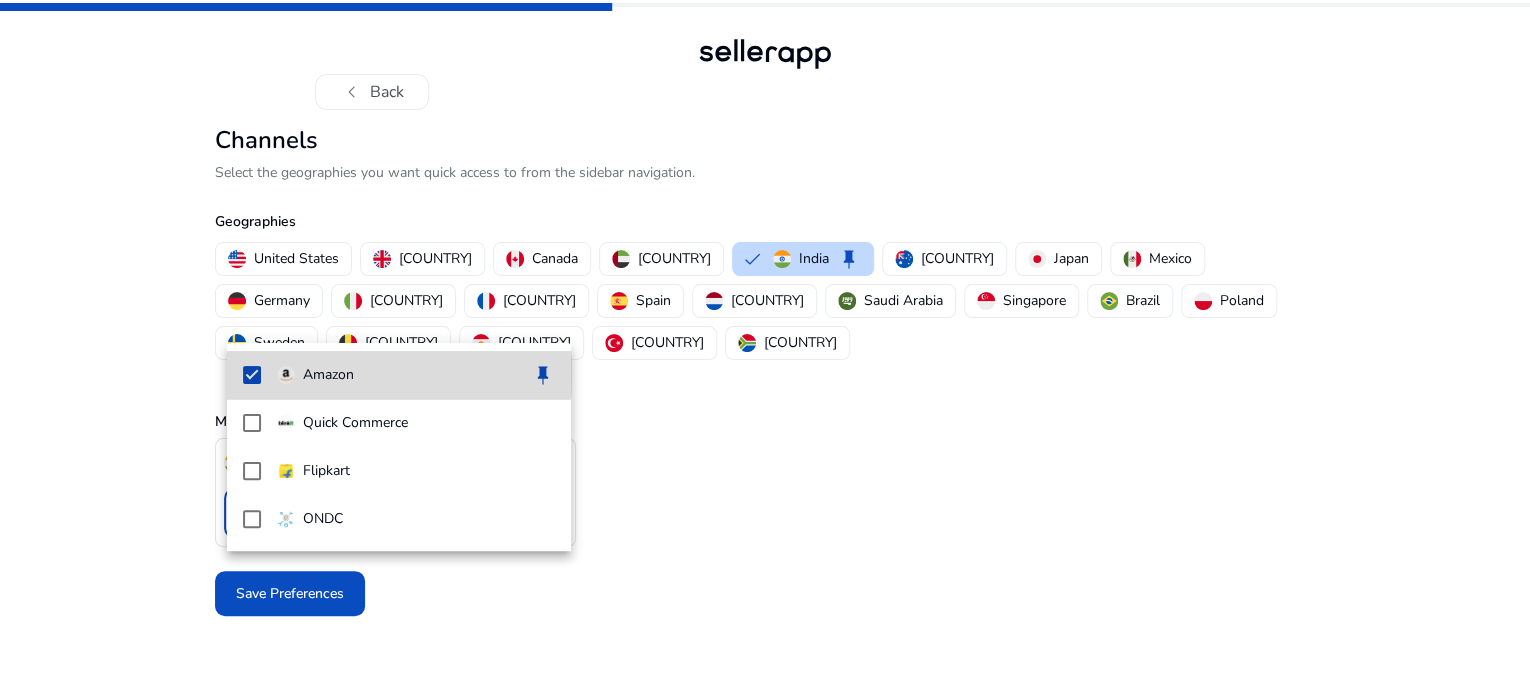 scroll, scrollTop: 0, scrollLeft: 0, axis: both 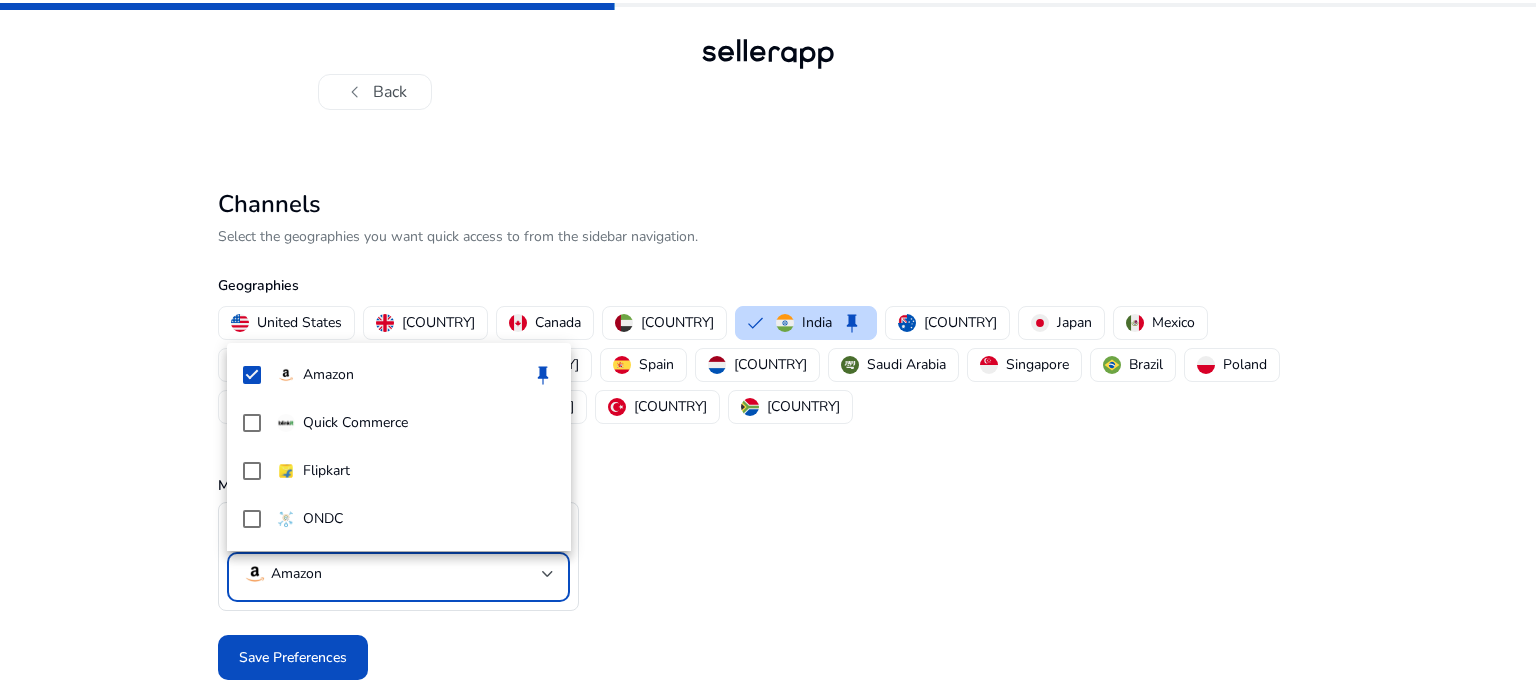 click at bounding box center (768, 347) 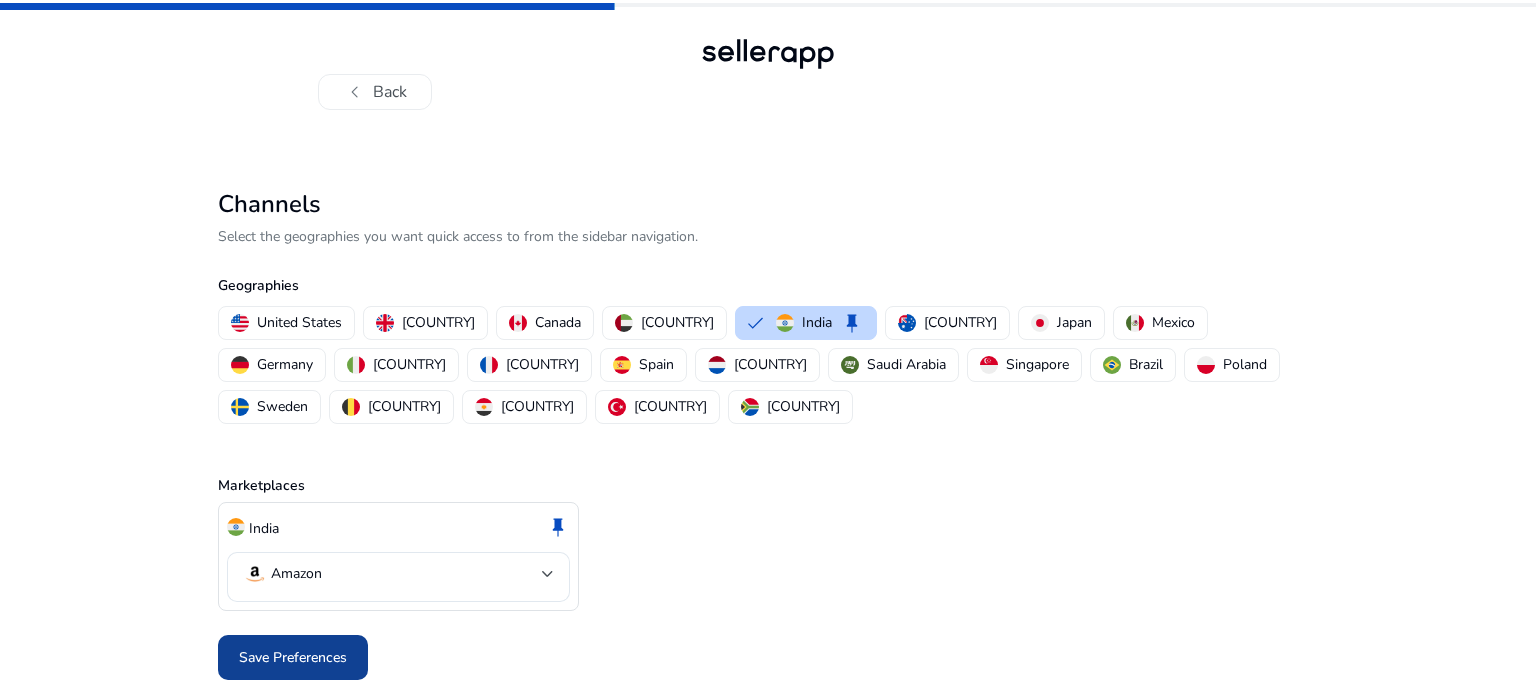 click on "Save Preferences" 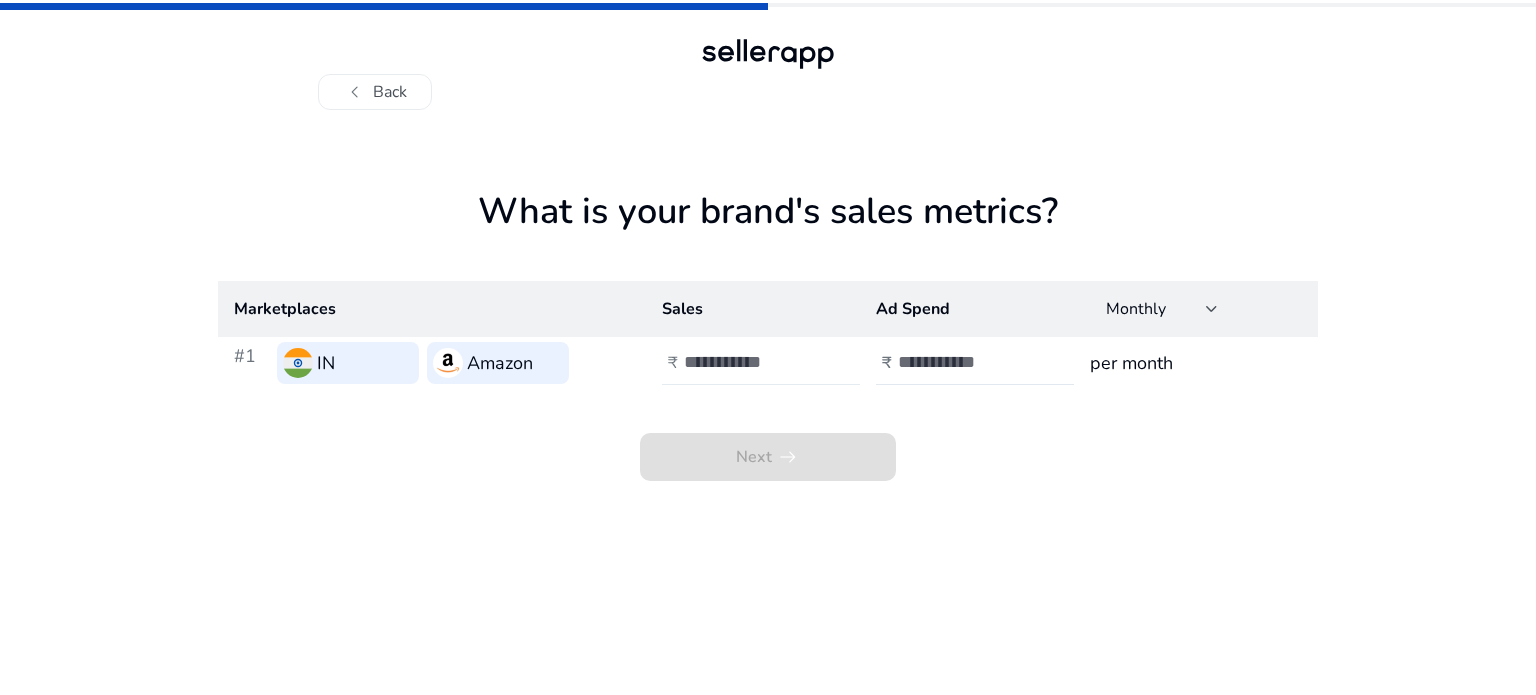 click 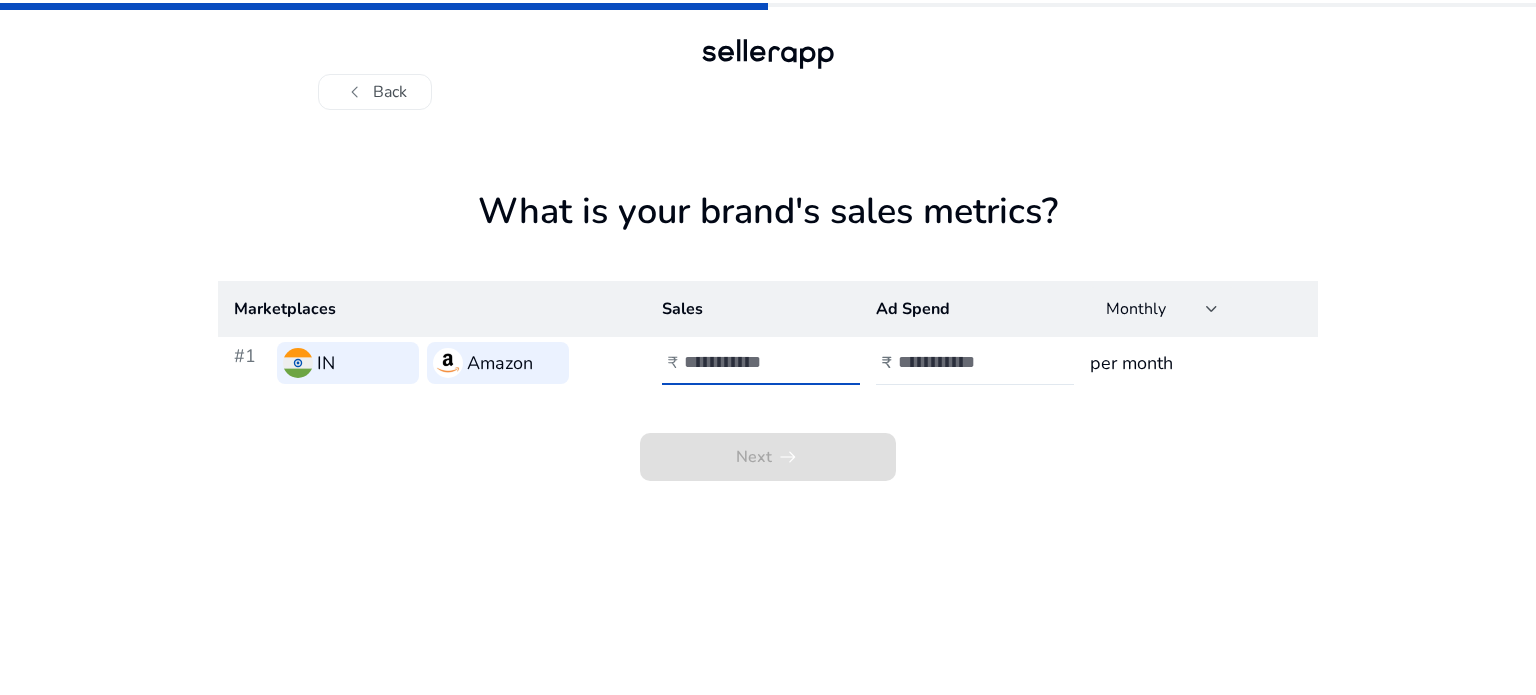 click on "*" at bounding box center [751, 362] 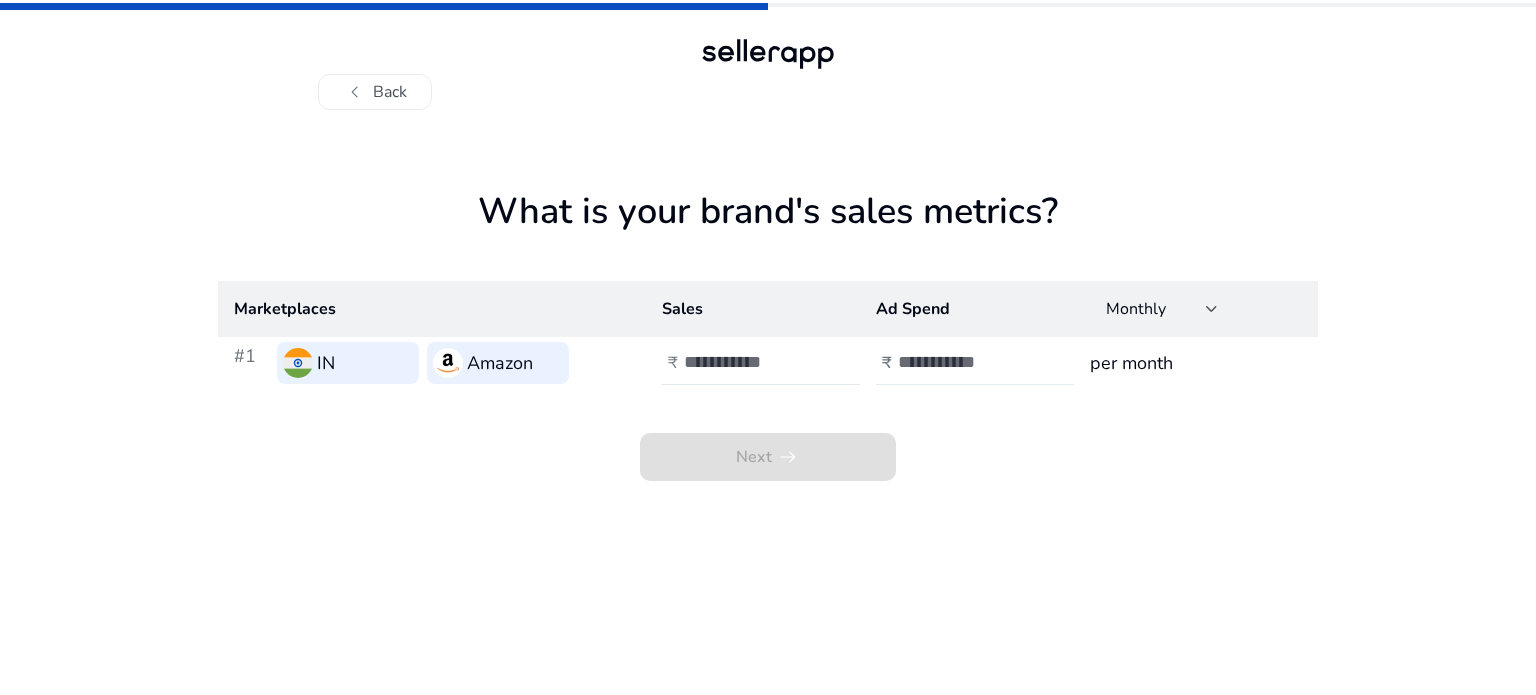 click 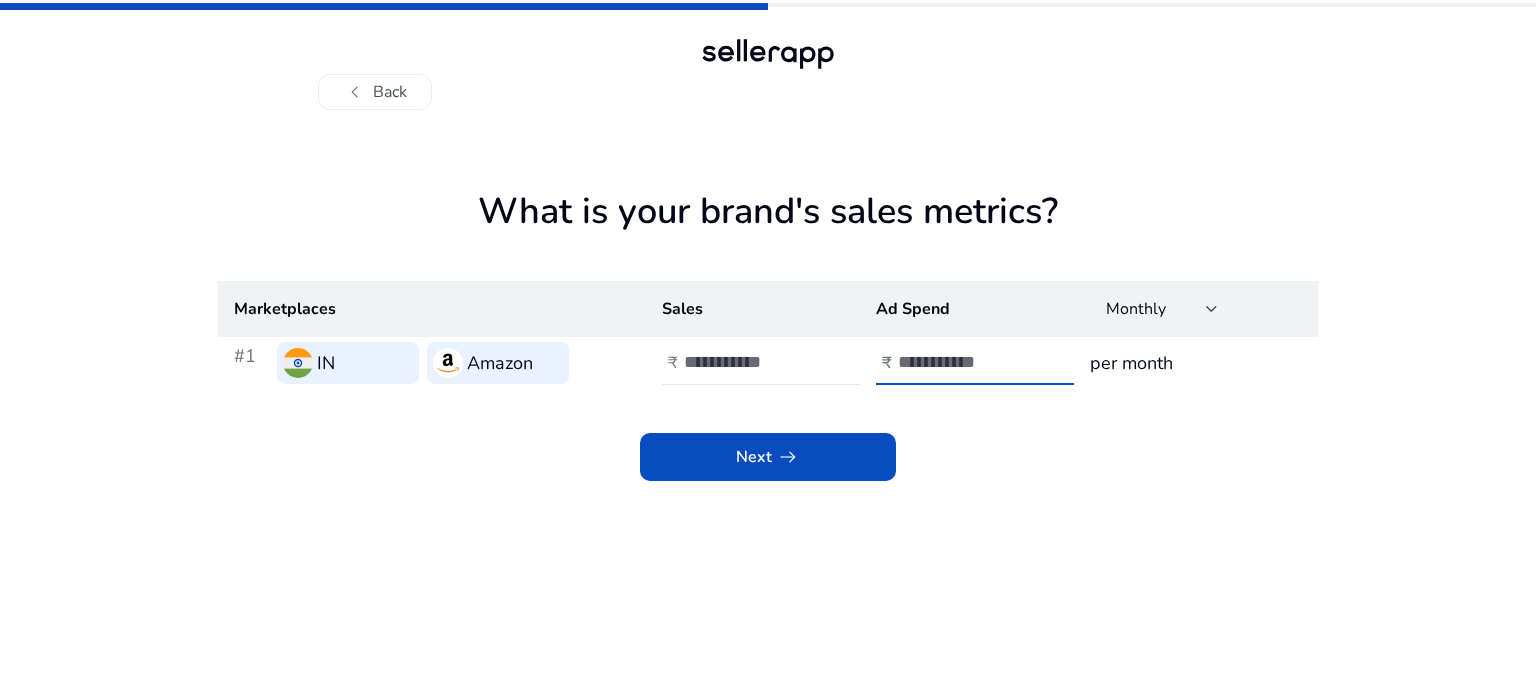type on "****" 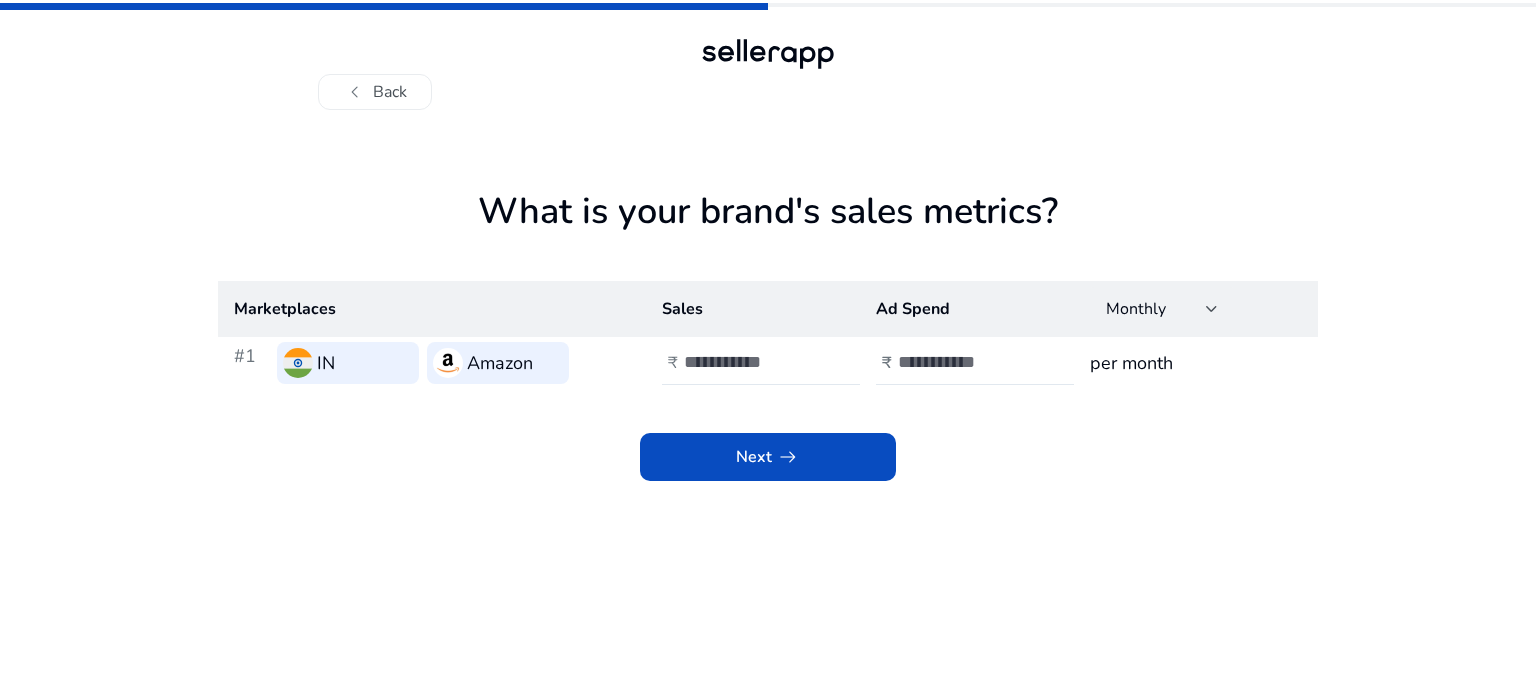 click on "Next   arrow_right_alt" 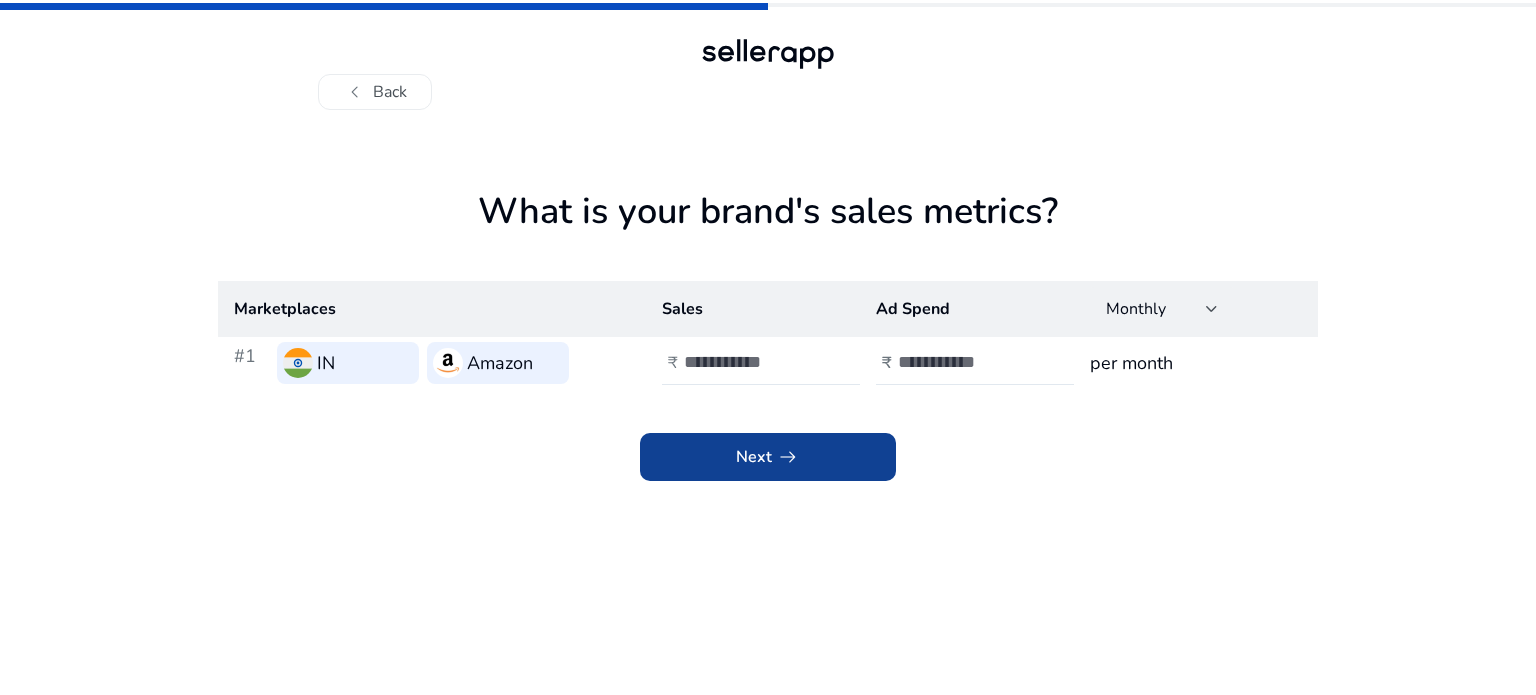 click 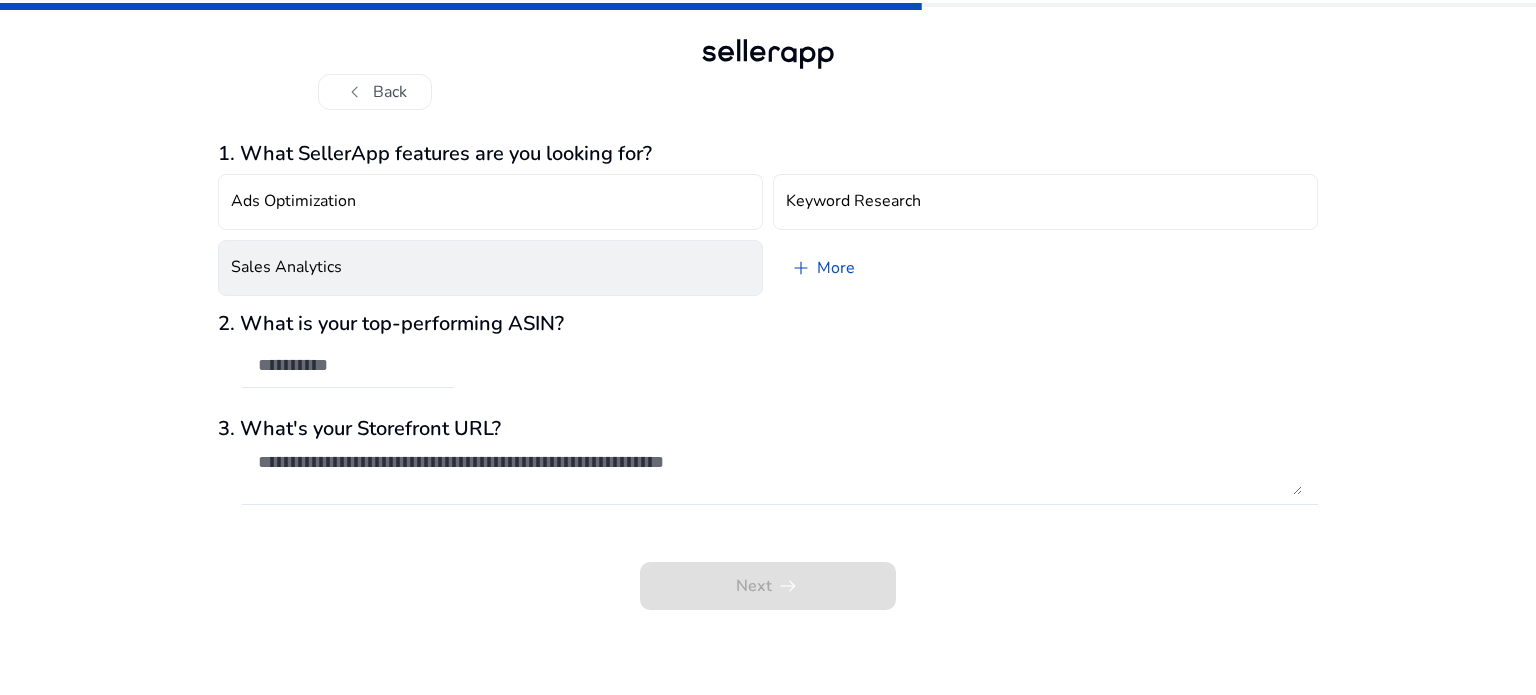 click on "Sales Analytics" 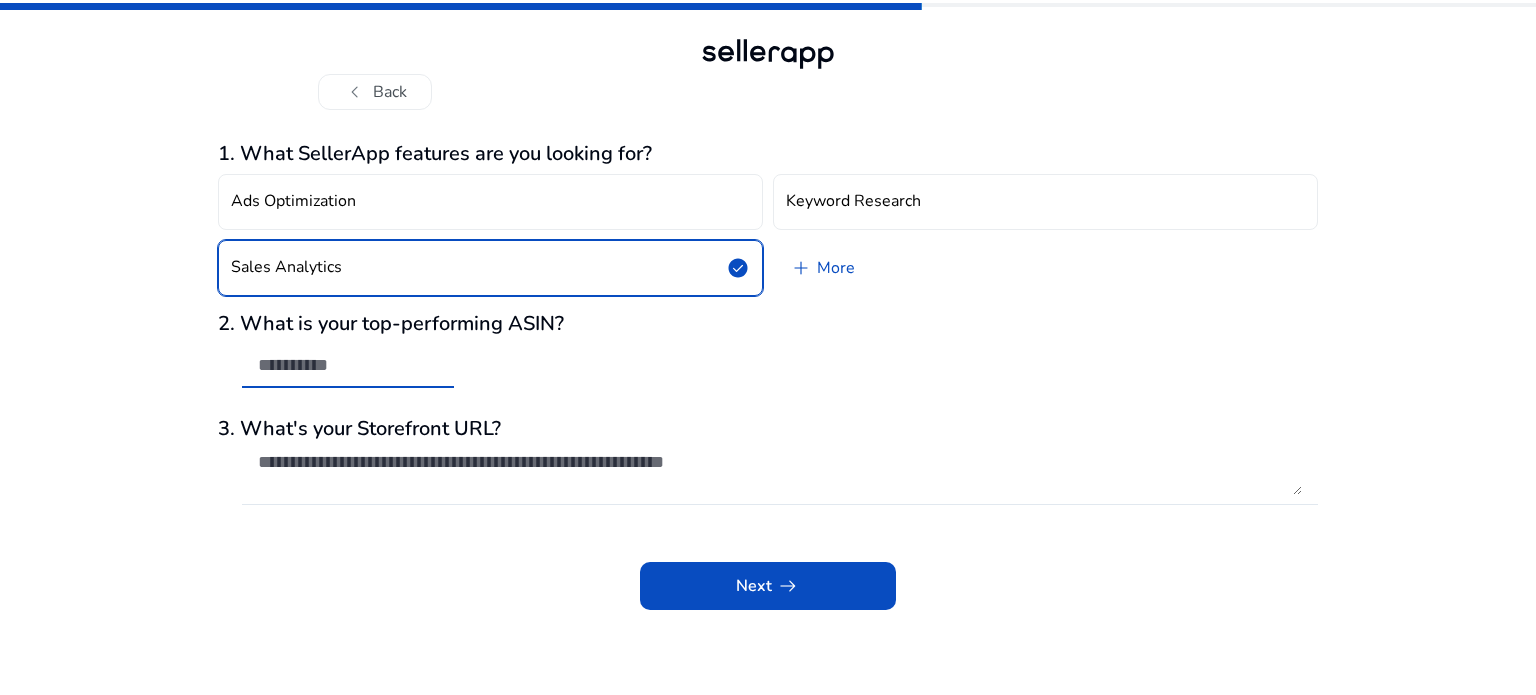 click at bounding box center (348, 365) 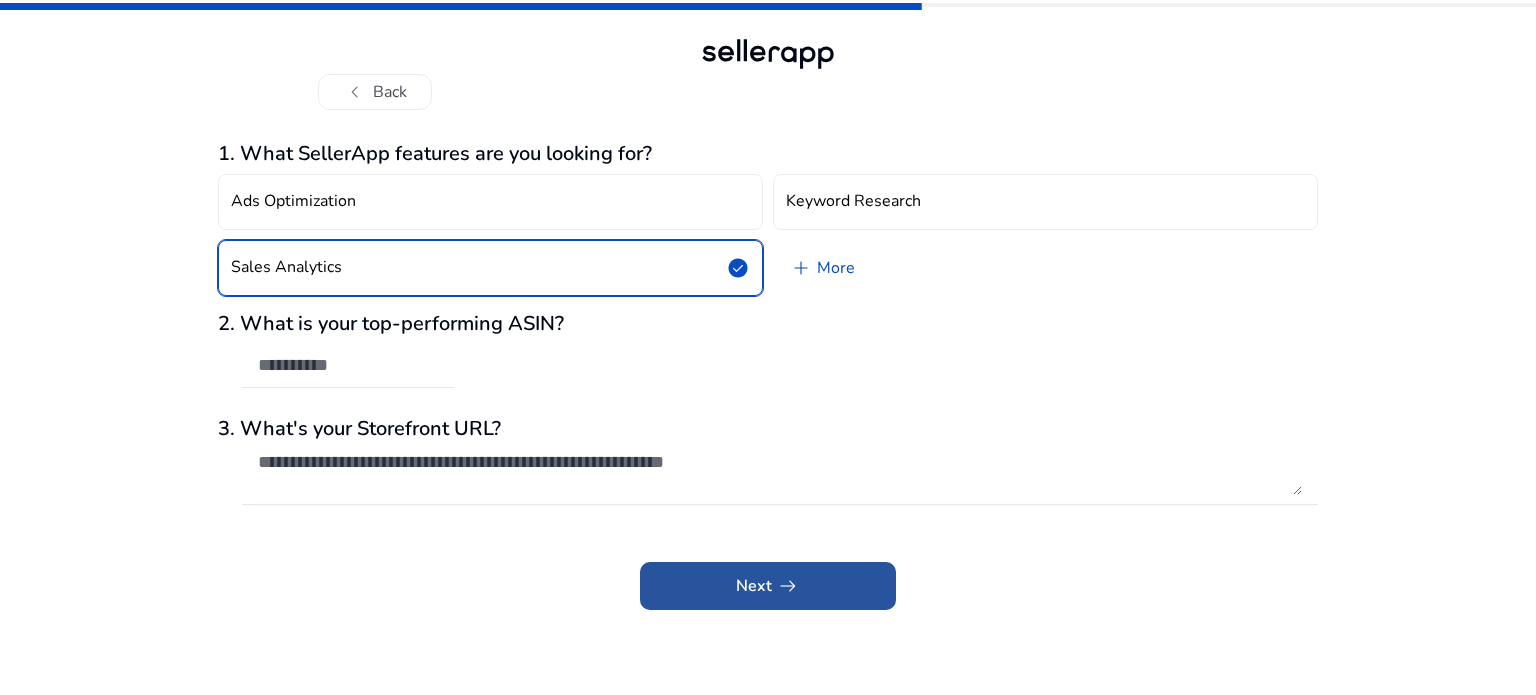 click on "Next   arrow_right_alt" 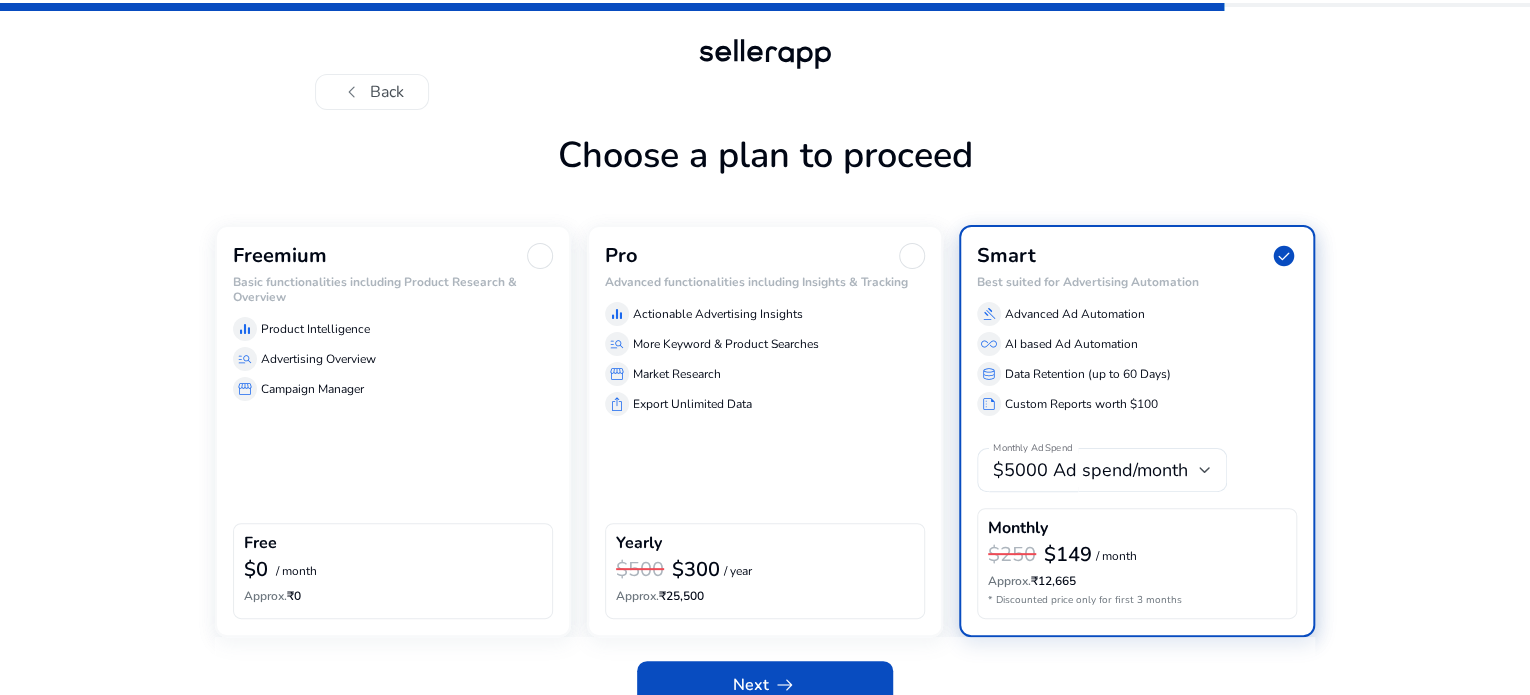 scroll, scrollTop: 92, scrollLeft: 0, axis: vertical 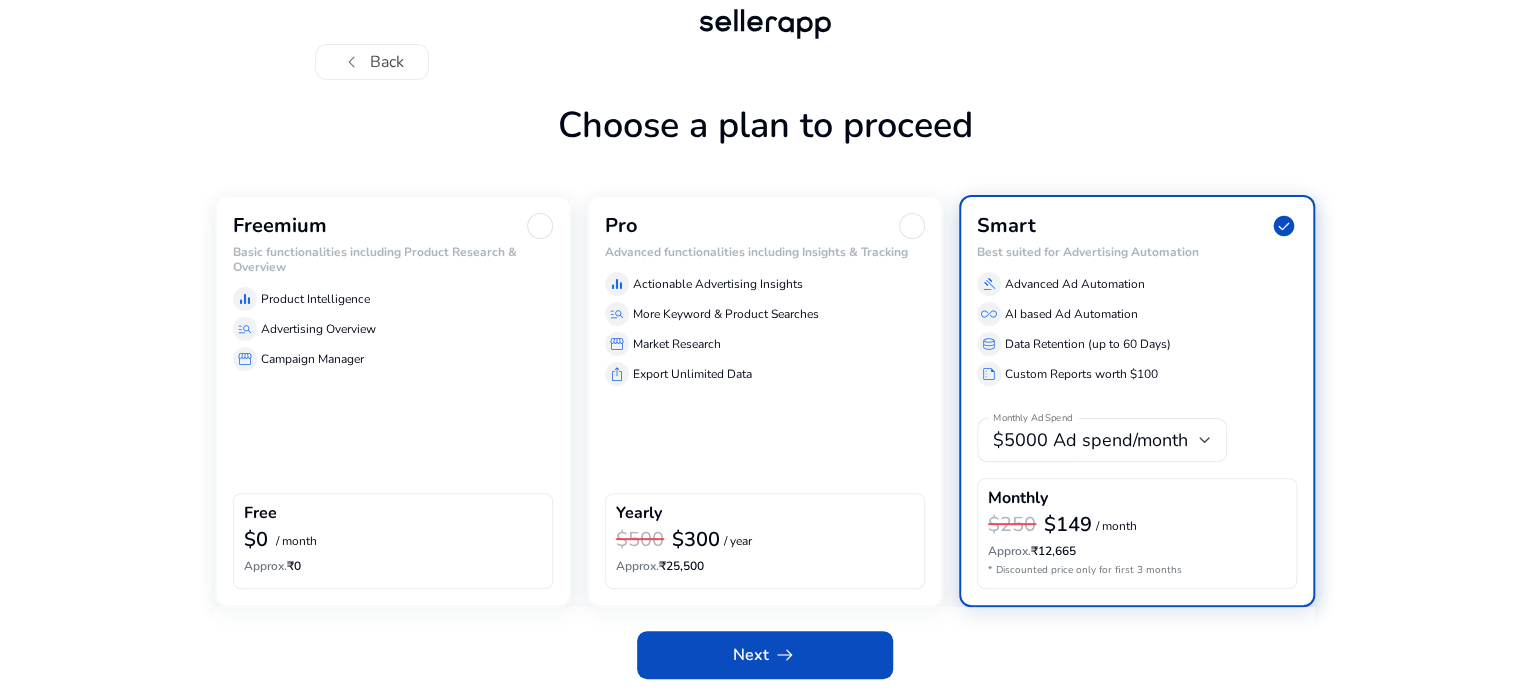 click on "storefront  Campaign Manager" 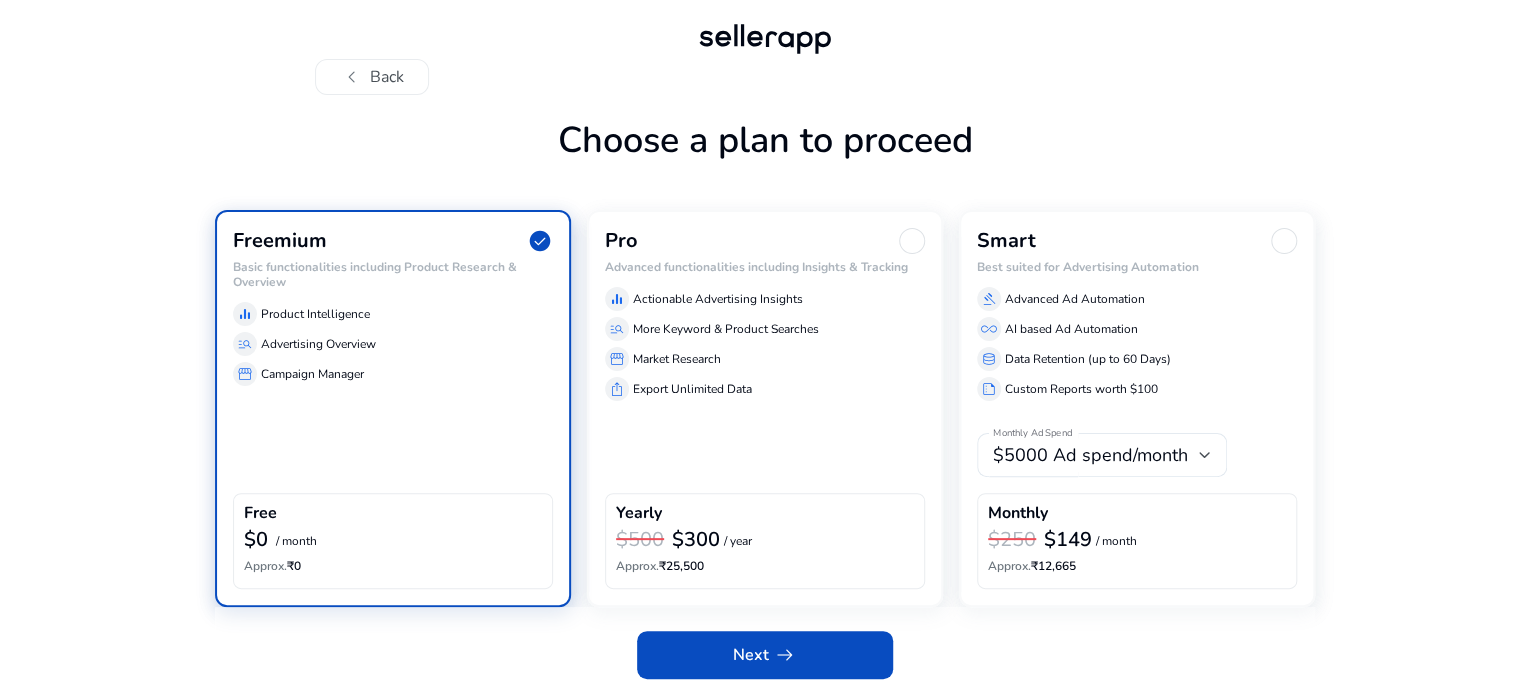 scroll, scrollTop: 77, scrollLeft: 0, axis: vertical 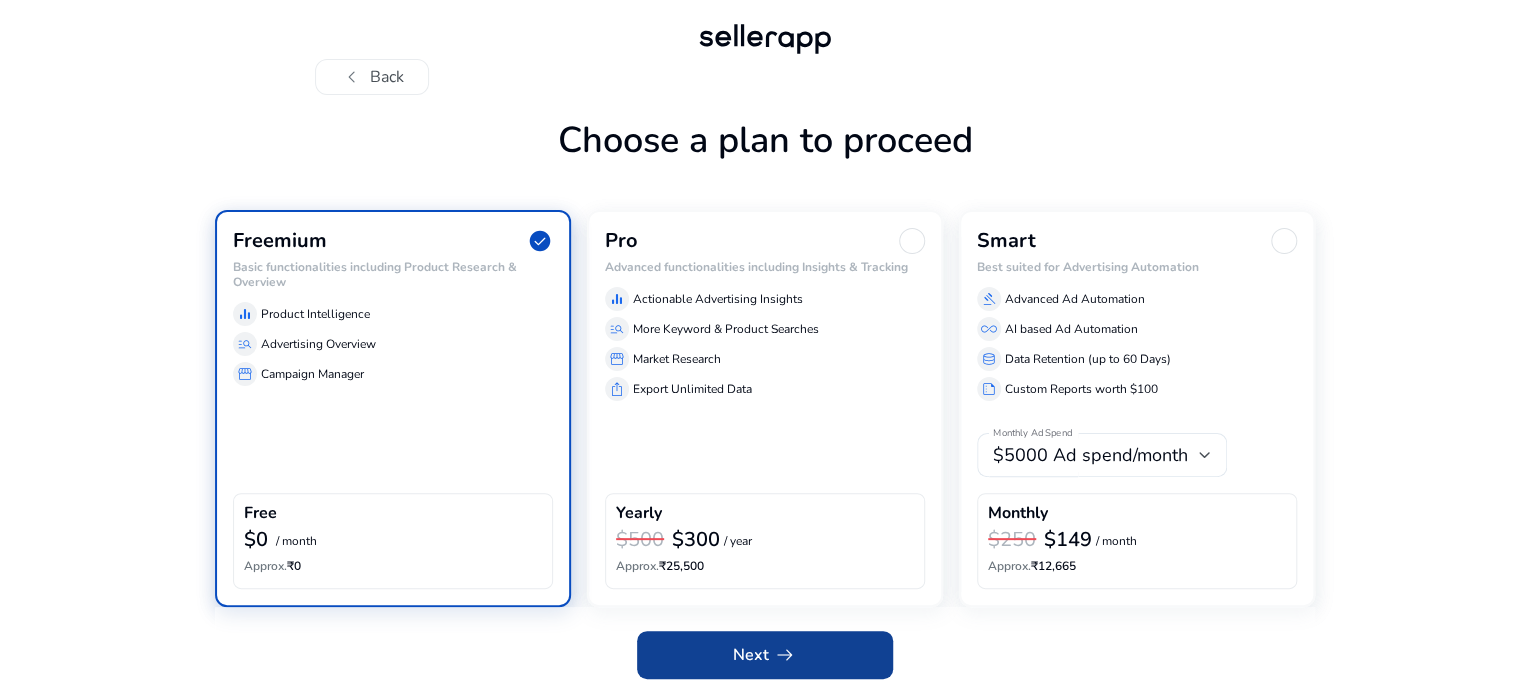 click on "arrow_right_alt" 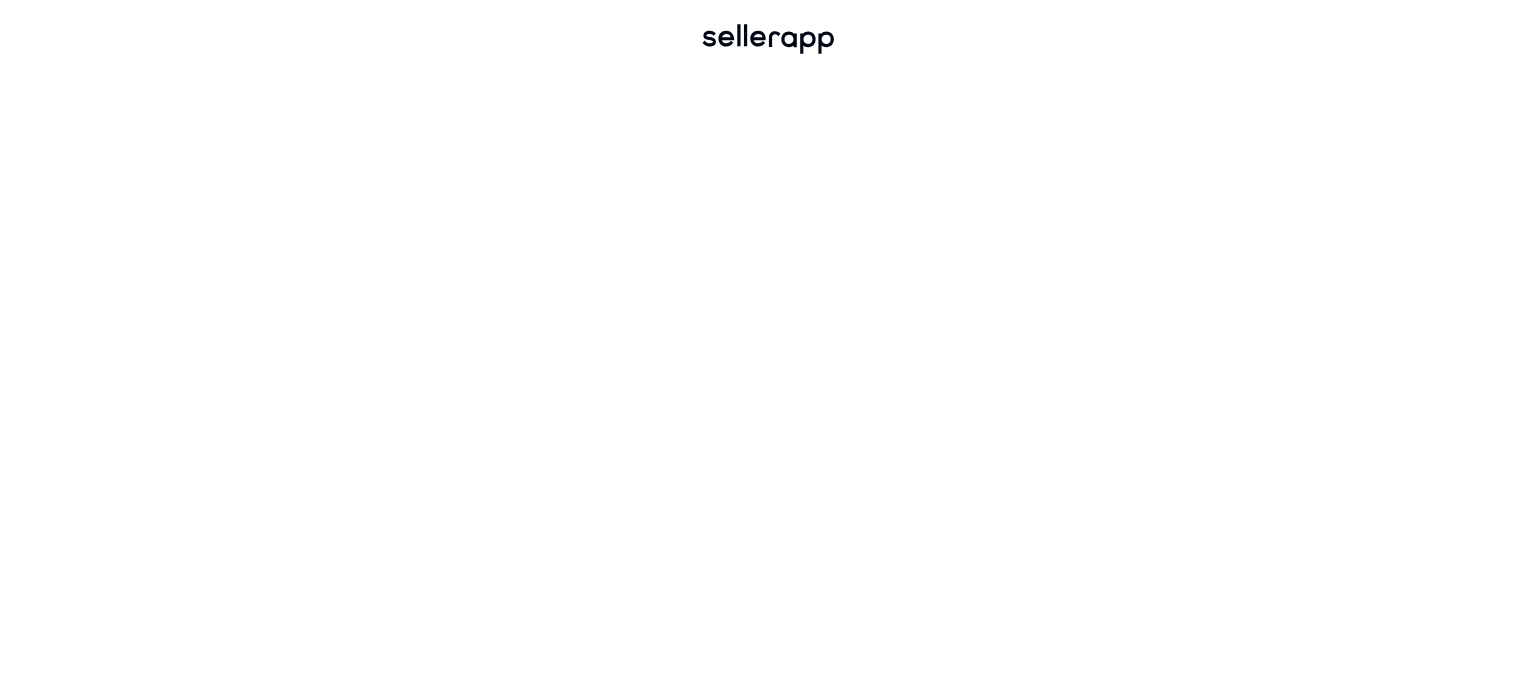 scroll, scrollTop: 0, scrollLeft: 0, axis: both 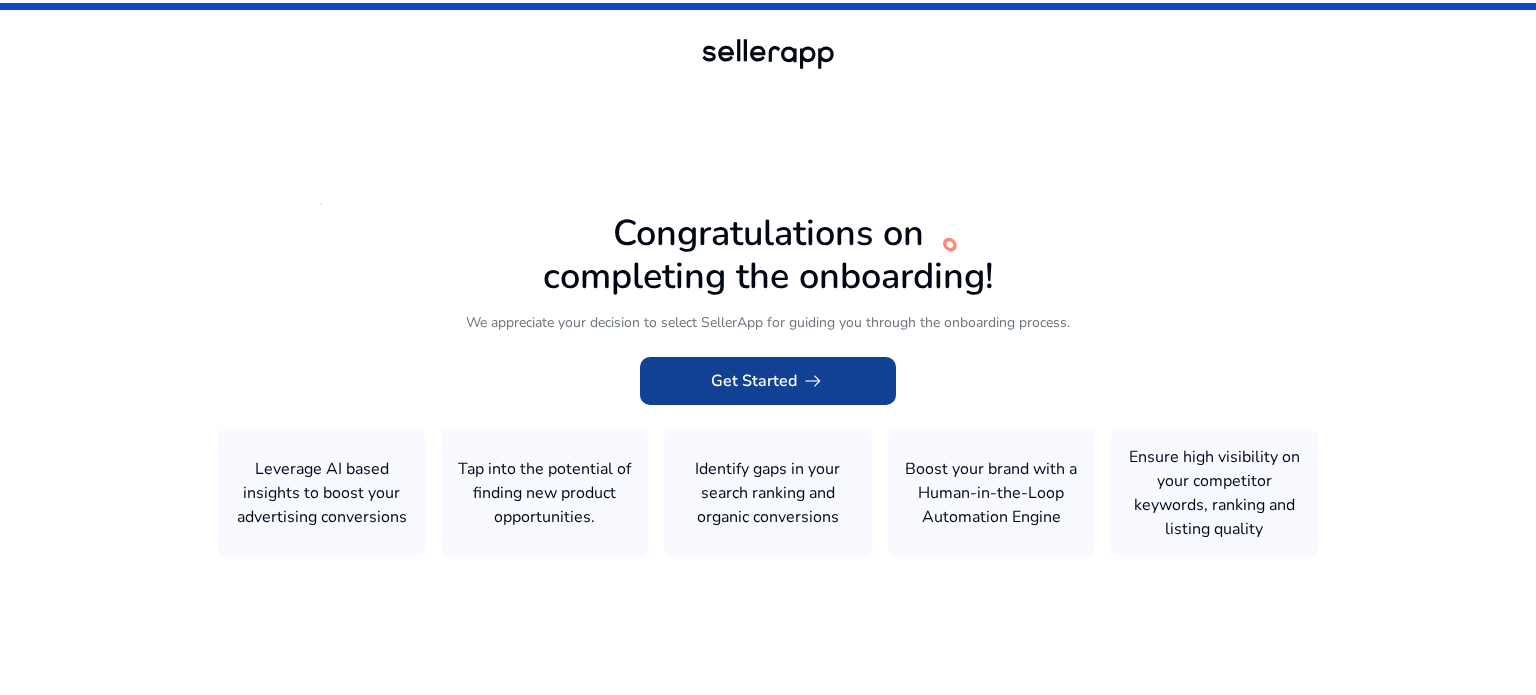 click 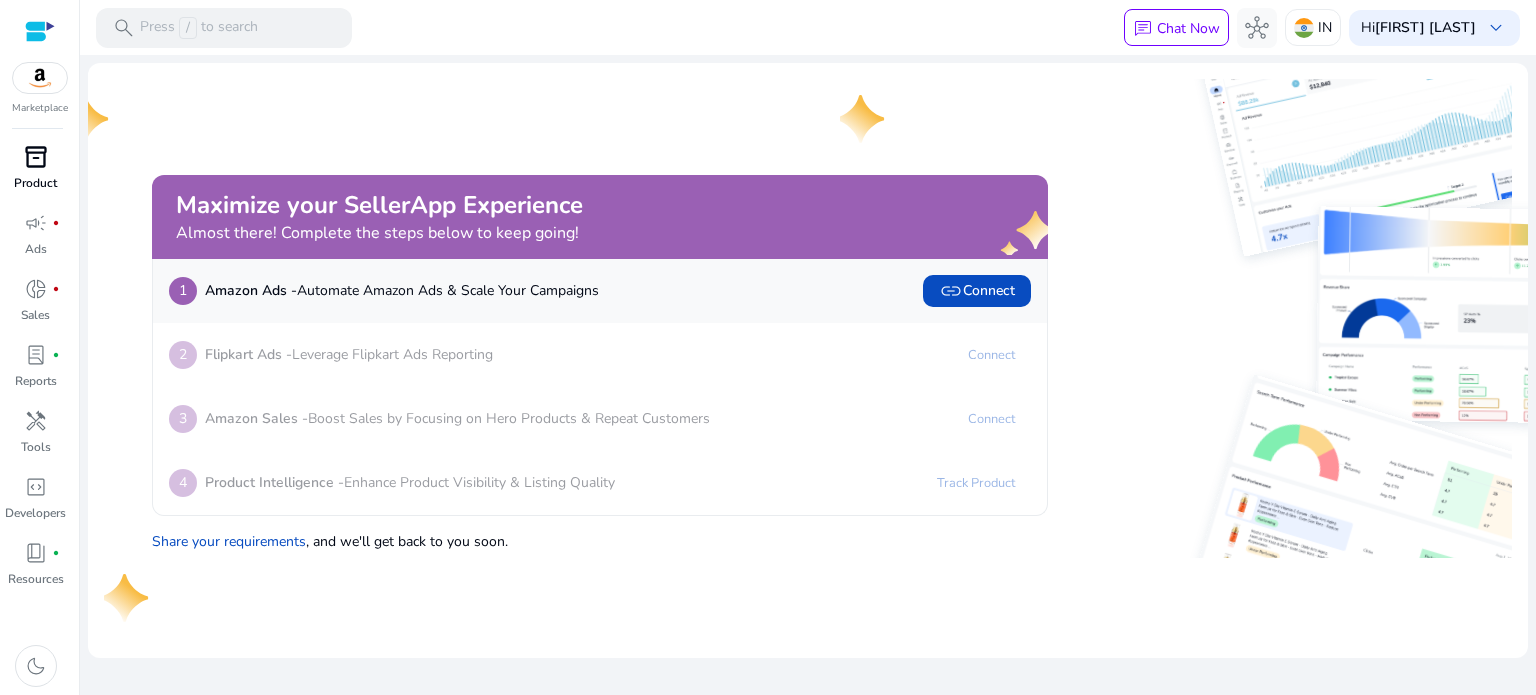 click on "inventory_2" at bounding box center [36, 157] 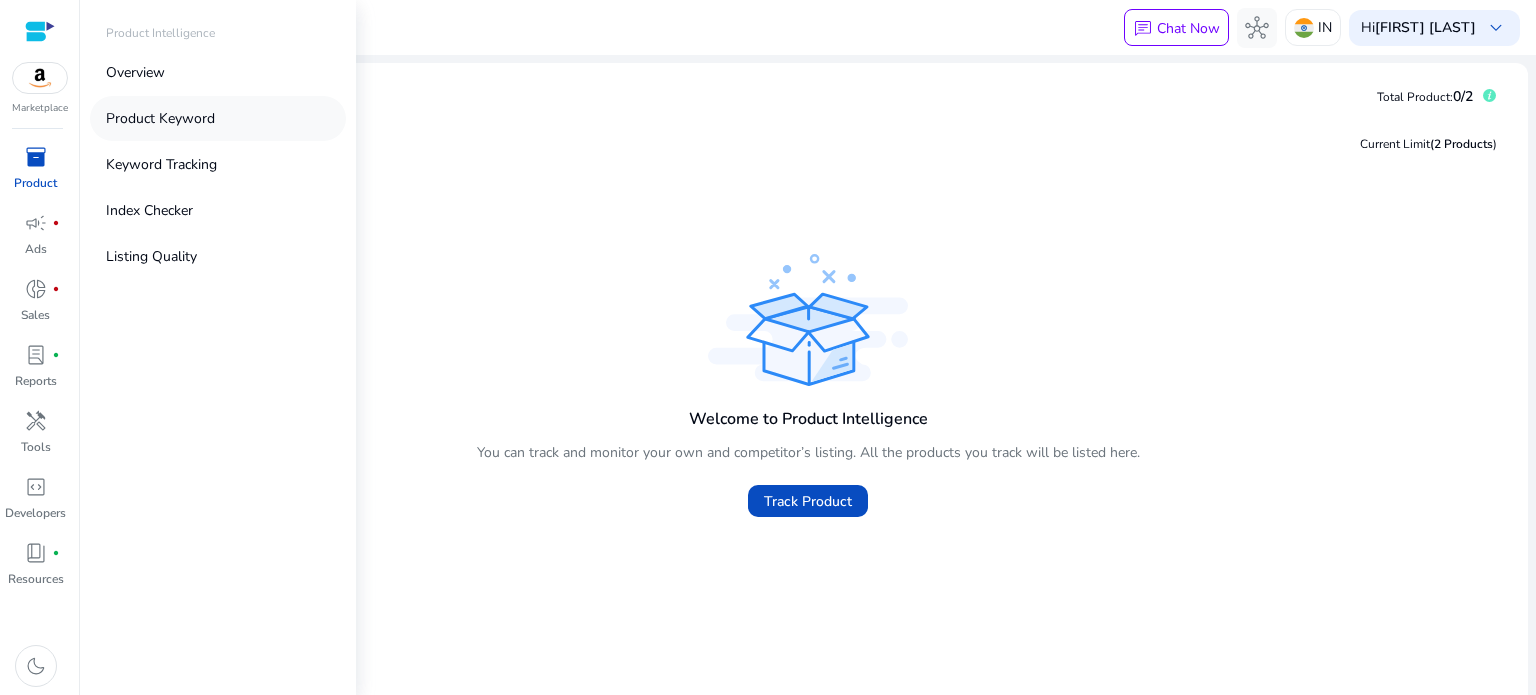 click on "Product Keyword" at bounding box center [160, 118] 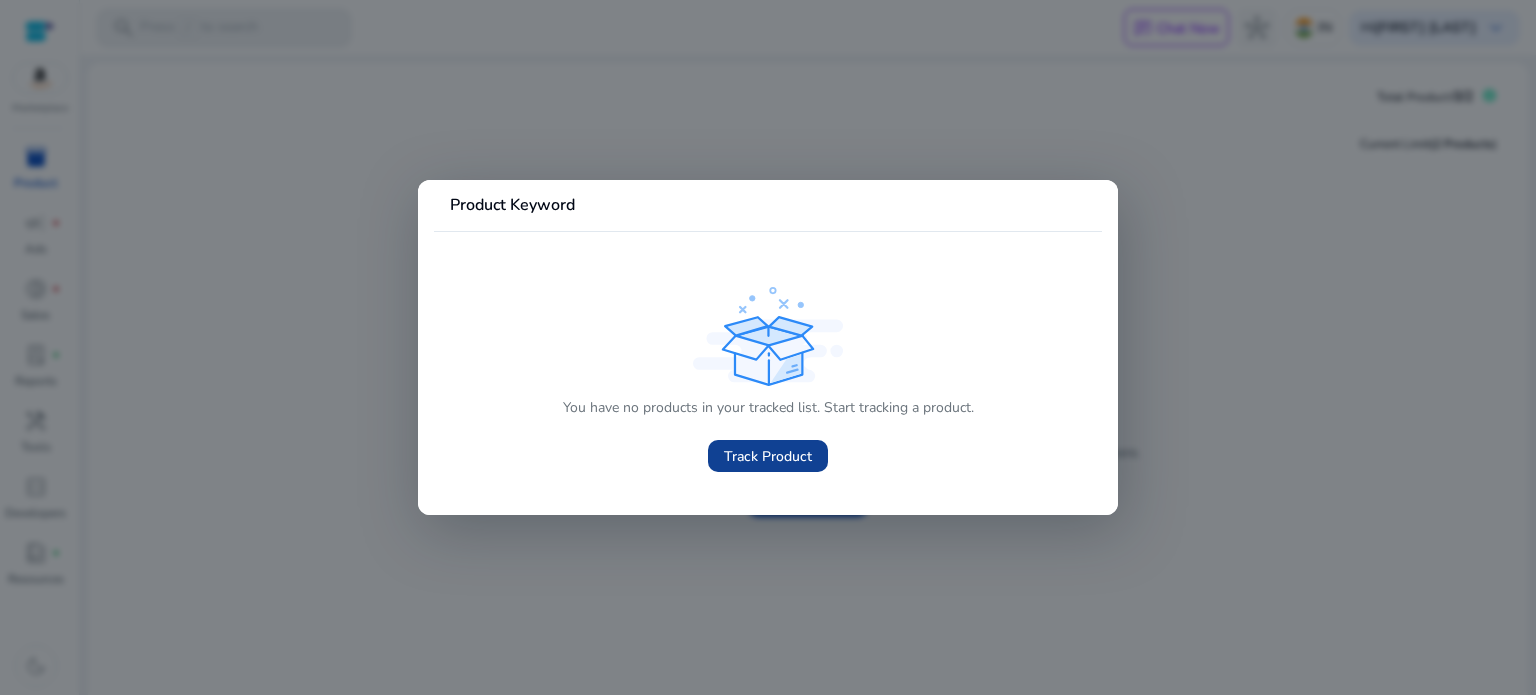 click on "Track Product" 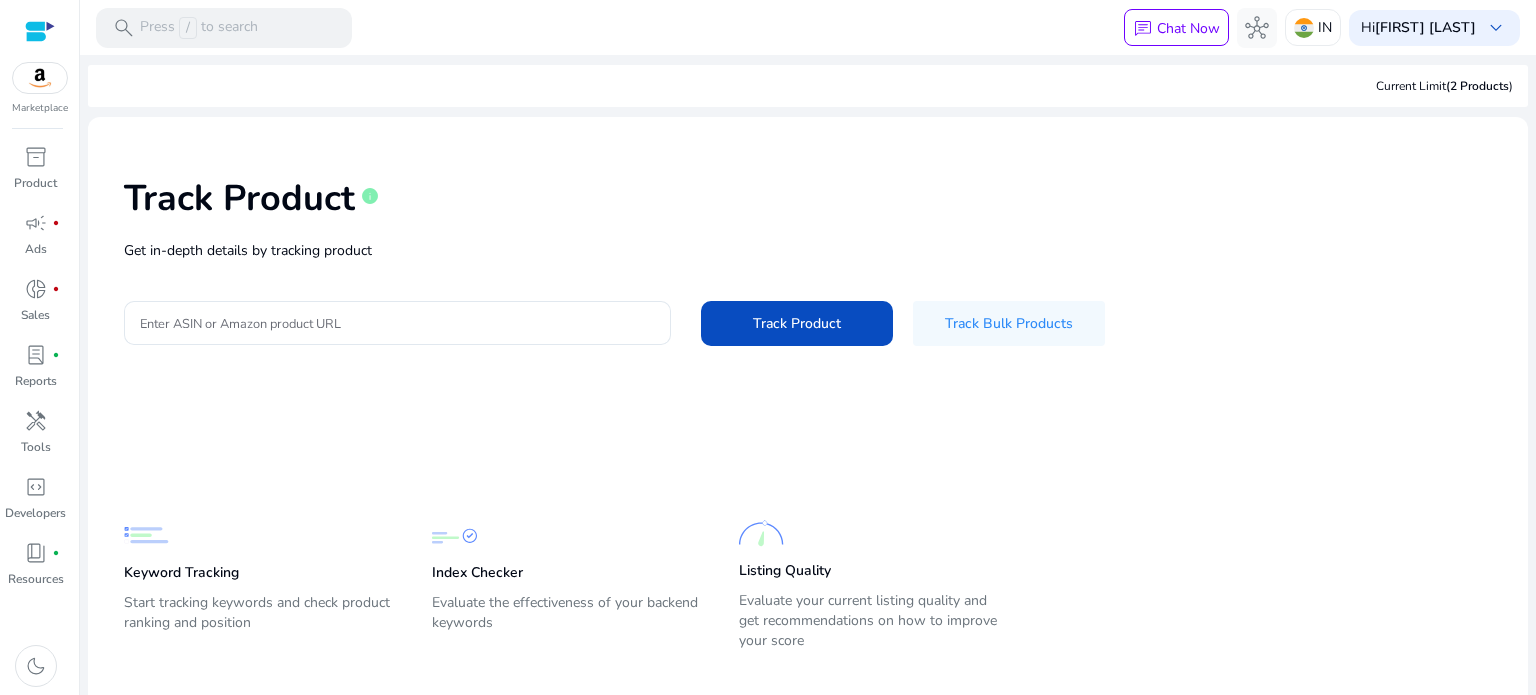 click on "Track Product   info   Get in-depth details by tracking product  Enter ASIN or Amazon product URL  Track Product   Track Bulk Products" 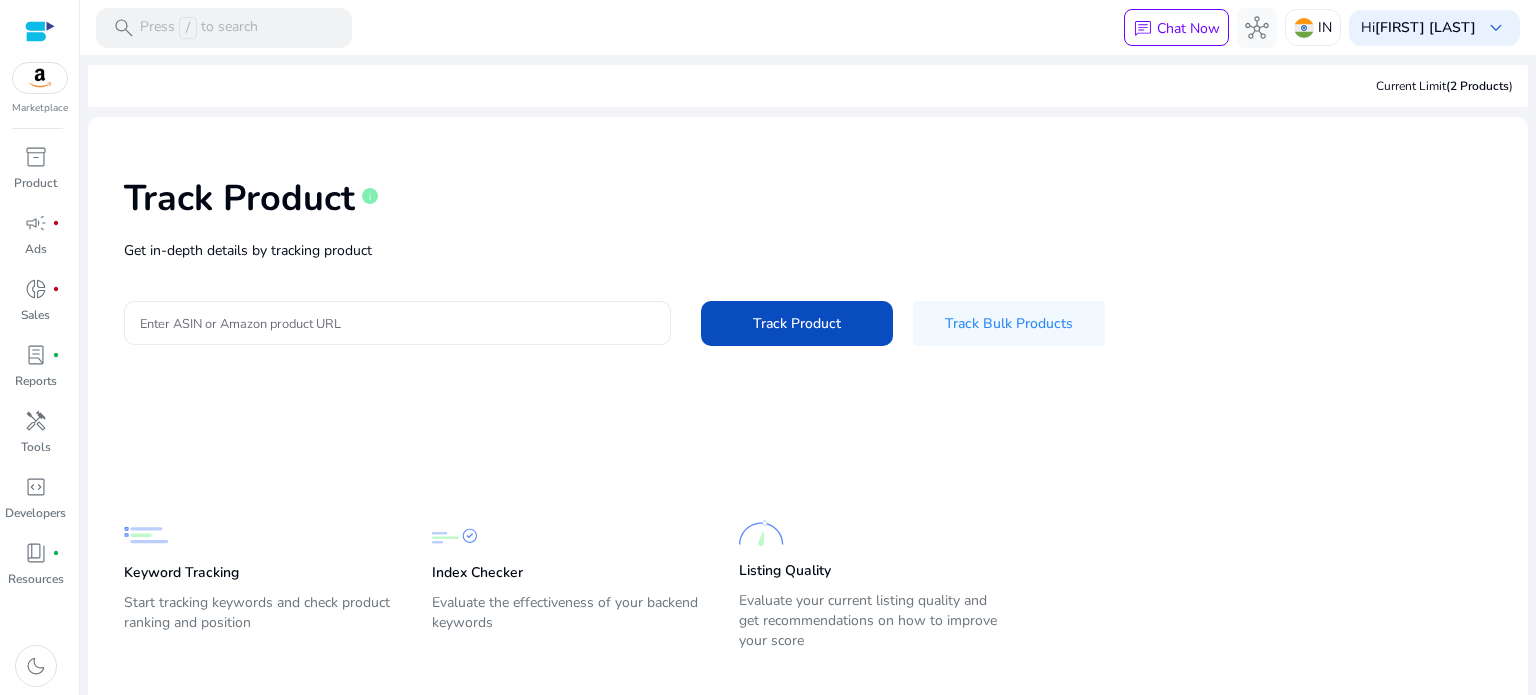 click on "Enter ASIN or Amazon product URL" at bounding box center [397, 323] 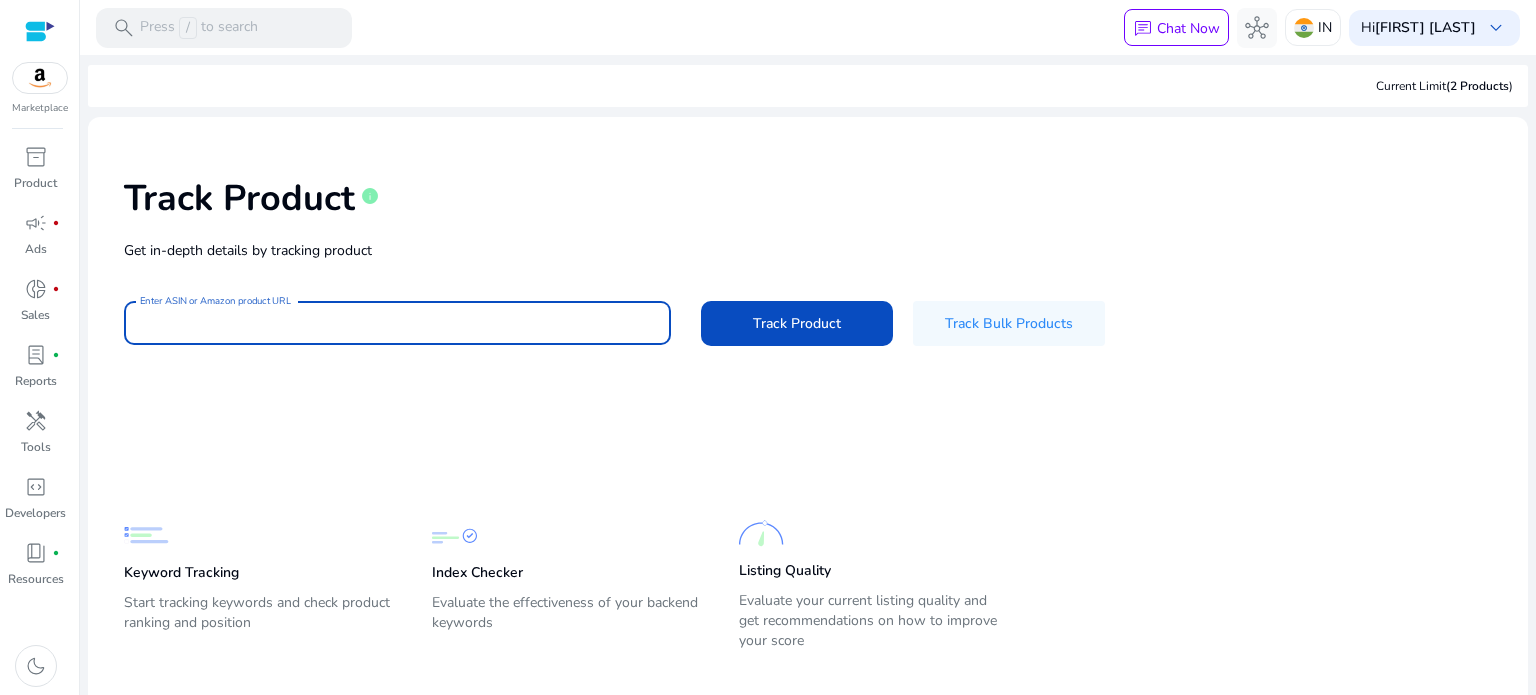 paste on "*********" 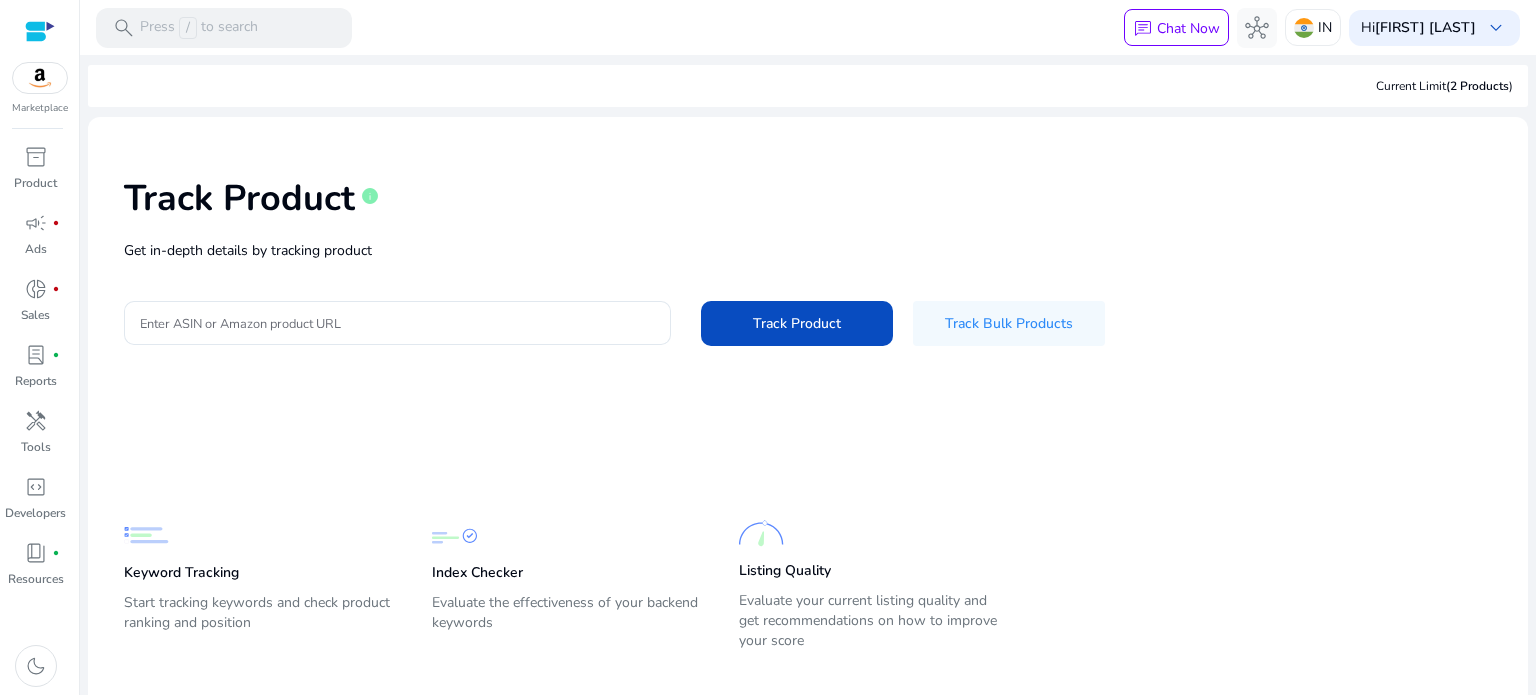 scroll, scrollTop: 0, scrollLeft: 0, axis: both 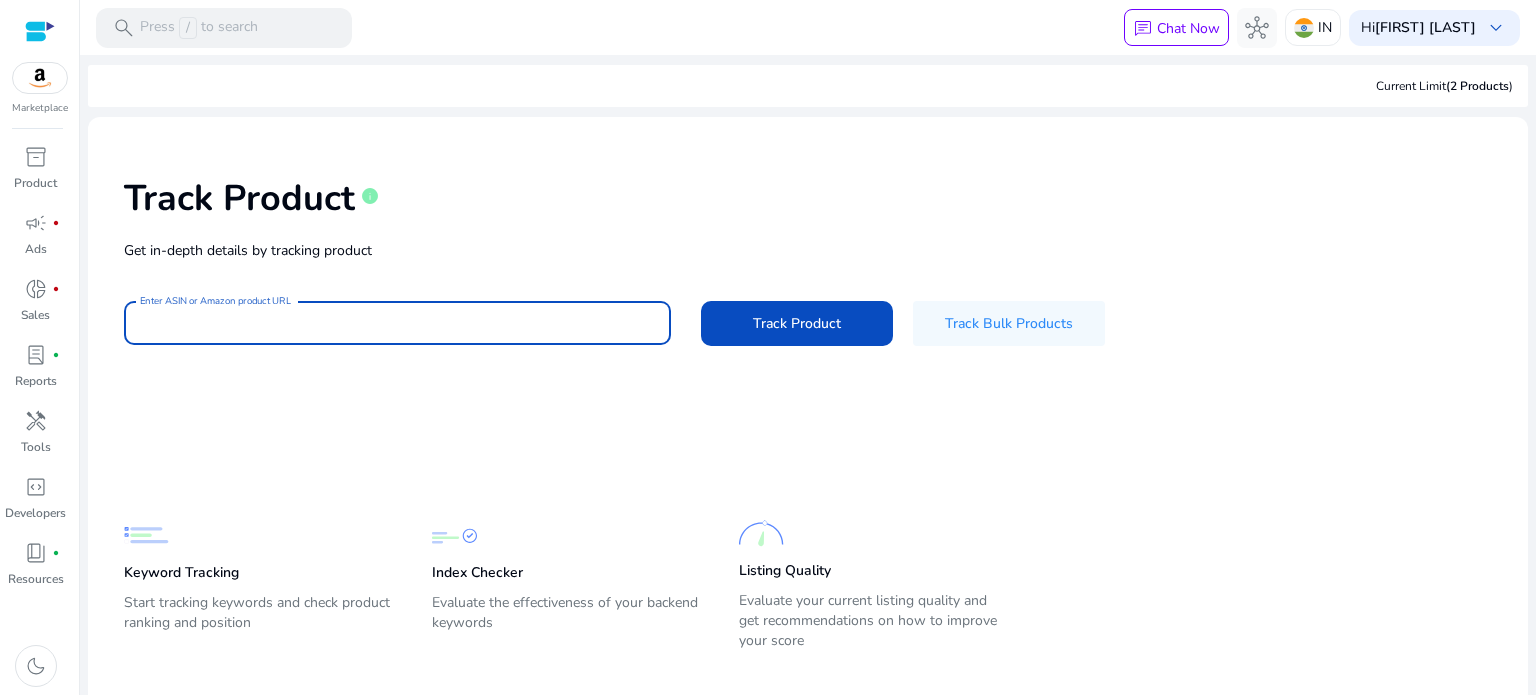 paste on "**********" 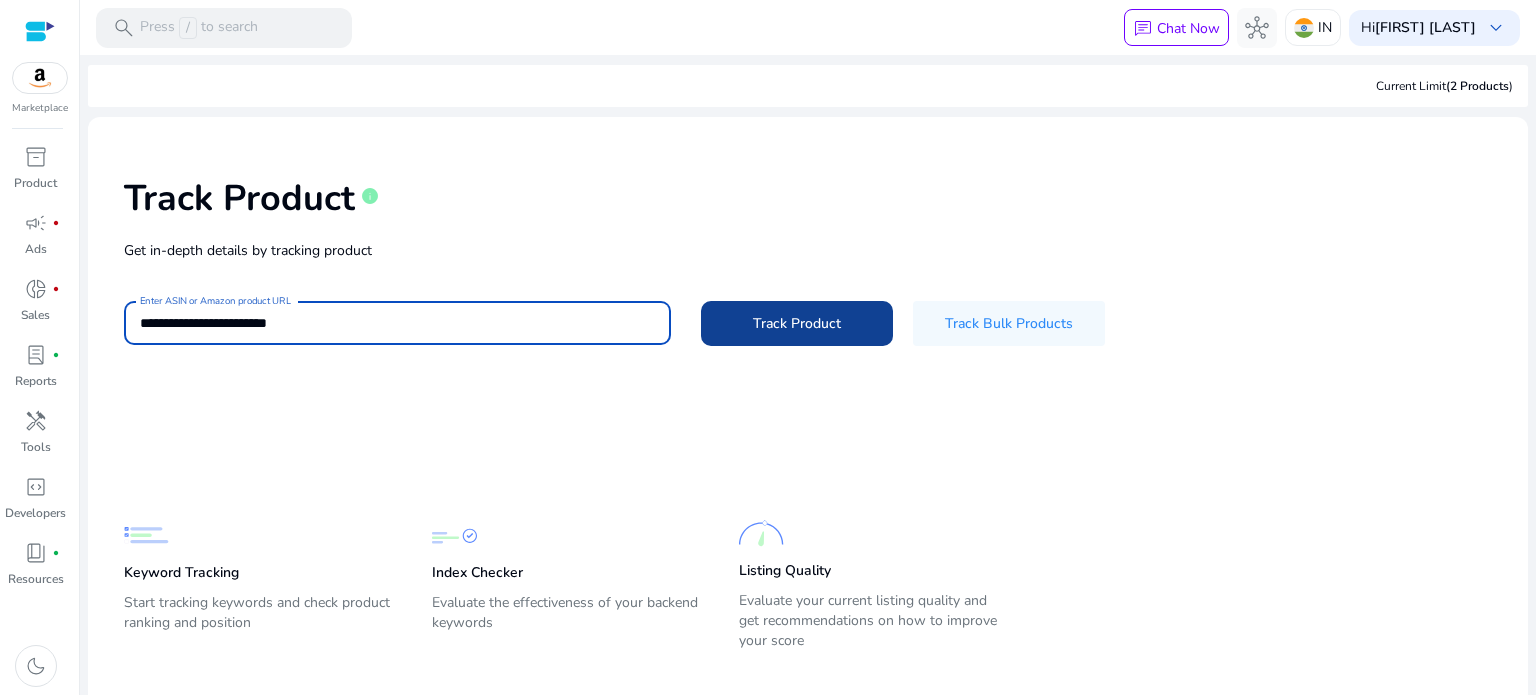 type on "**********" 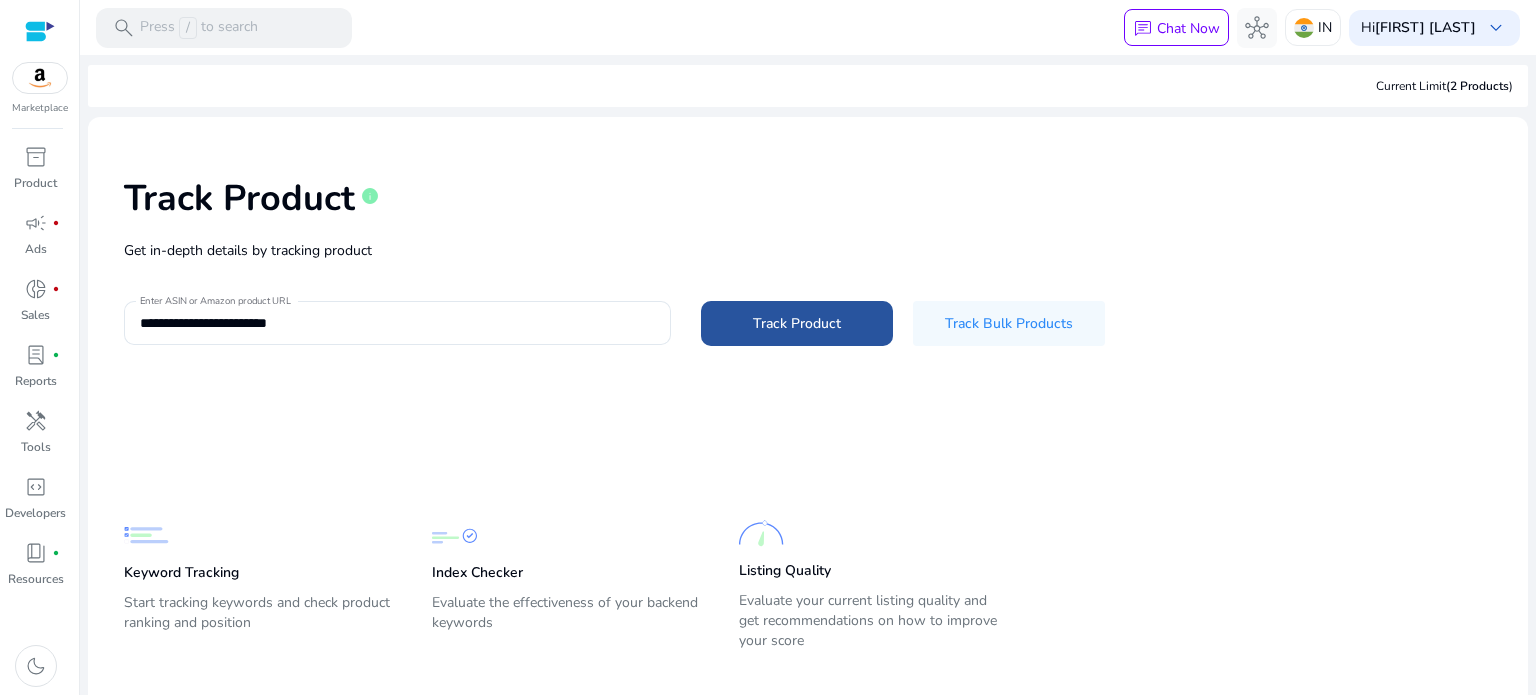 click 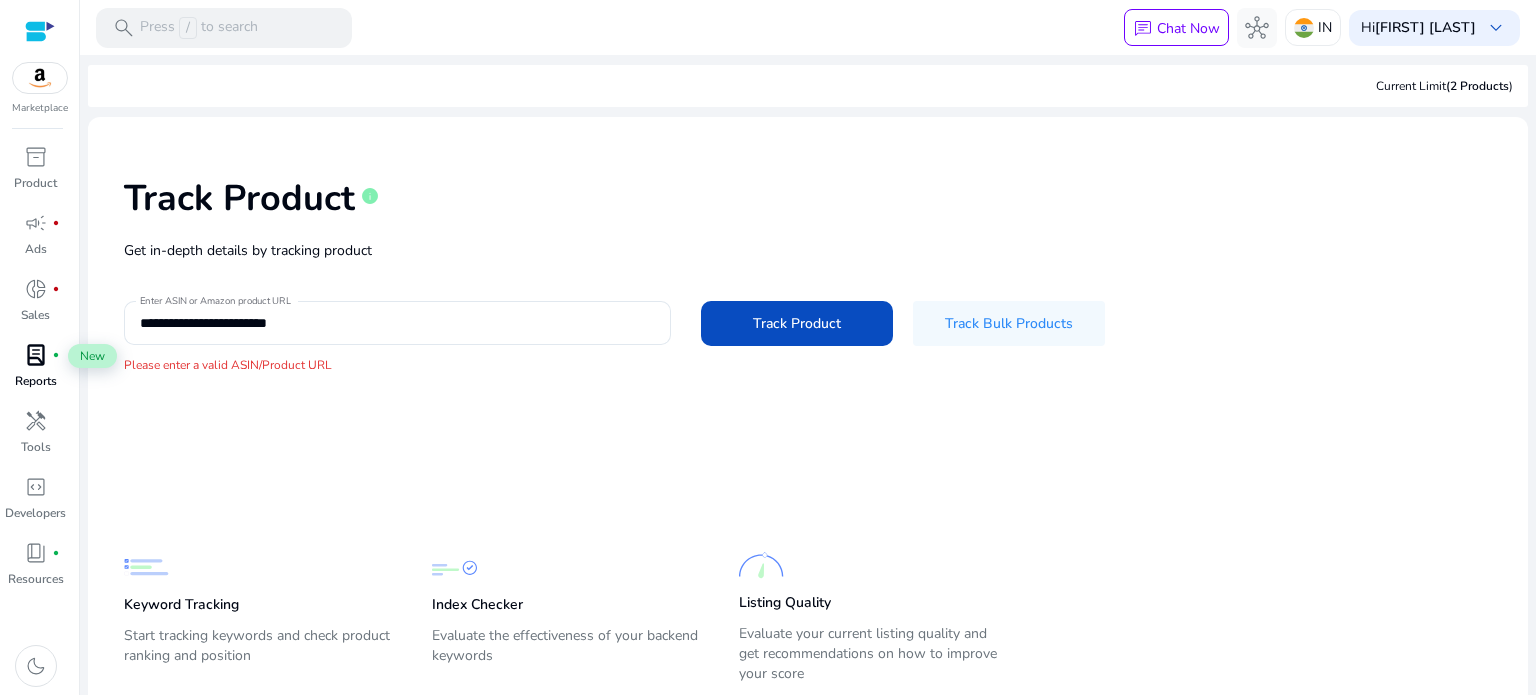 click on "lab_profile" at bounding box center (36, 355) 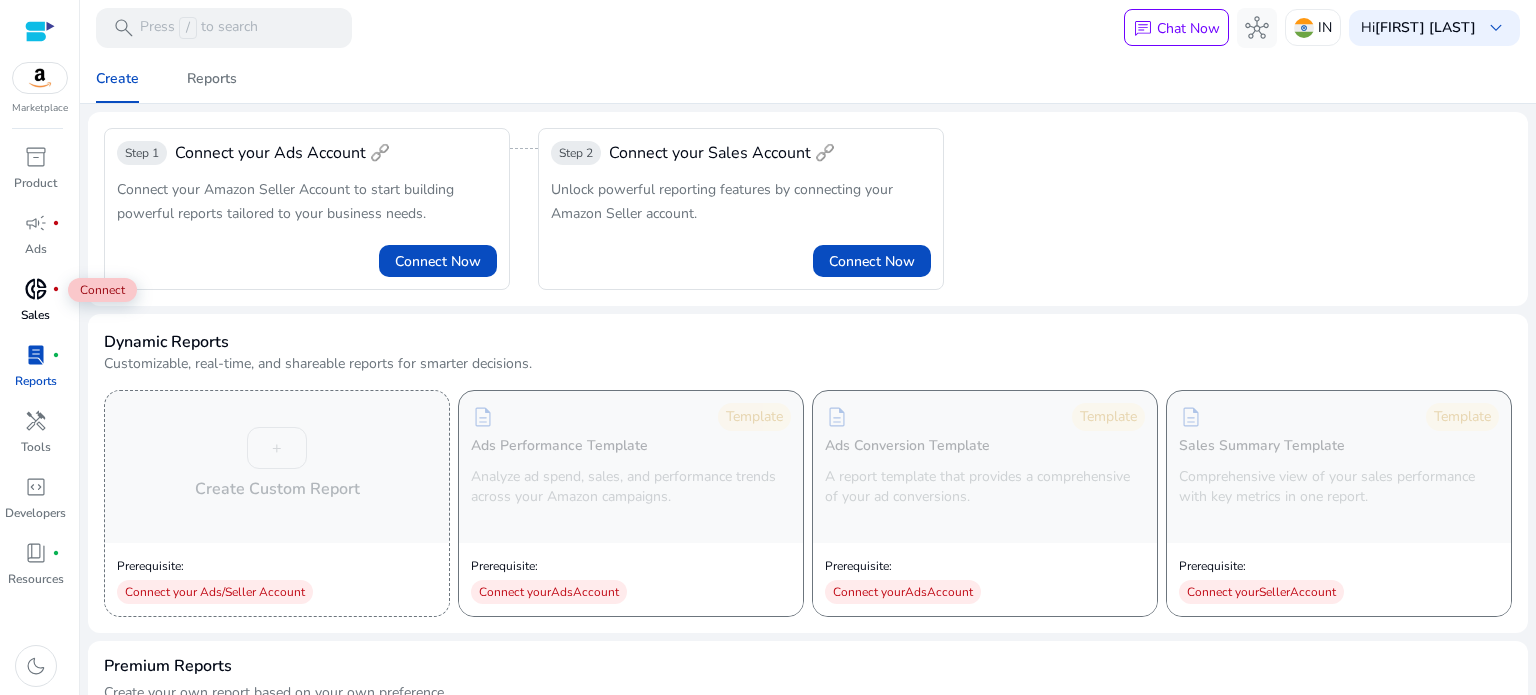click on "donut_small" at bounding box center [36, 289] 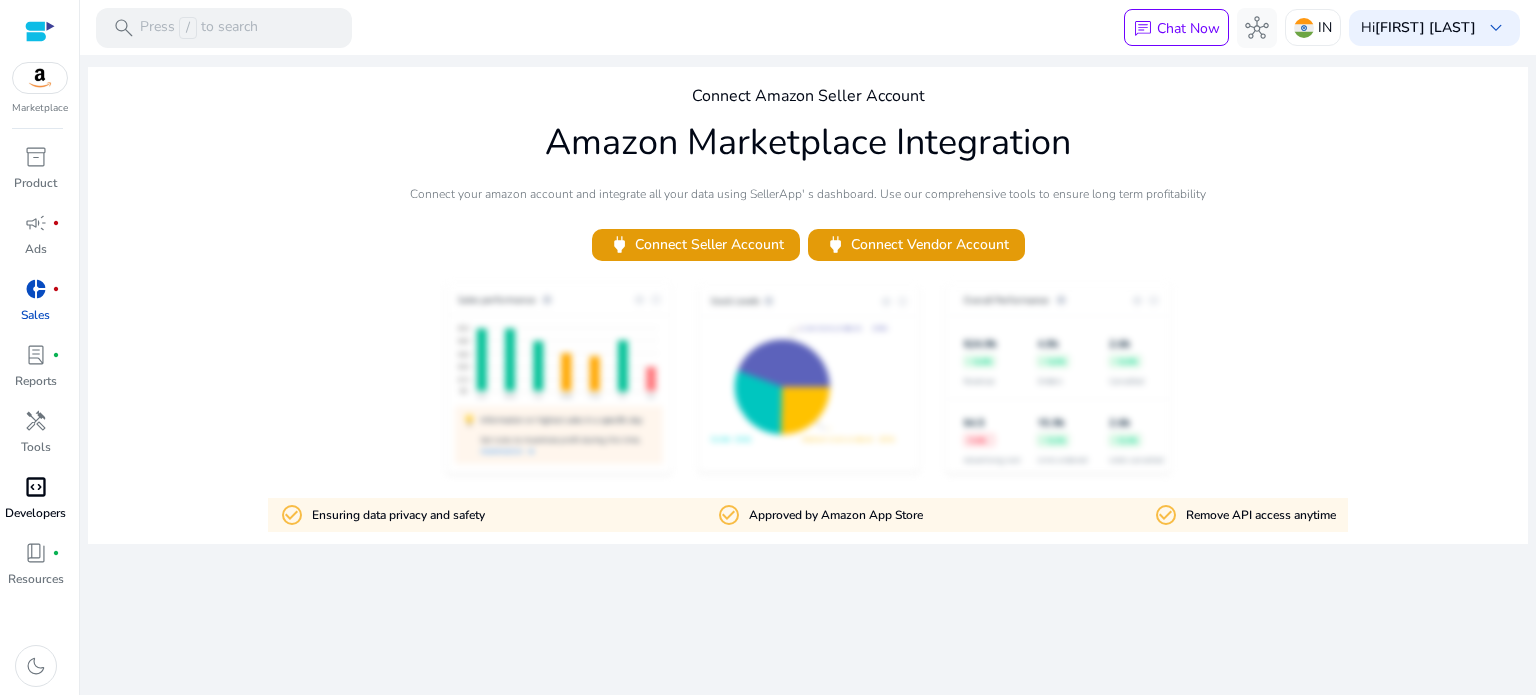 click on "code_blocks" at bounding box center (36, 487) 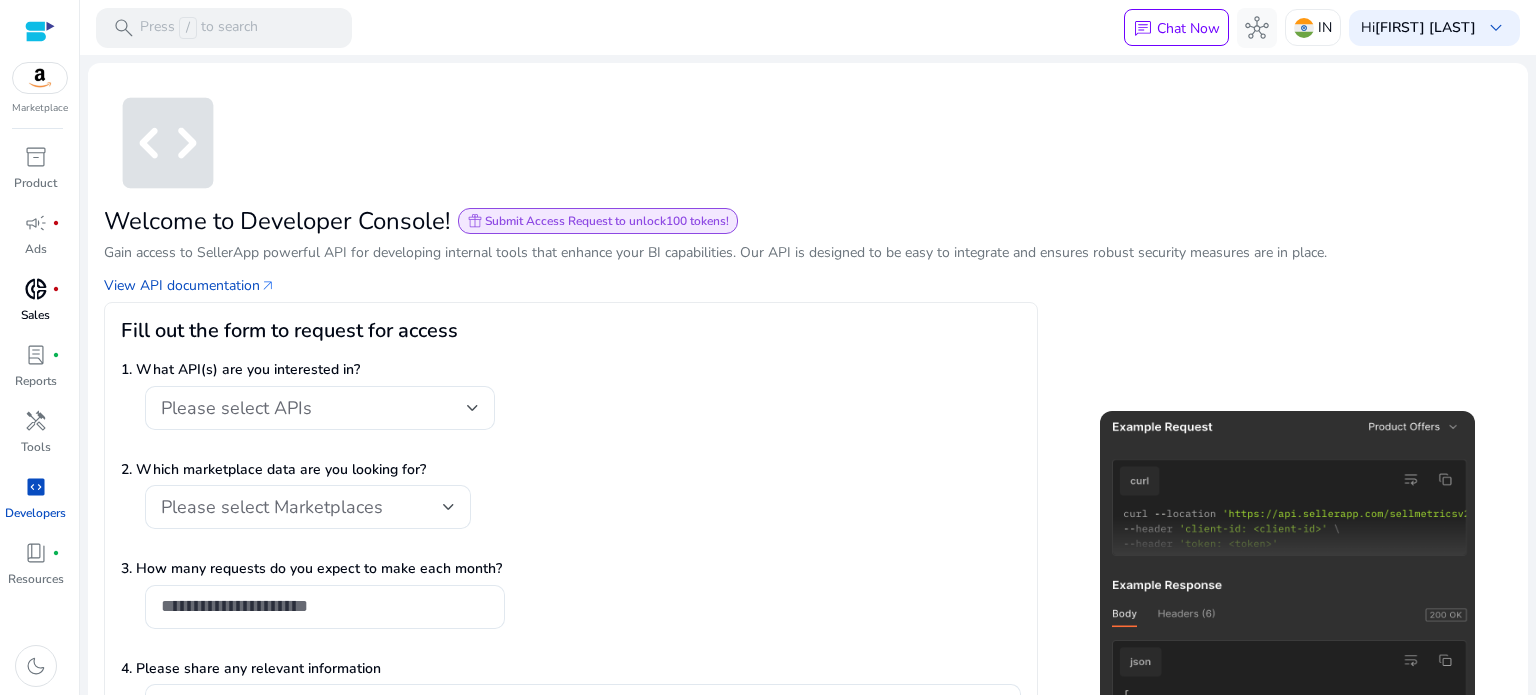scroll, scrollTop: 100, scrollLeft: 0, axis: vertical 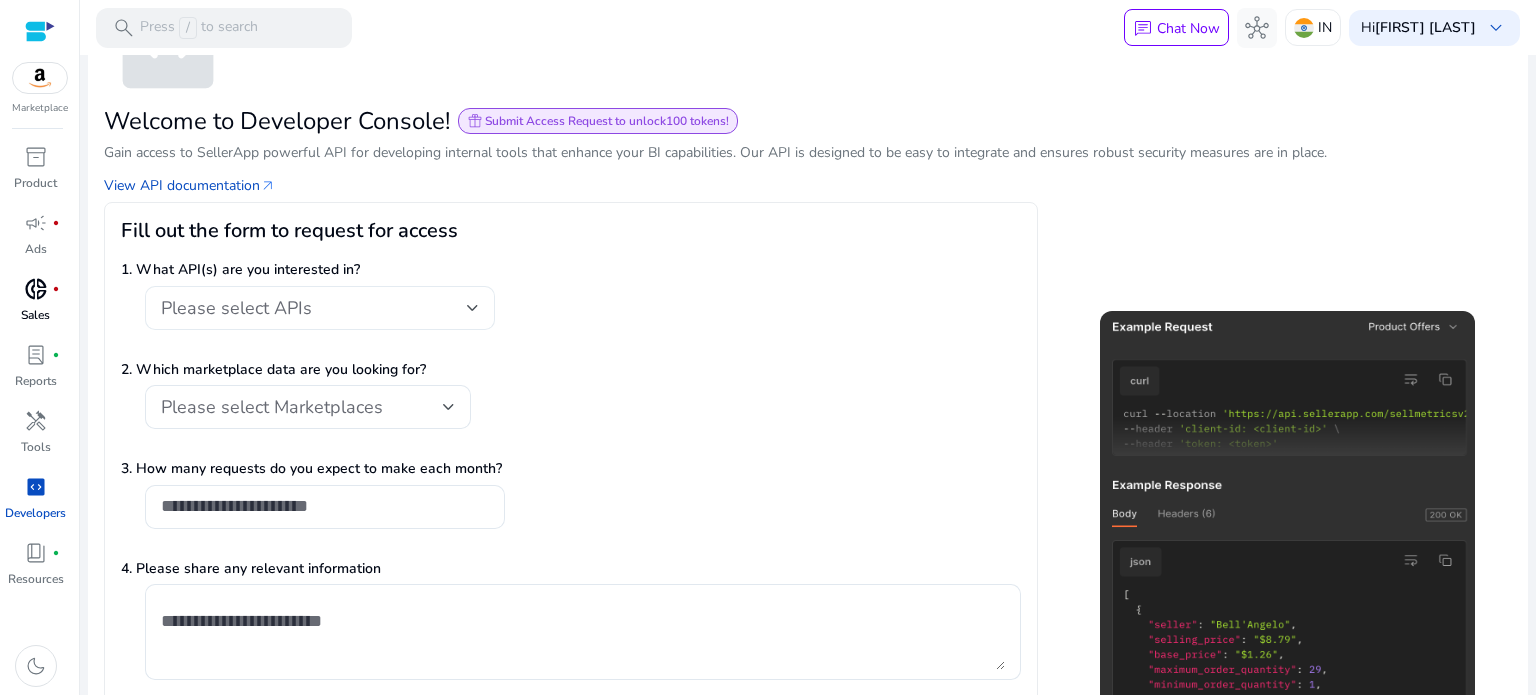 click on "Please select APIs" 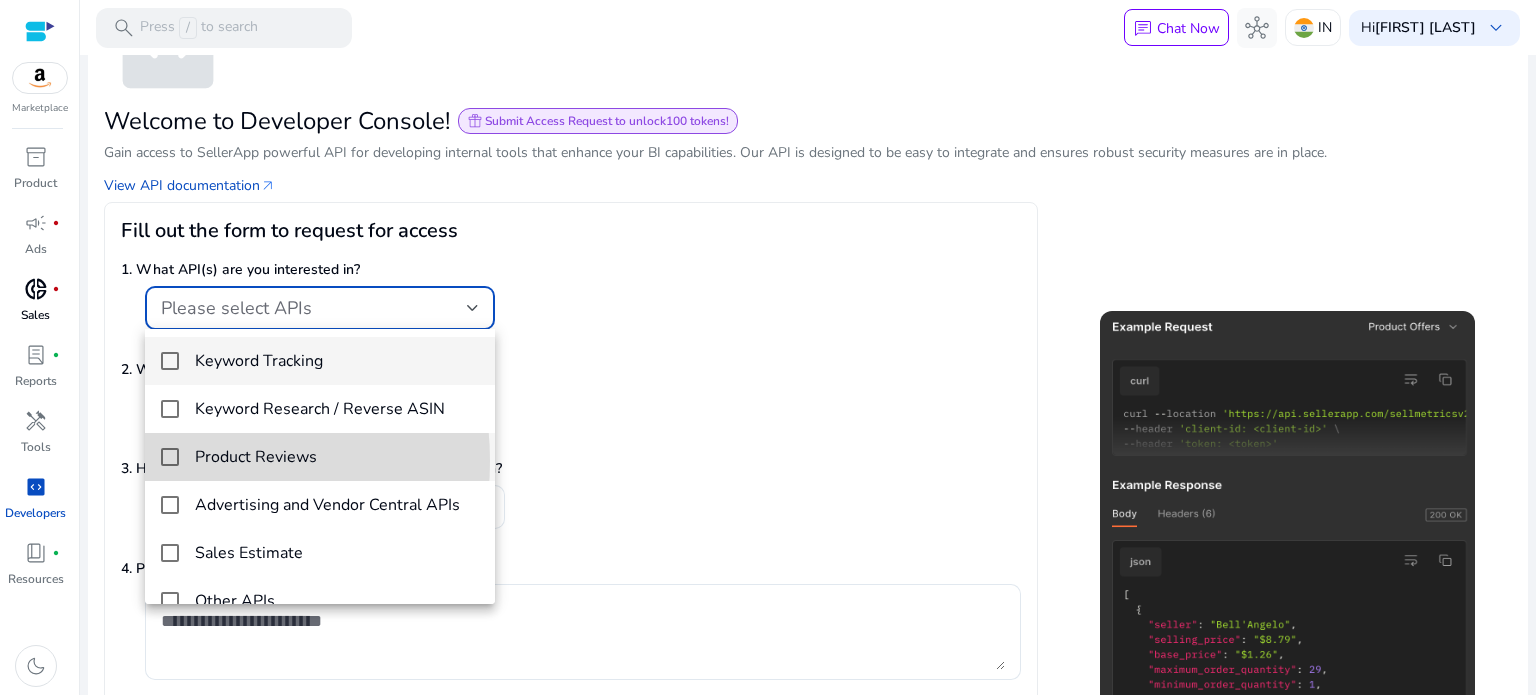 click at bounding box center (170, 457) 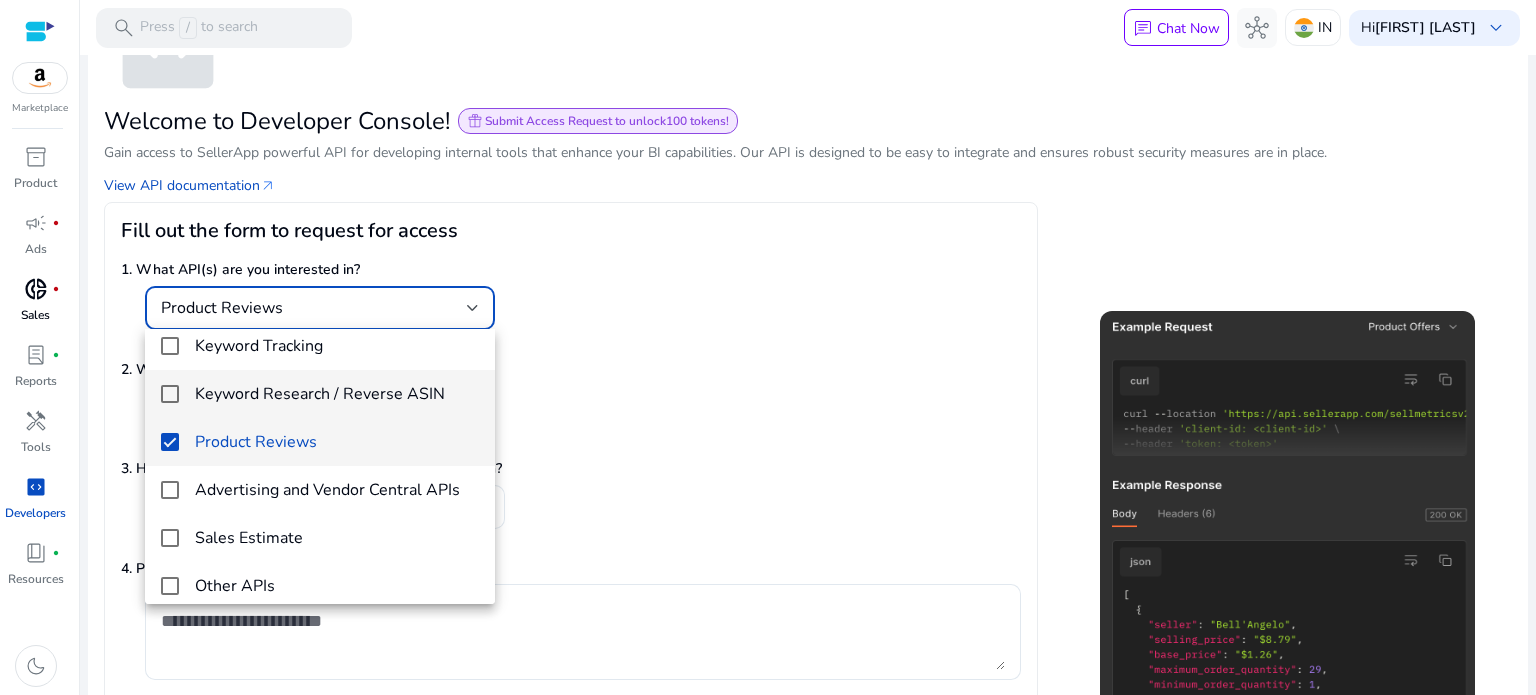 scroll, scrollTop: 28, scrollLeft: 0, axis: vertical 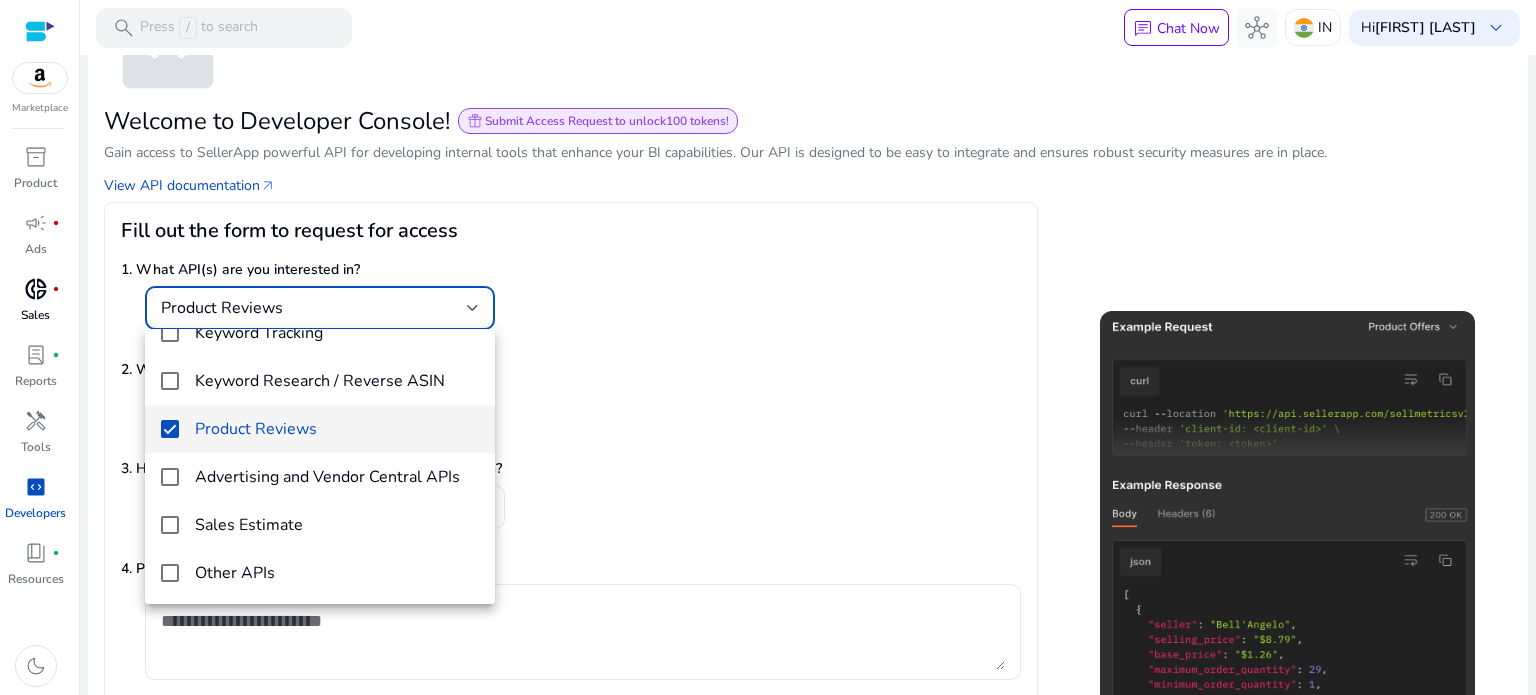 click at bounding box center [768, 347] 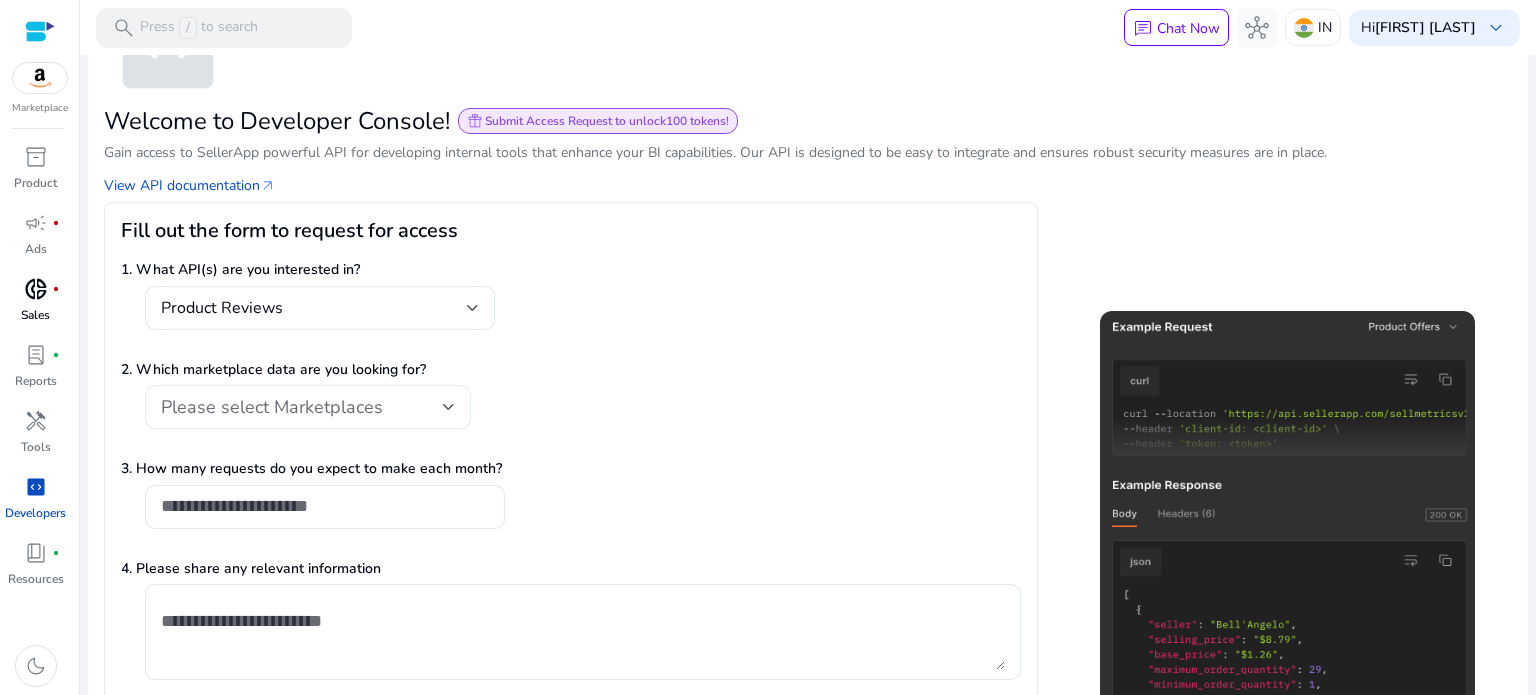 click on "Please select Marketplaces" 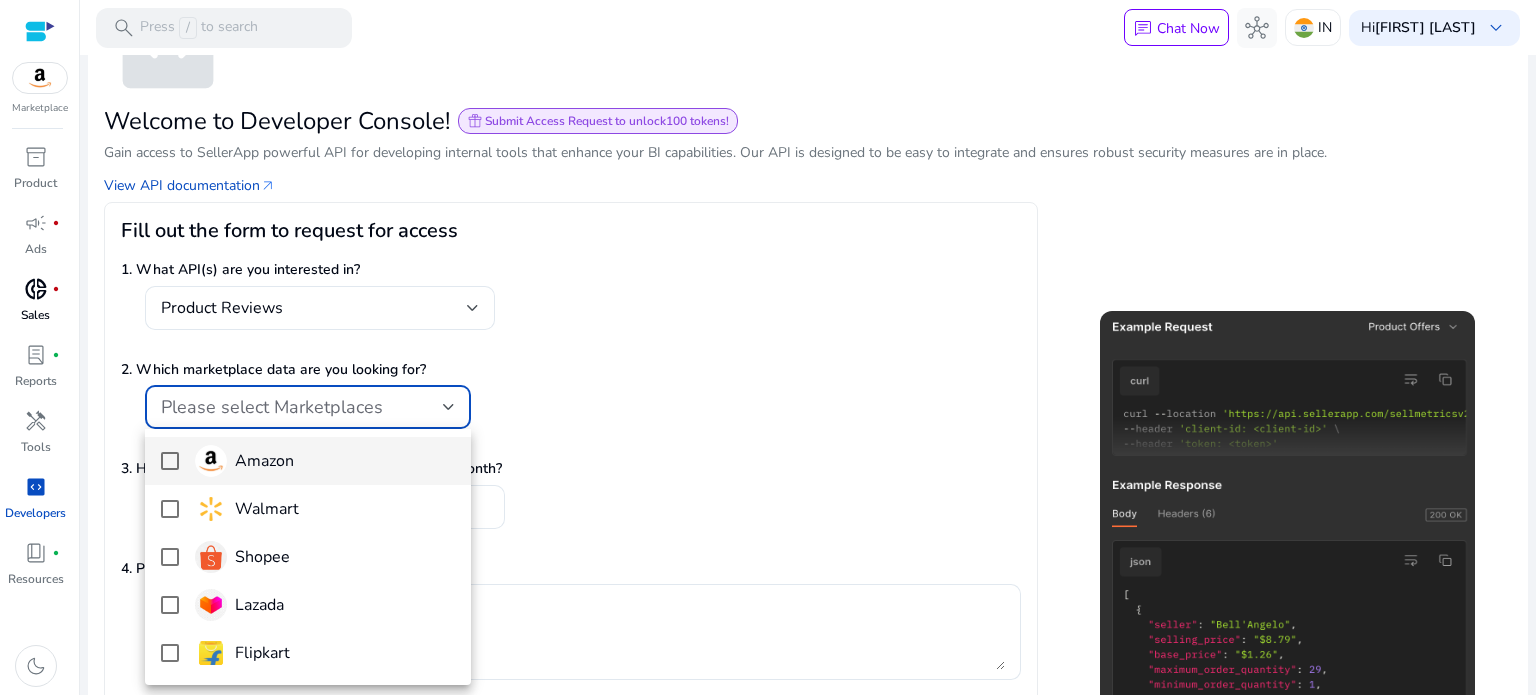 click on "Amazon   Walmart   Shopee   Lazada   Flipkart" at bounding box center [308, 557] 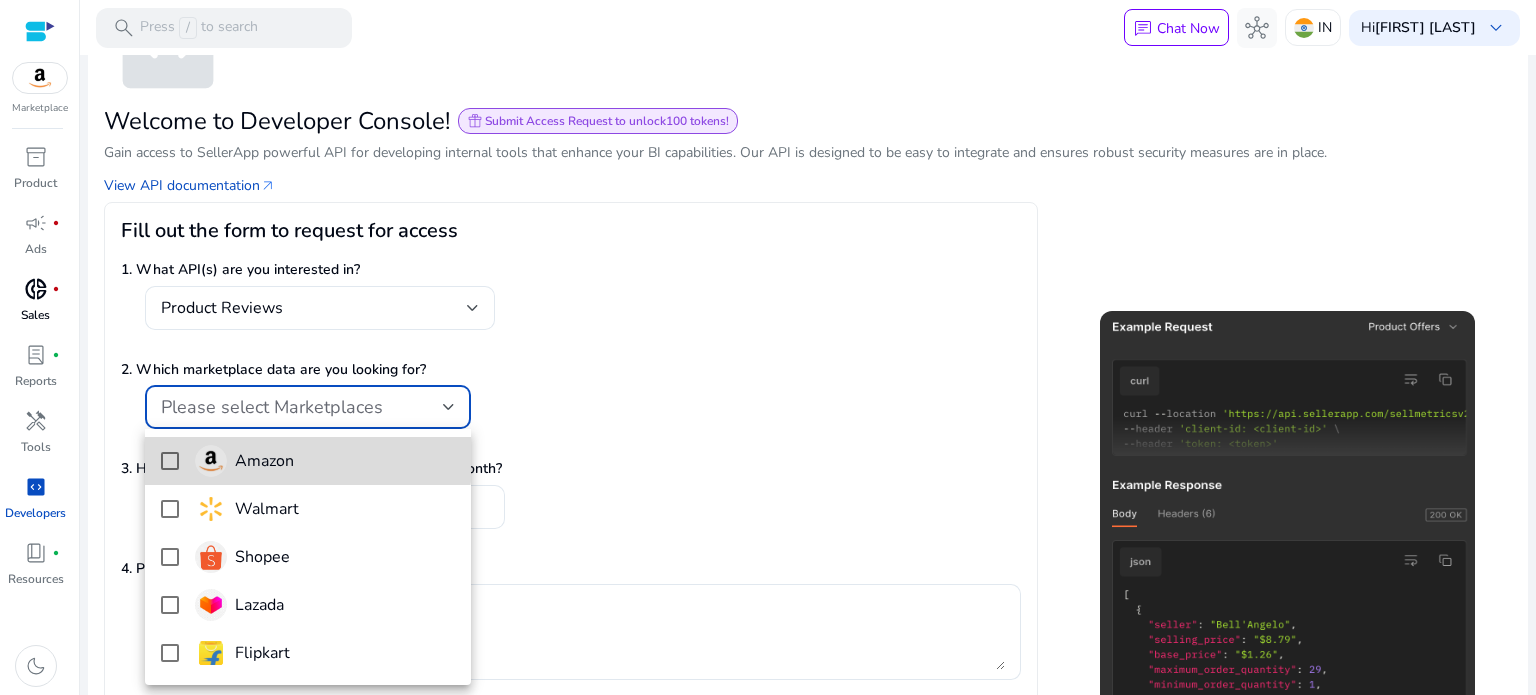 click on "Amazon" at bounding box center (264, 461) 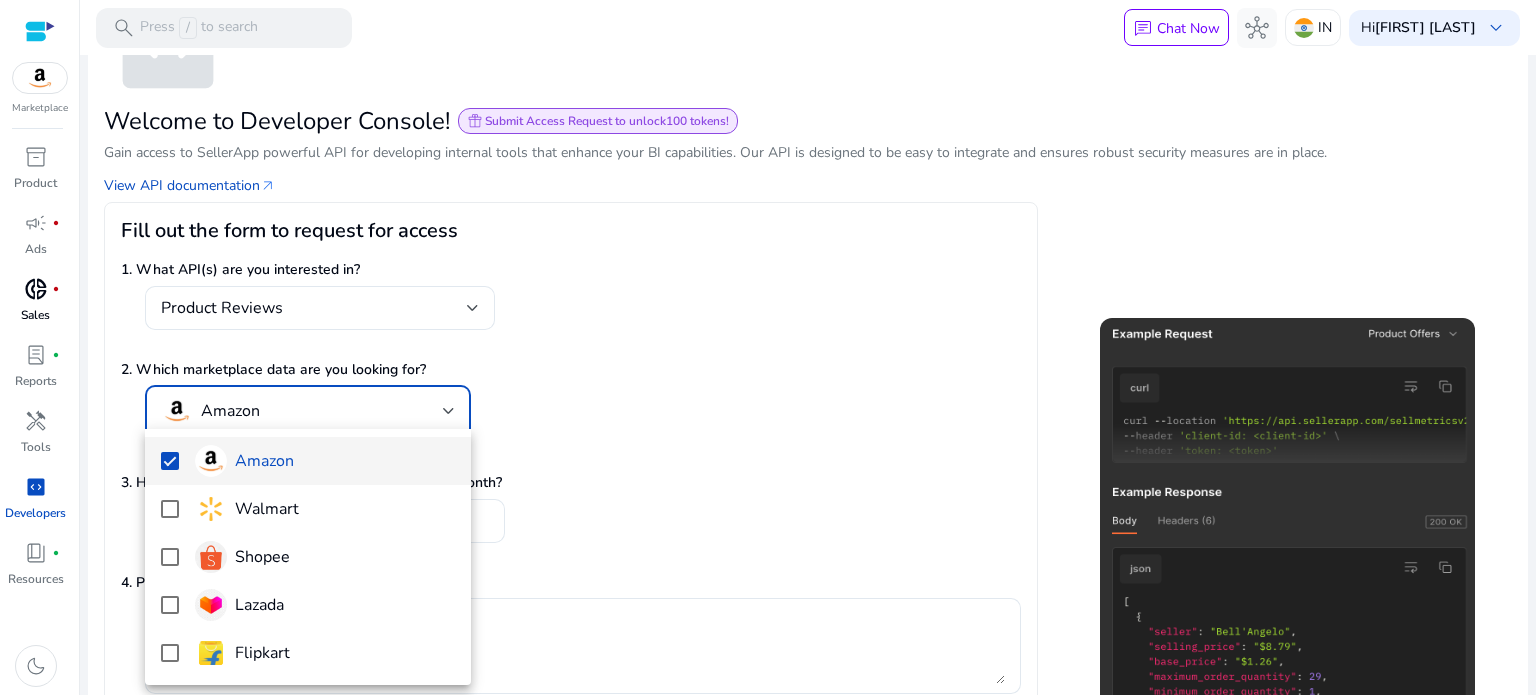 click at bounding box center (768, 347) 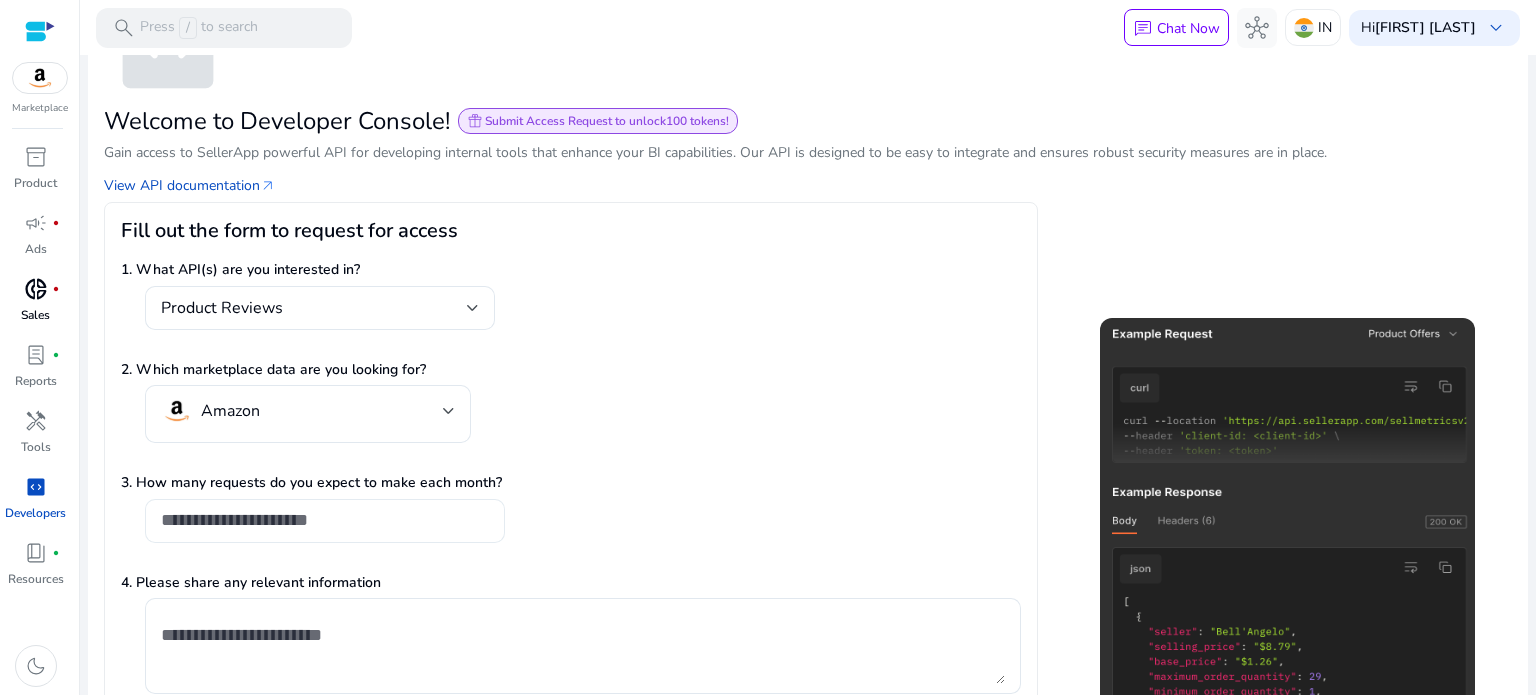 click at bounding box center [325, 520] 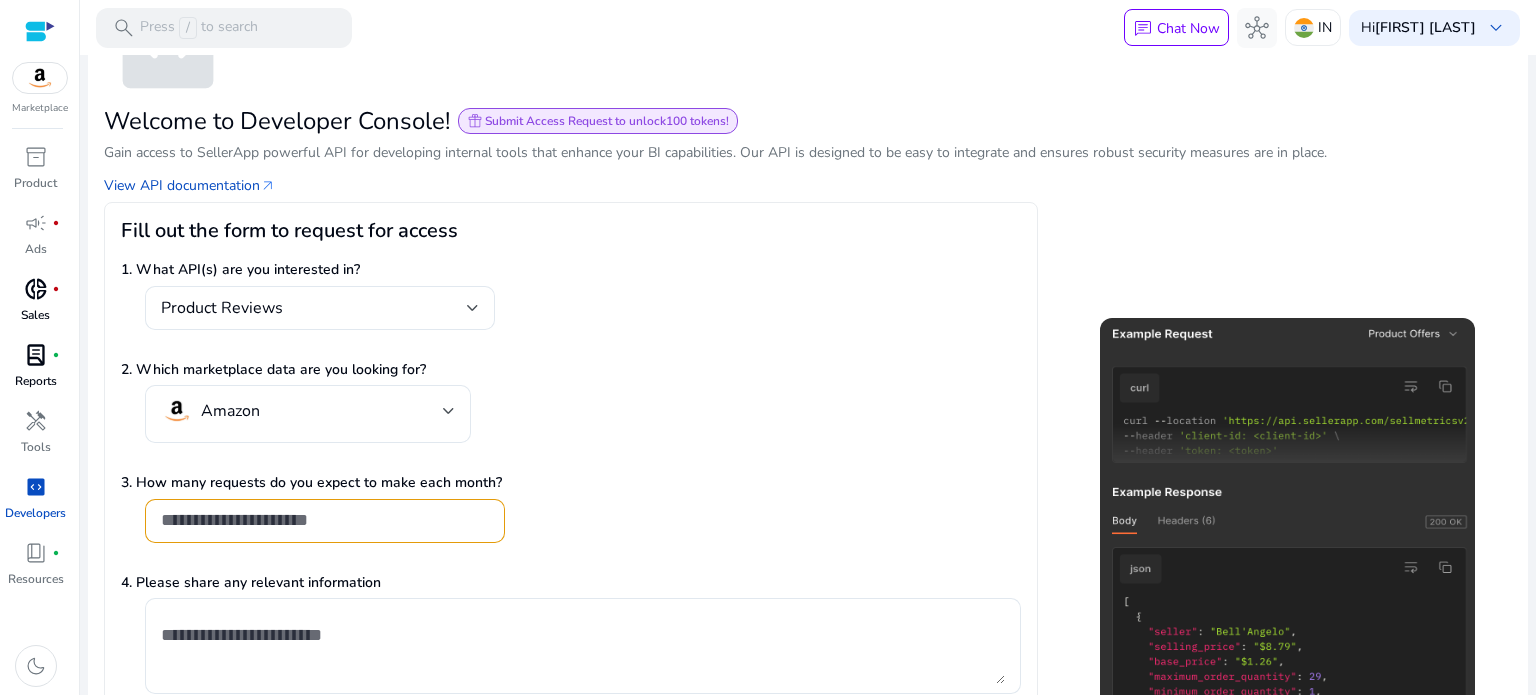 click on "lab_profile" at bounding box center (36, 355) 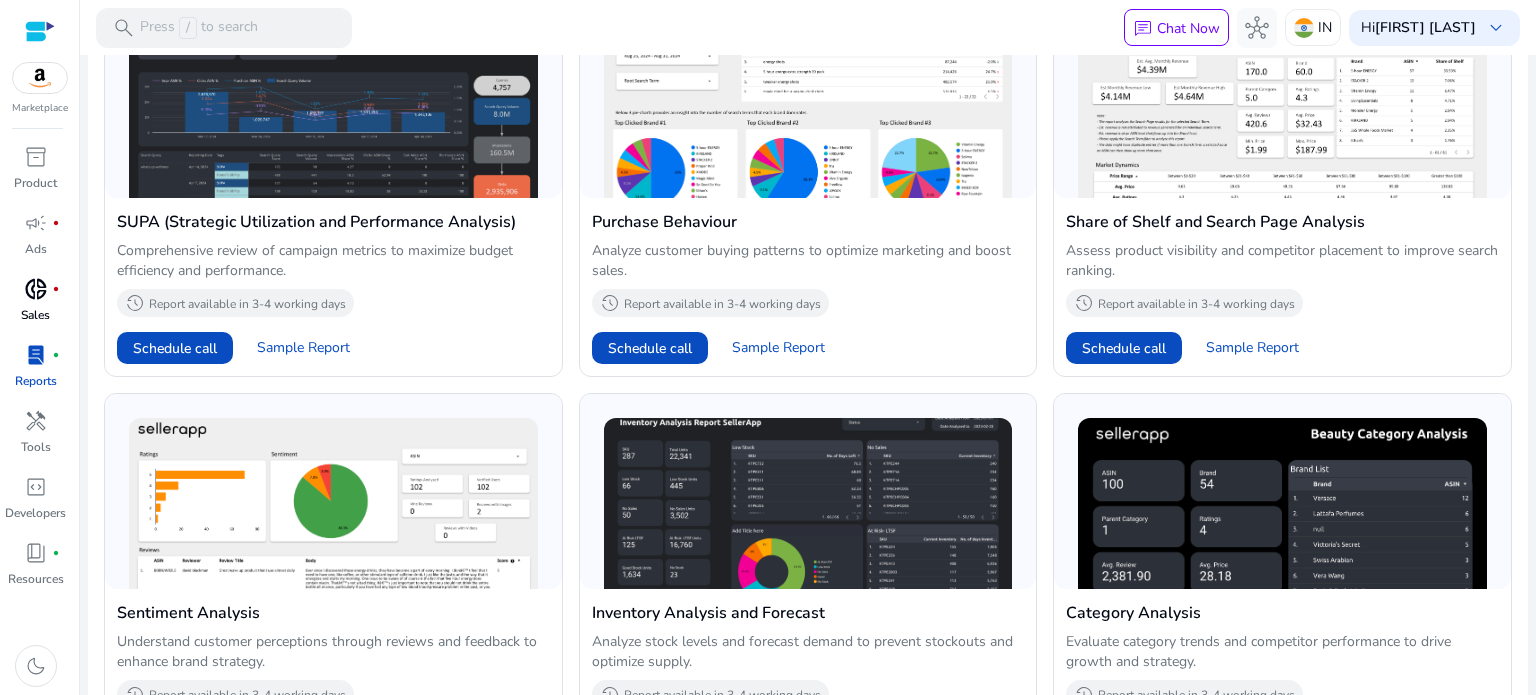 scroll, scrollTop: 1265, scrollLeft: 0, axis: vertical 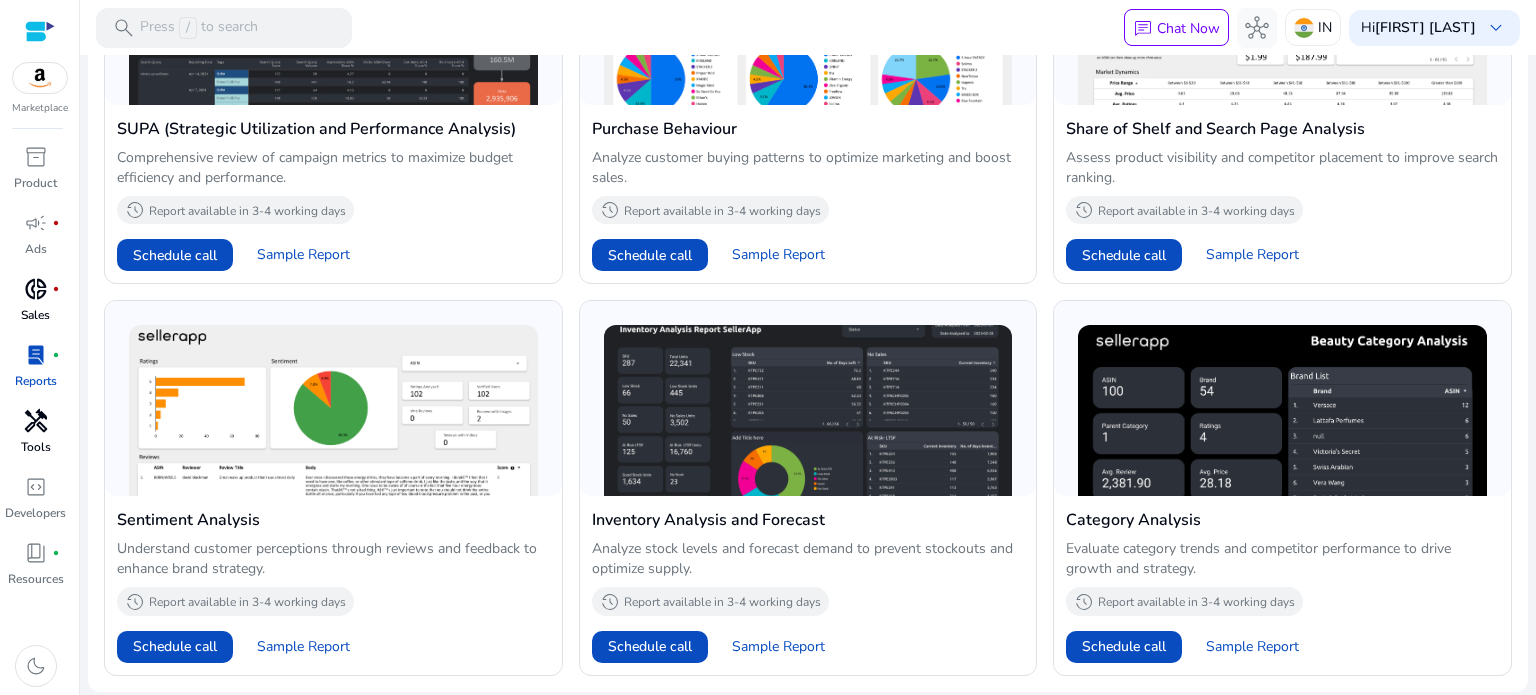 click on "handyman" at bounding box center [36, 421] 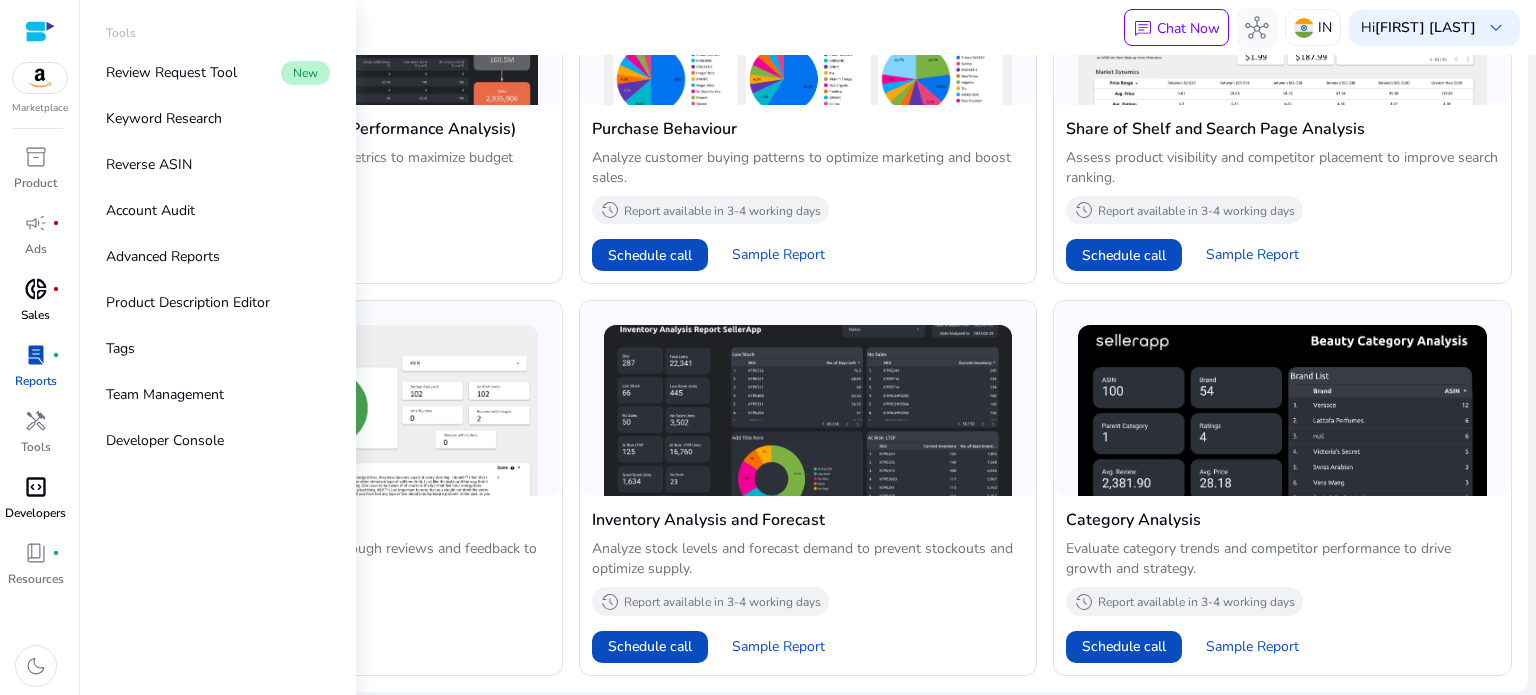 scroll, scrollTop: 0, scrollLeft: 0, axis: both 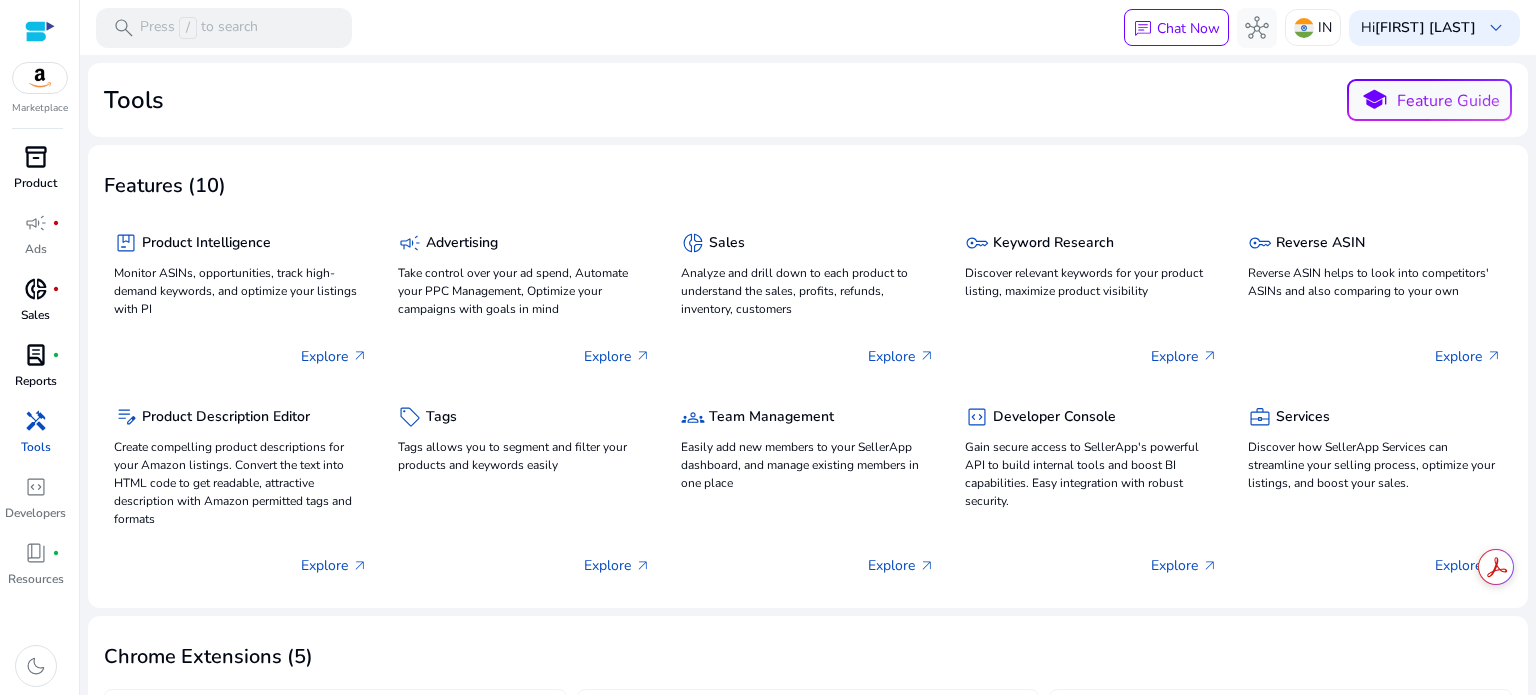 click on "inventory_2" at bounding box center (36, 157) 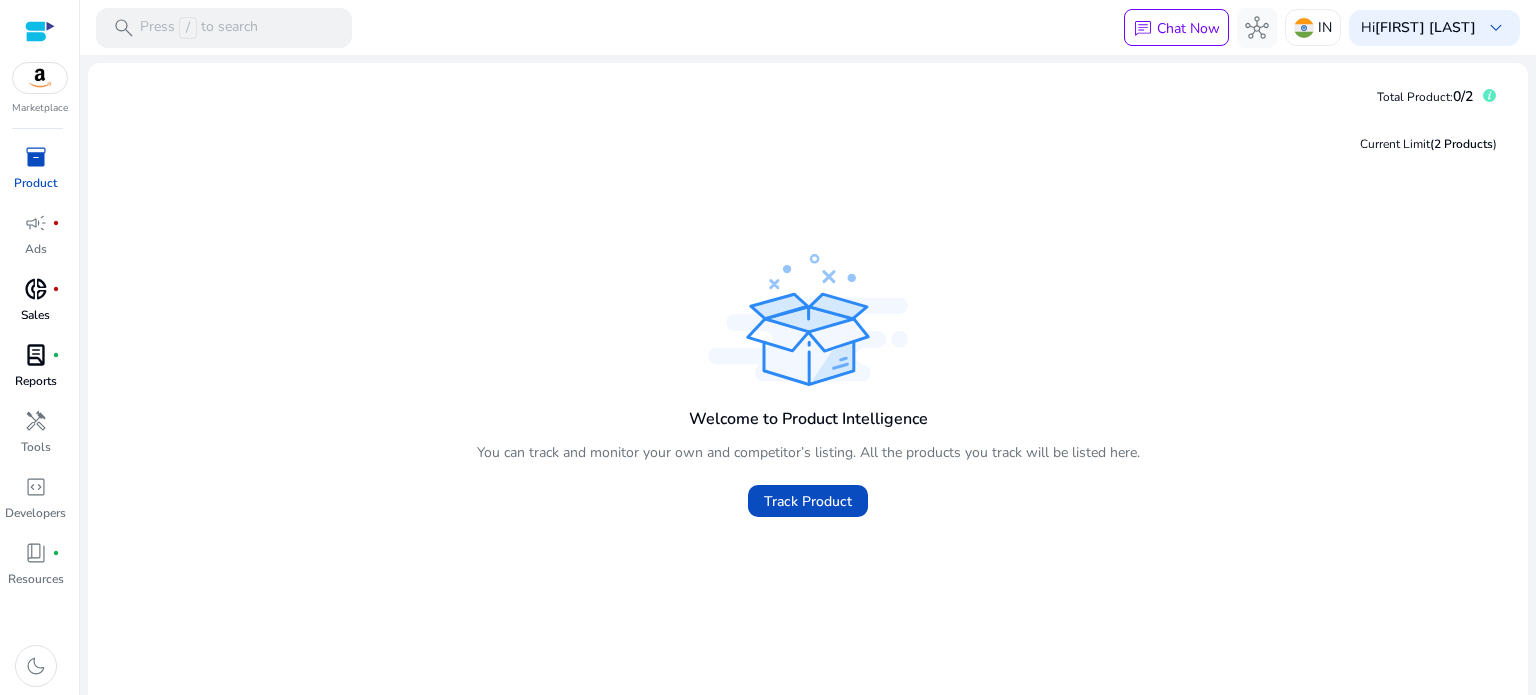 click on "(2 Products" 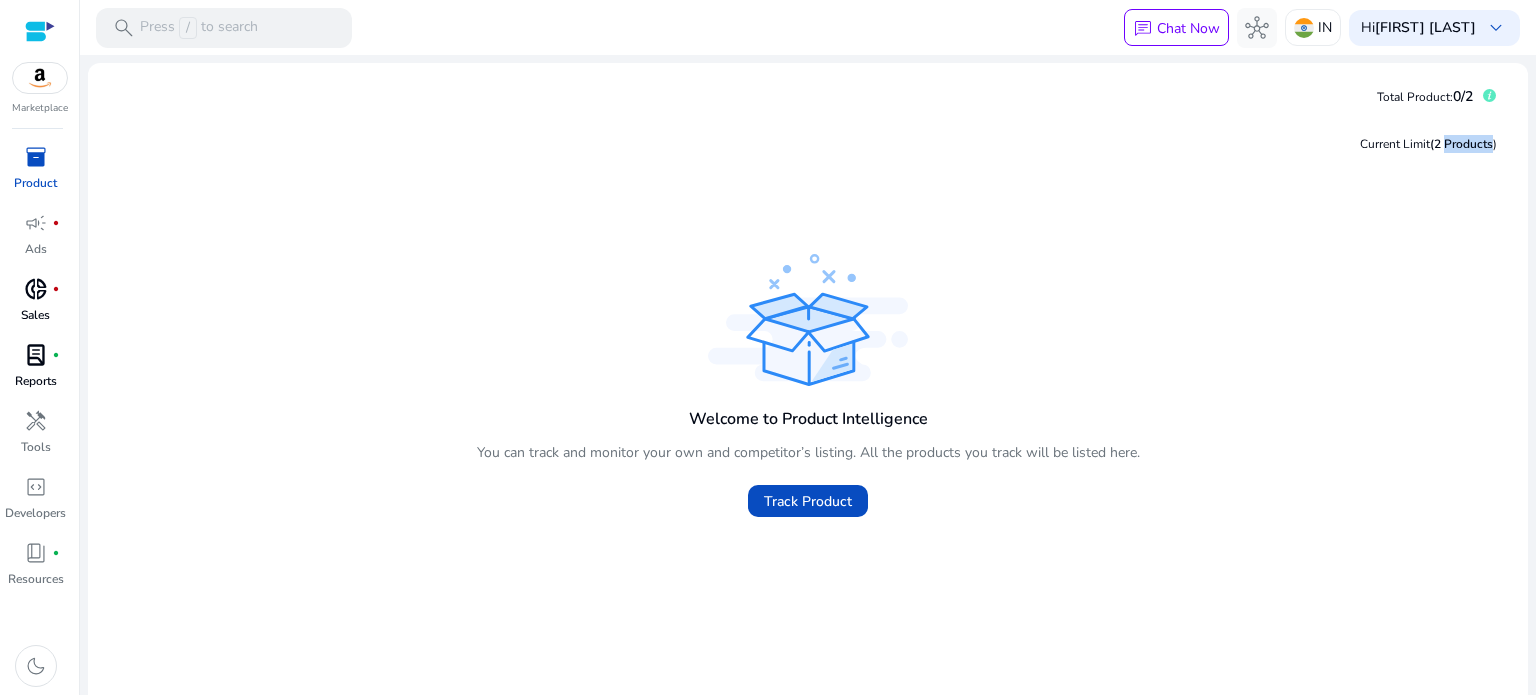 click on "(2 Products" 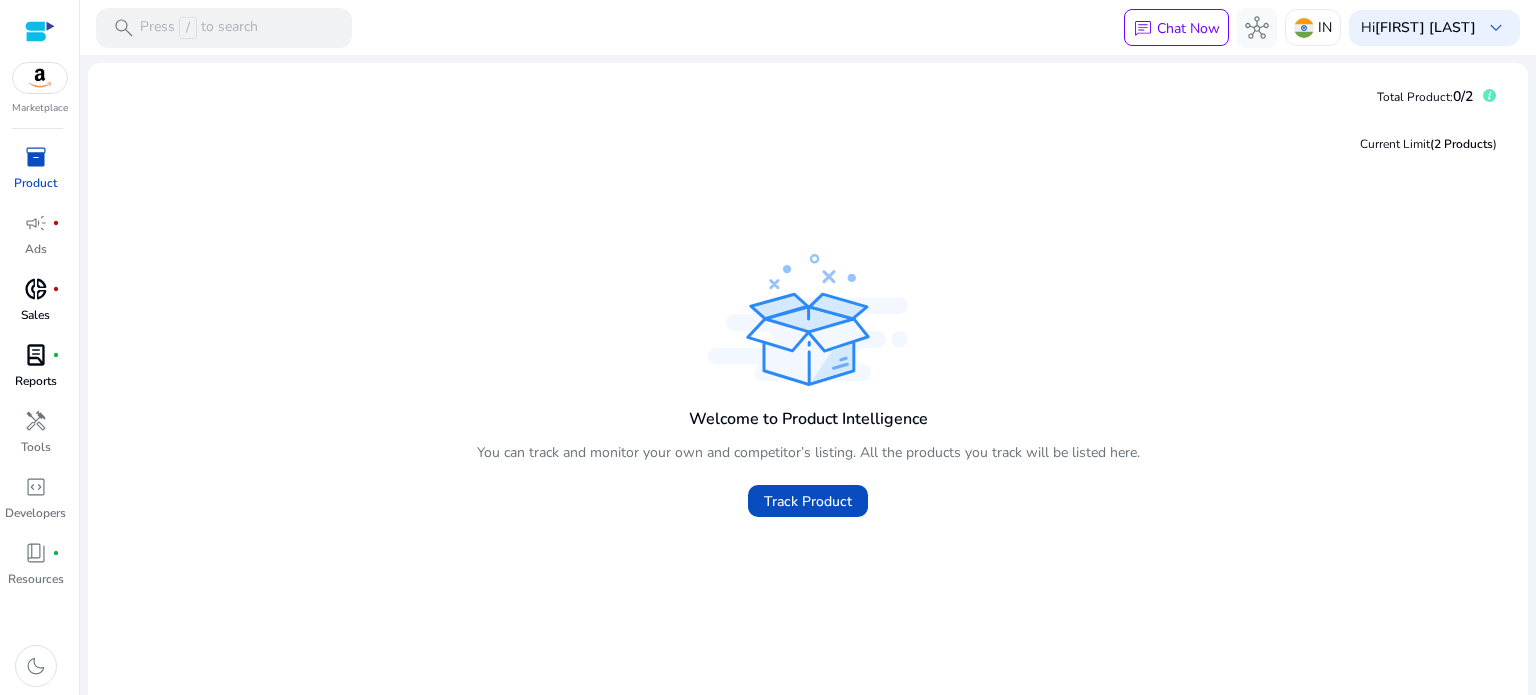 click on "Welcome to Product Intelligence You can track and monitor your own and competitor’s listing. All the products you track will be listed here.  Track Product" 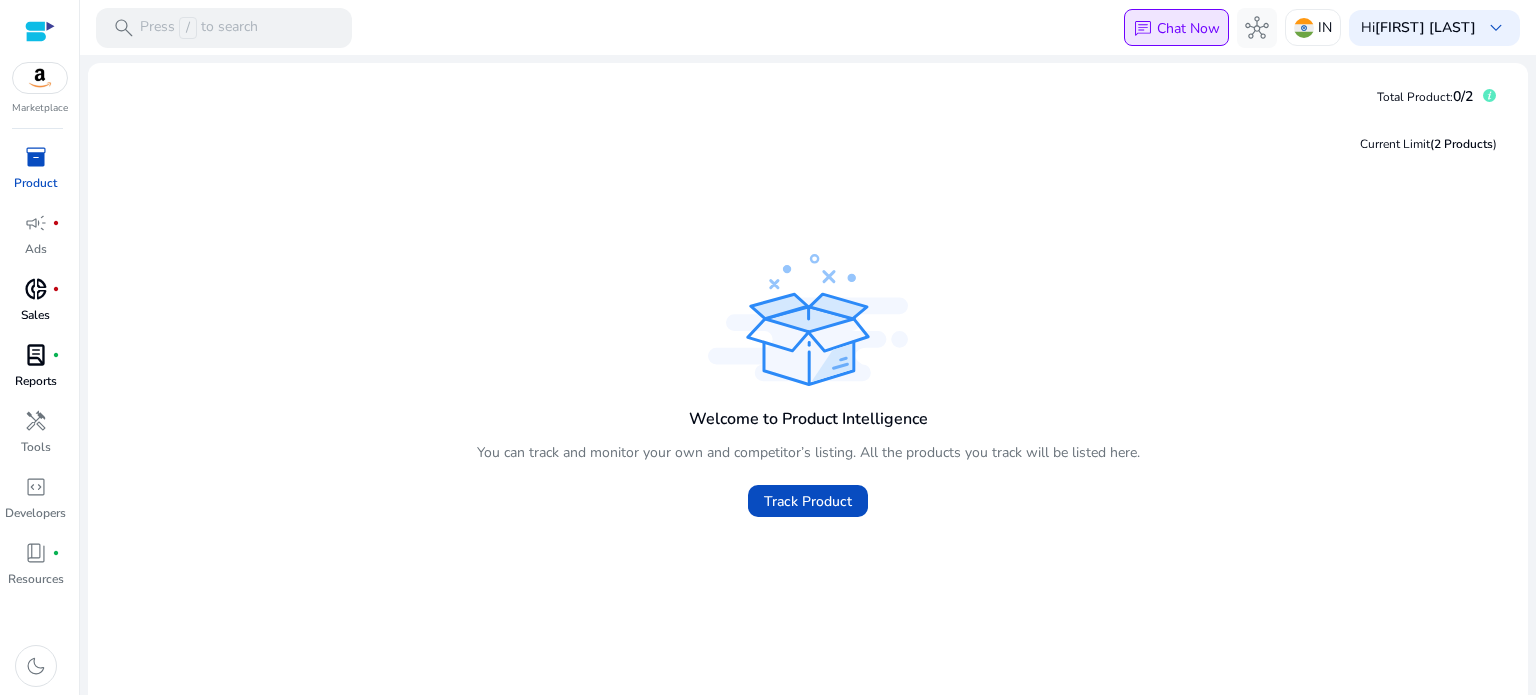 click on "chat" at bounding box center [1143, 29] 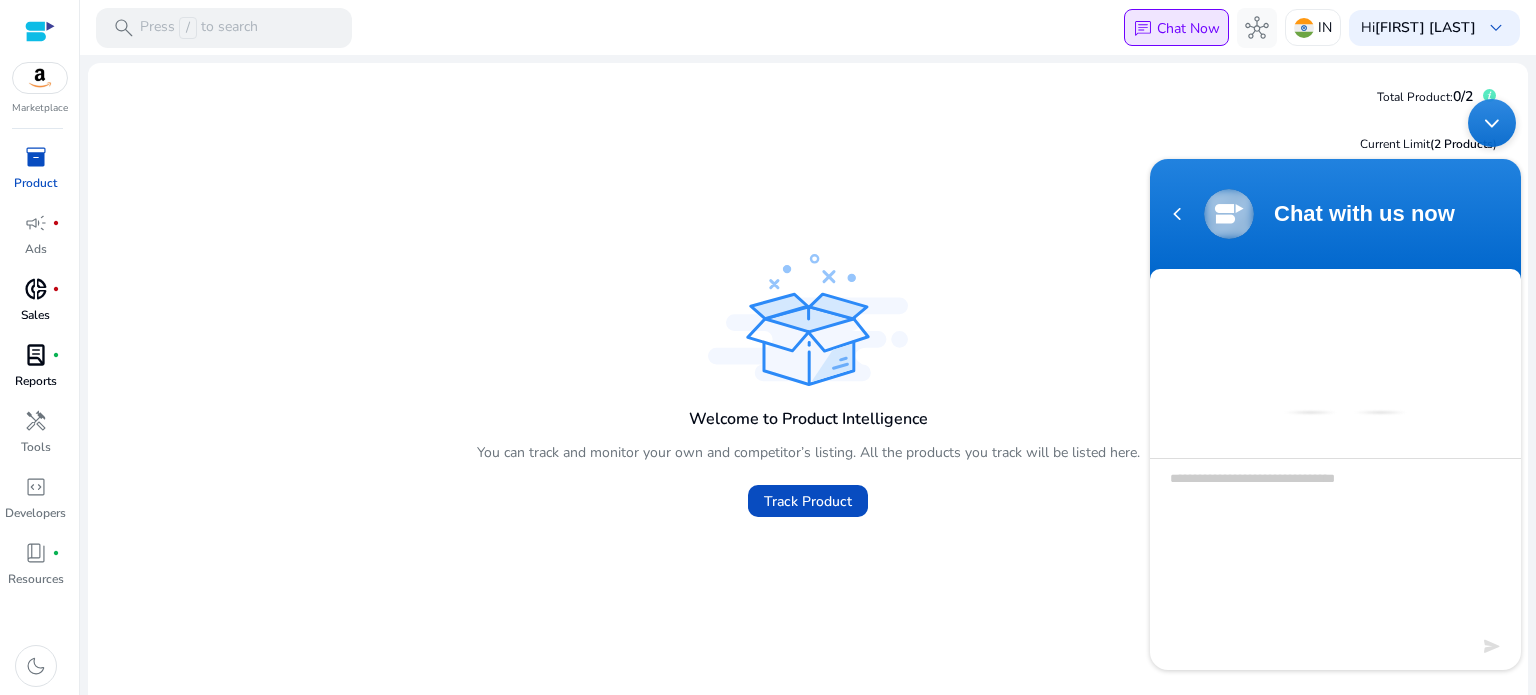scroll, scrollTop: 0, scrollLeft: 0, axis: both 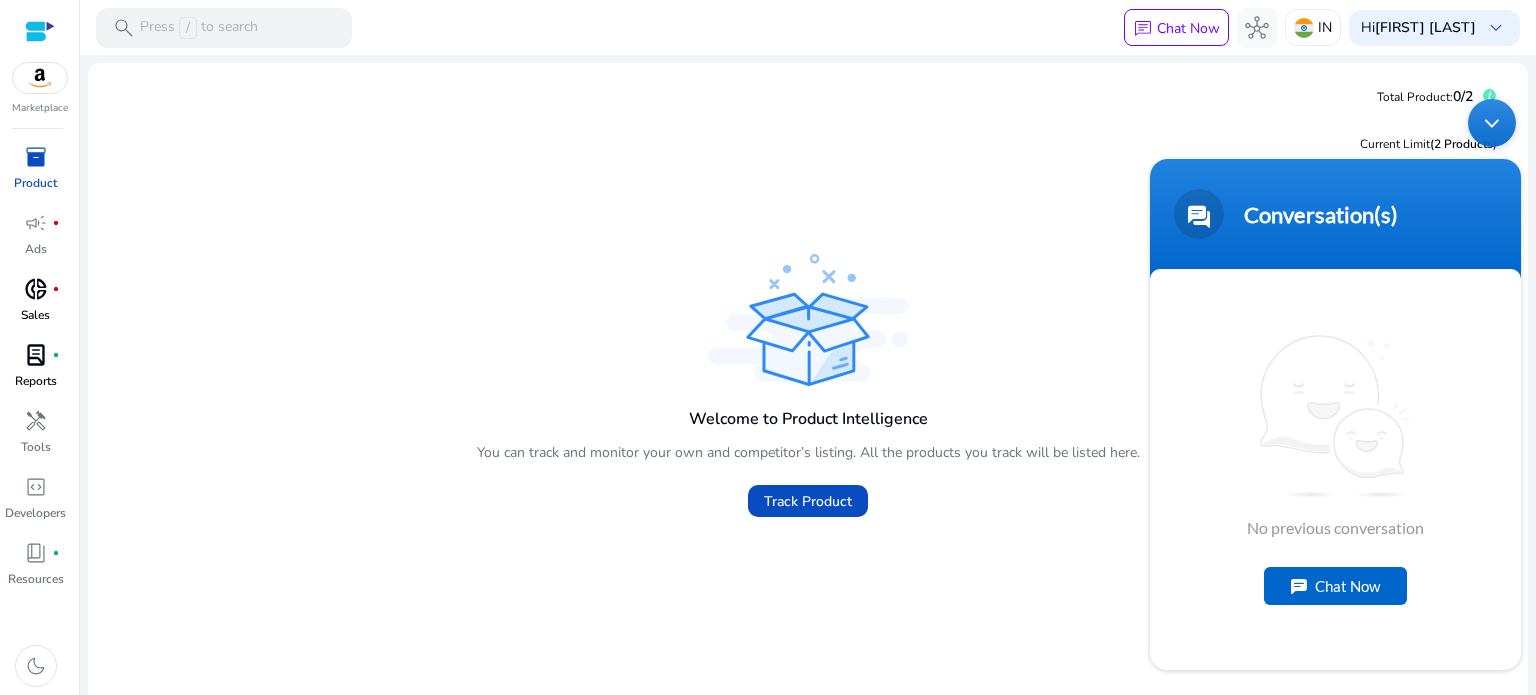 click at bounding box center [1492, 123] 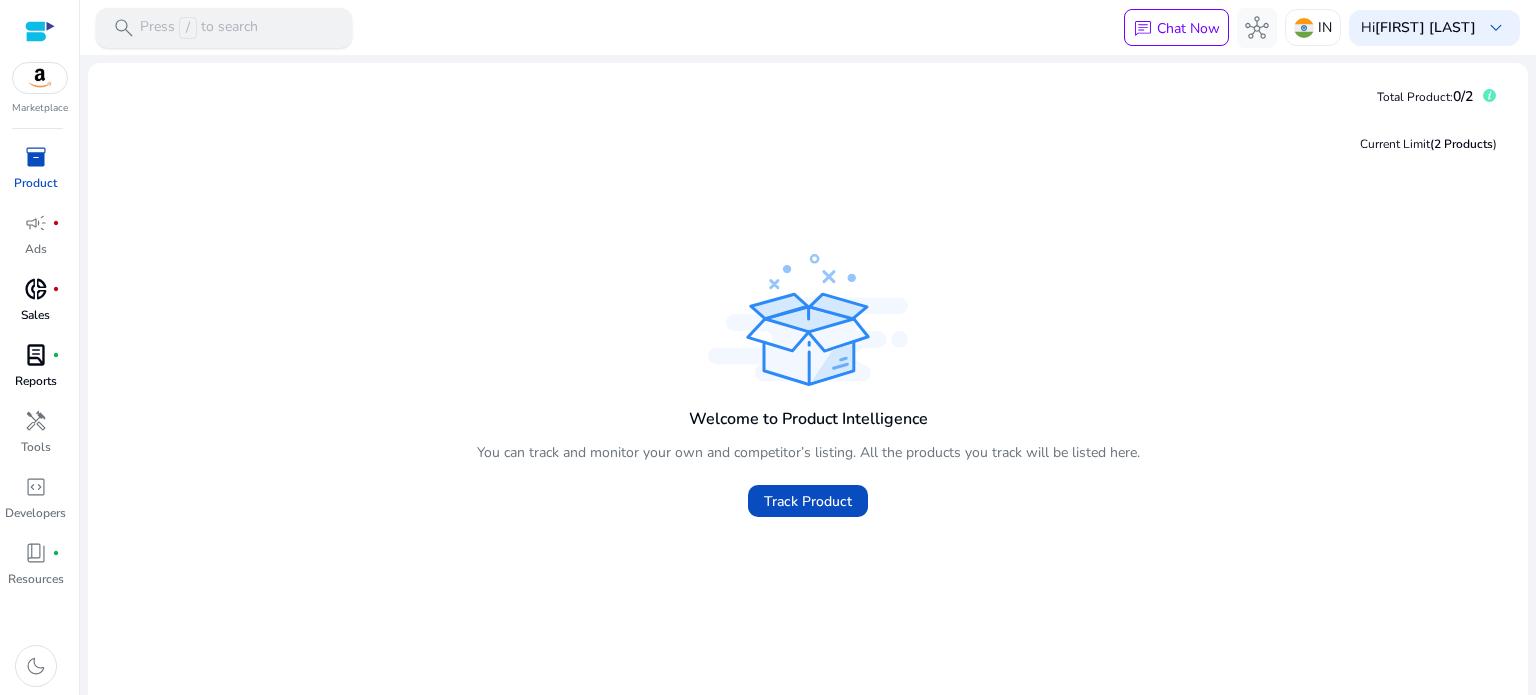 click on "Press  /  to search" at bounding box center [199, 28] 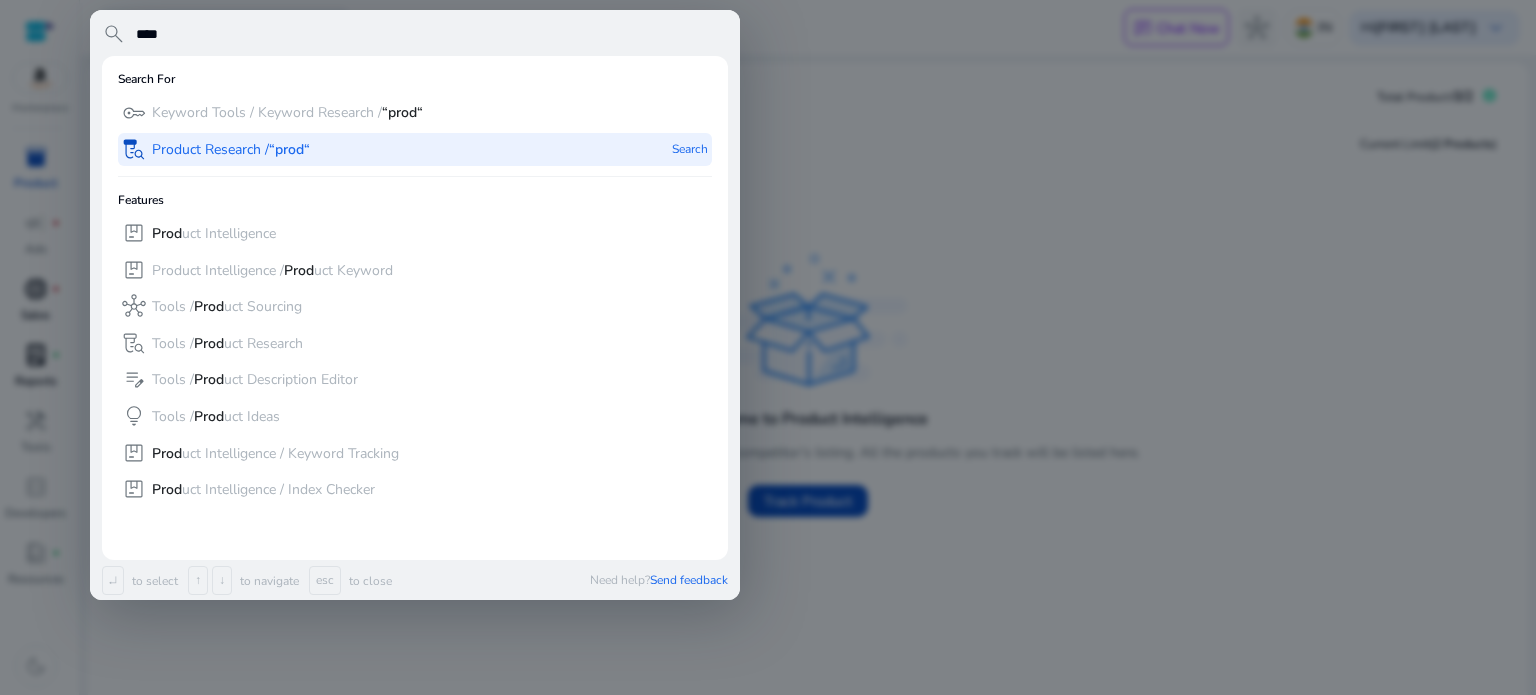 type on "****" 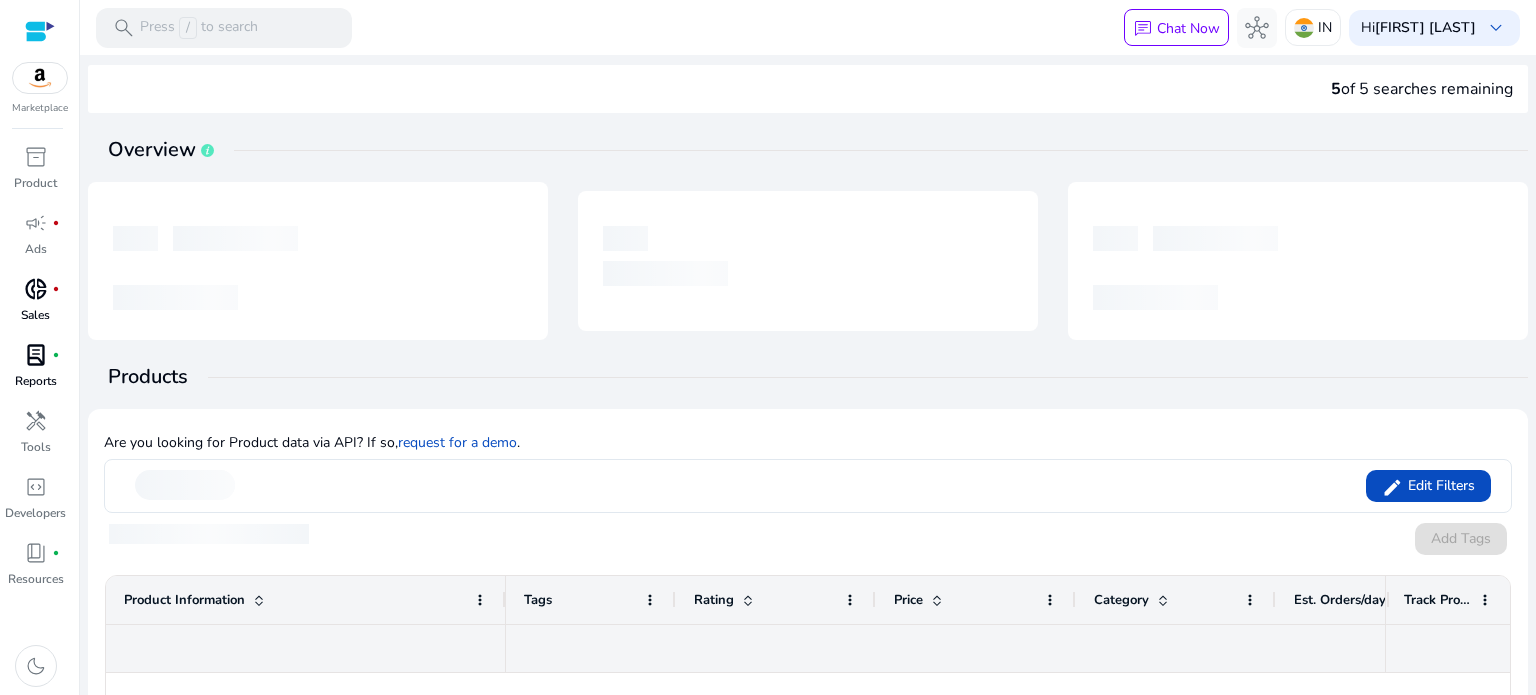click on "edit Edit Filters" 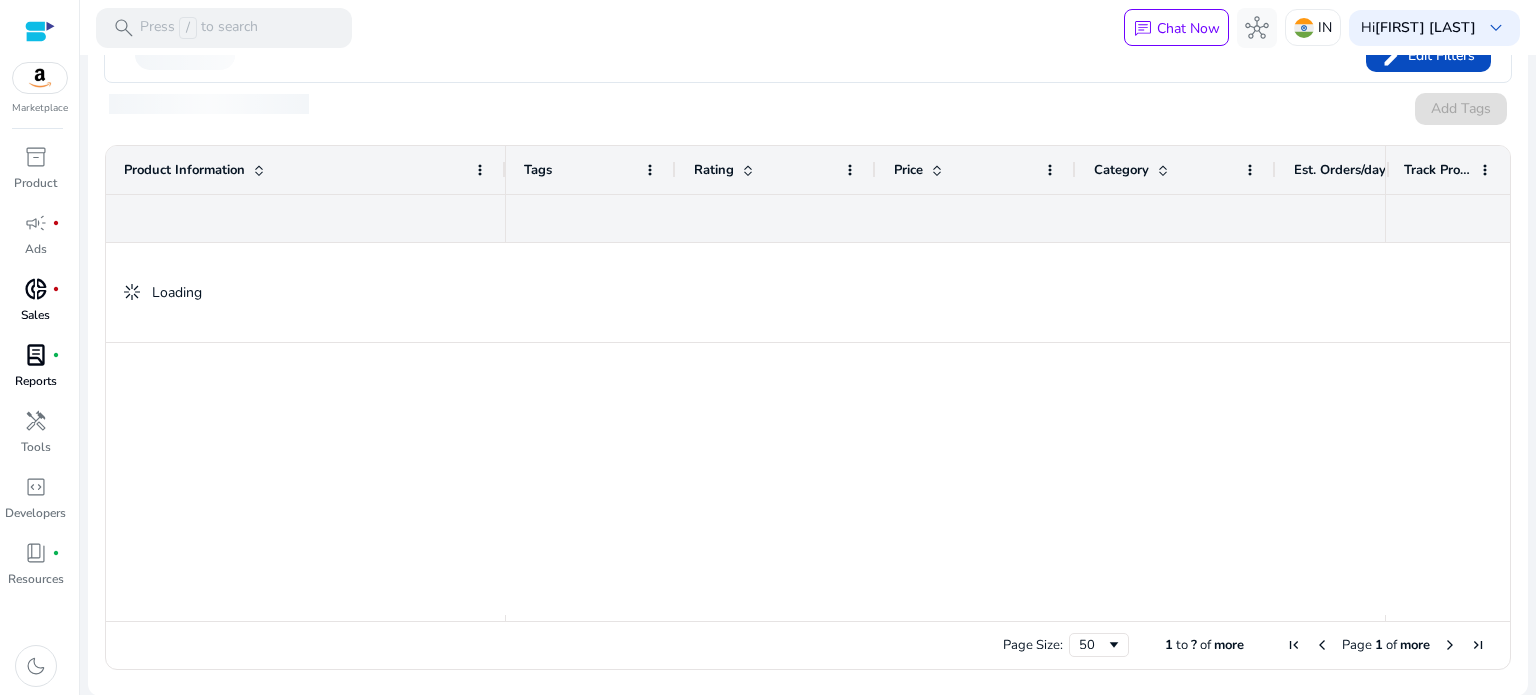 scroll, scrollTop: 0, scrollLeft: 0, axis: both 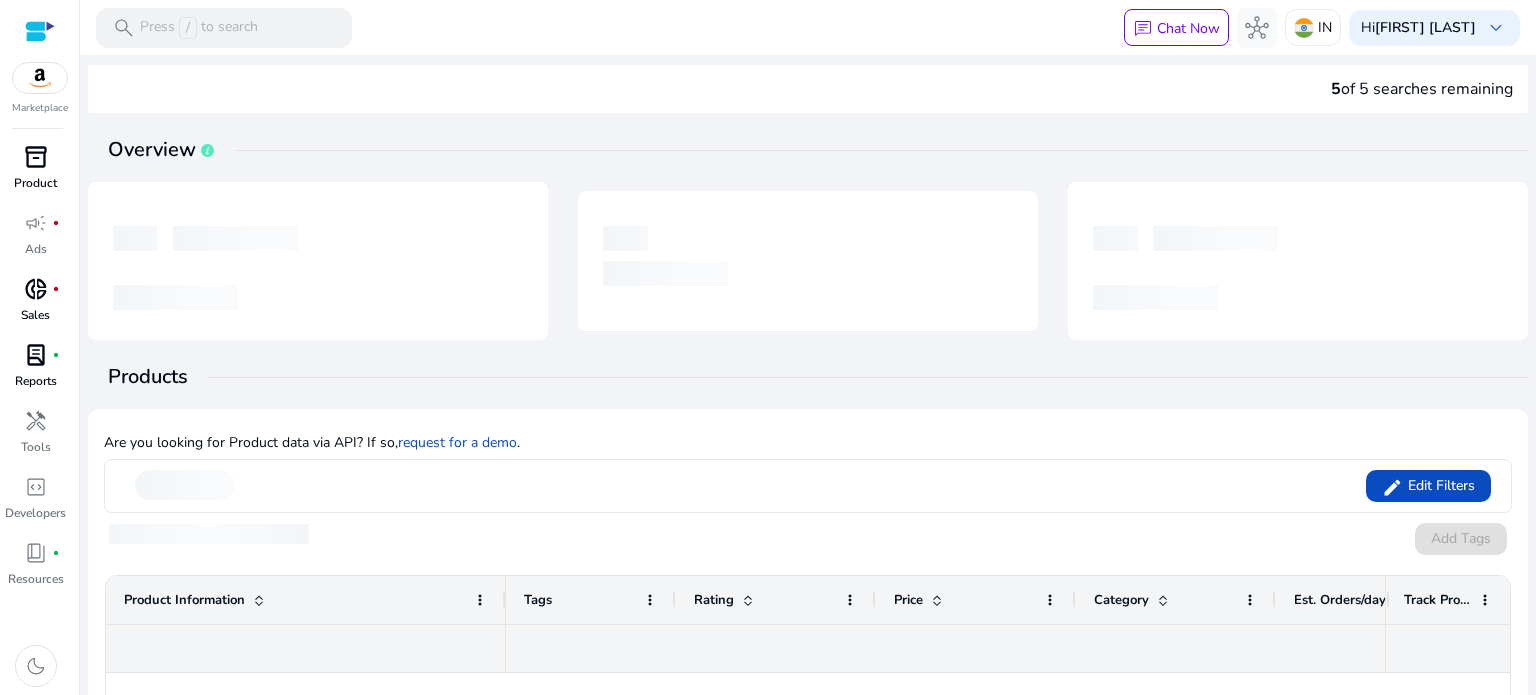 click on "inventory_2" at bounding box center [36, 157] 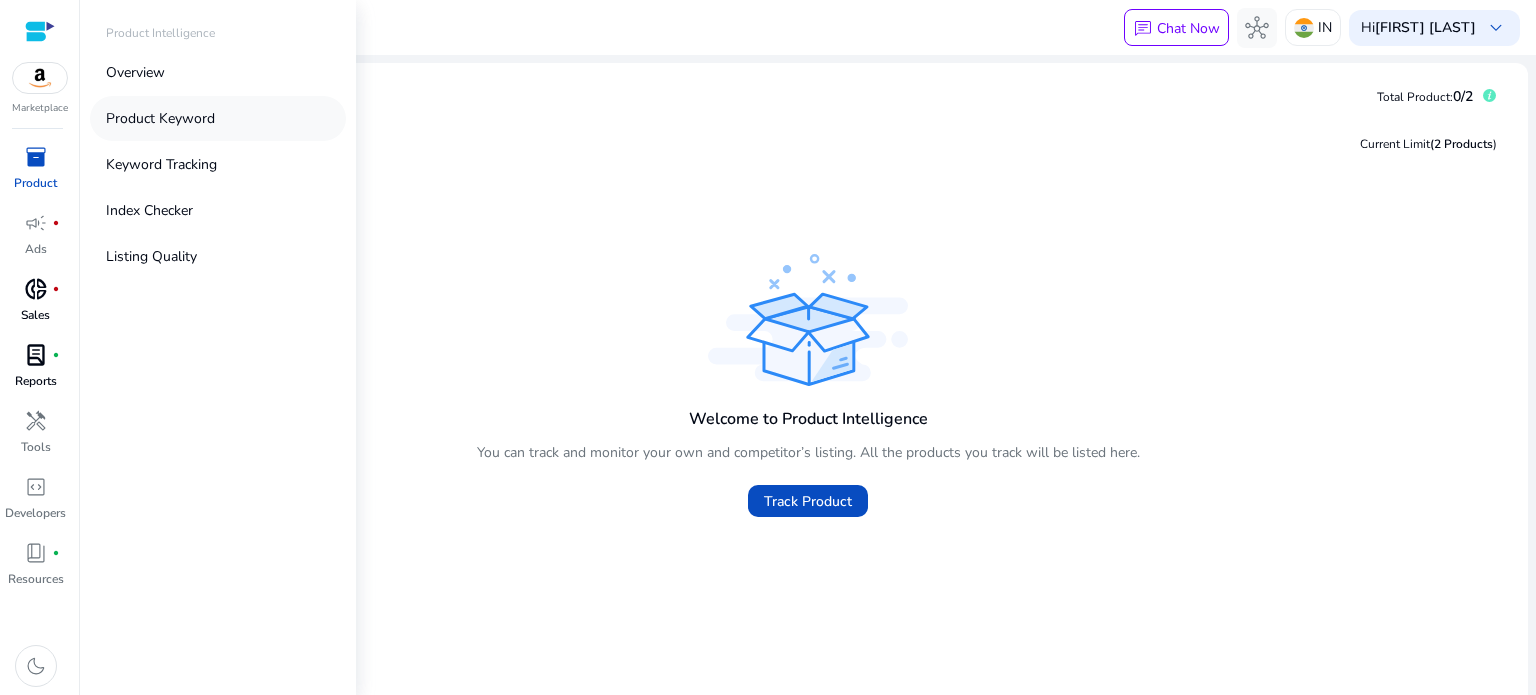 click on "Product Keyword" at bounding box center (218, 118) 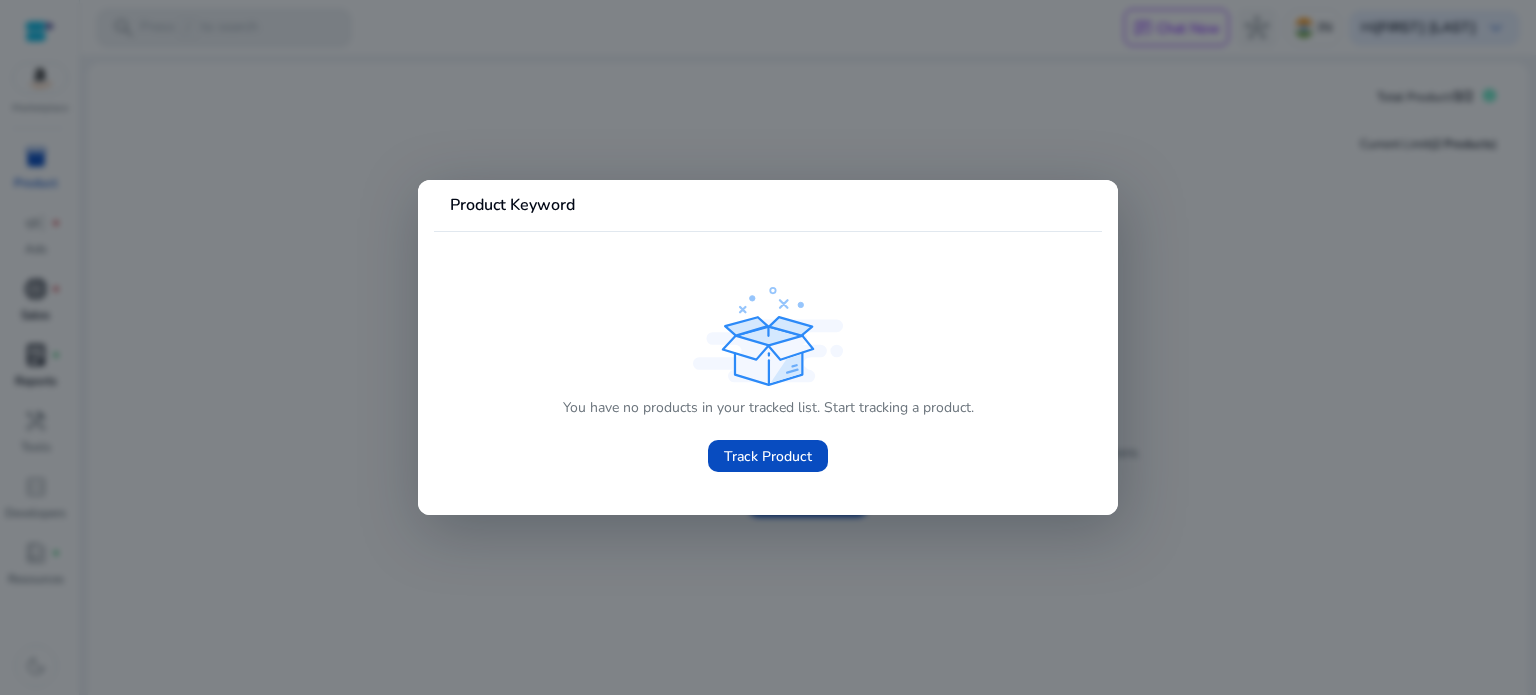 click at bounding box center (768, 347) 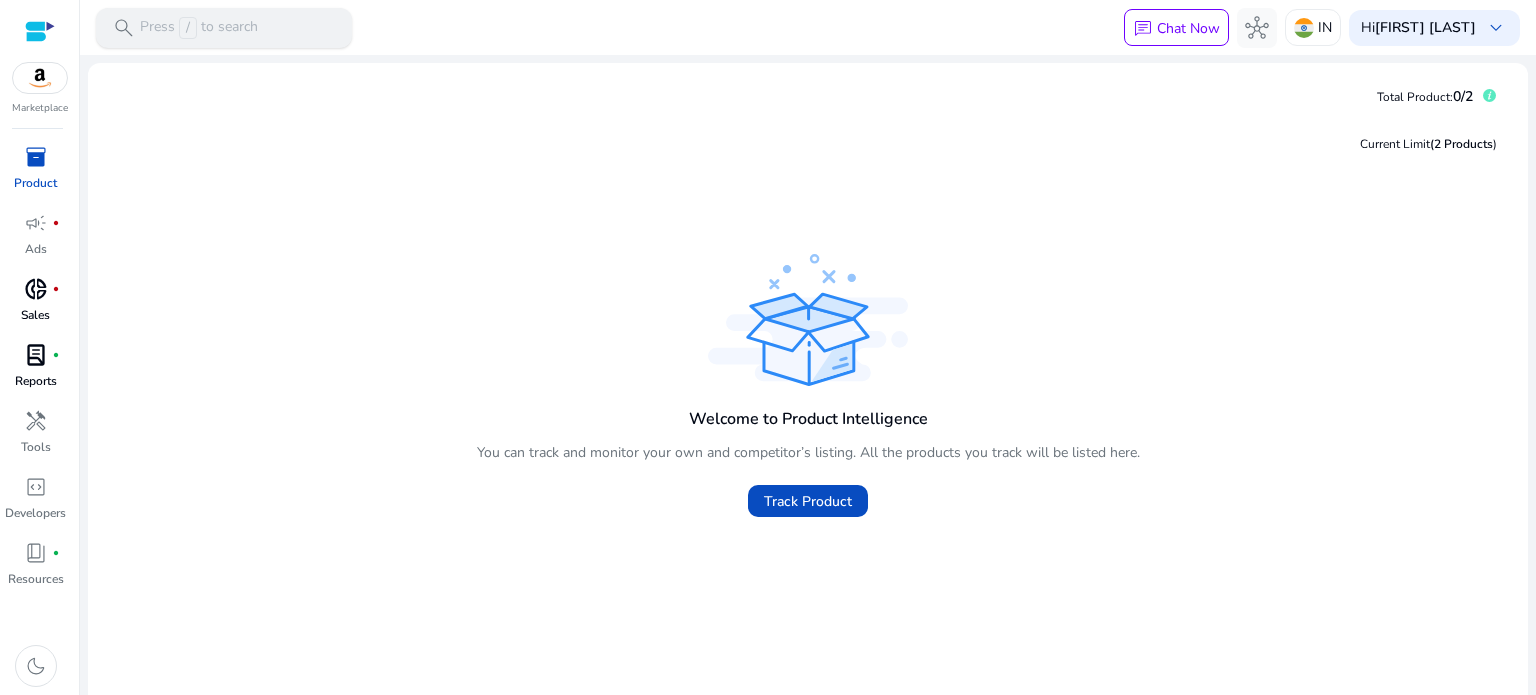 click on "Press  /  to search" at bounding box center [199, 28] 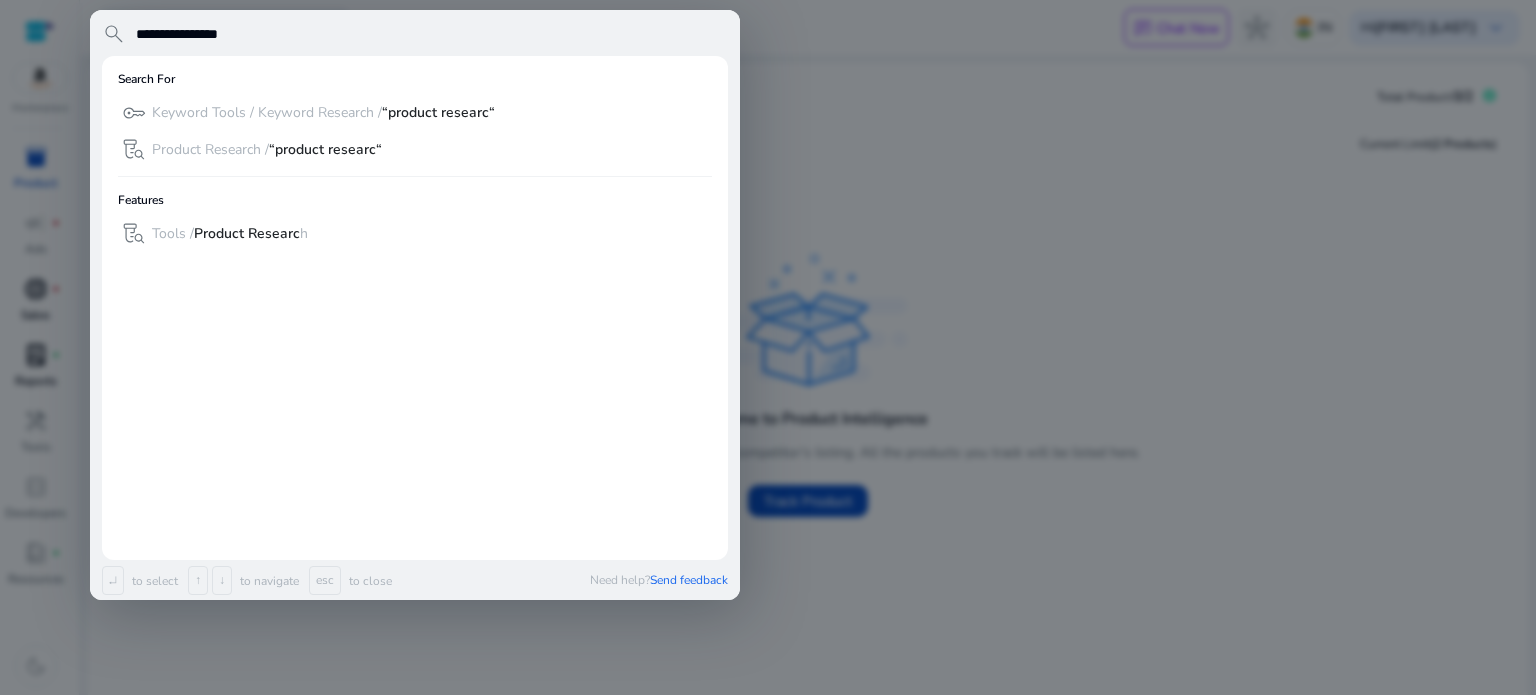 type on "**********" 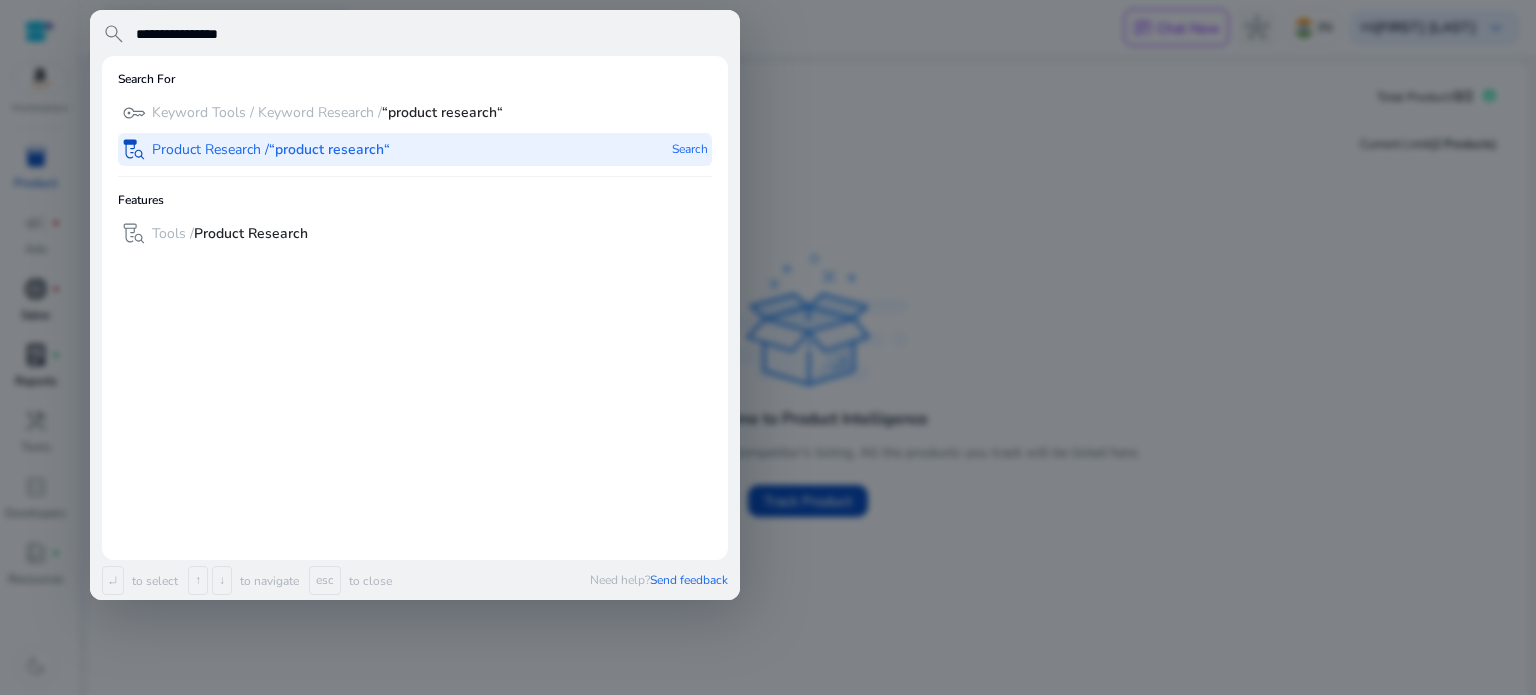 click on "“product research“" at bounding box center [329, 149] 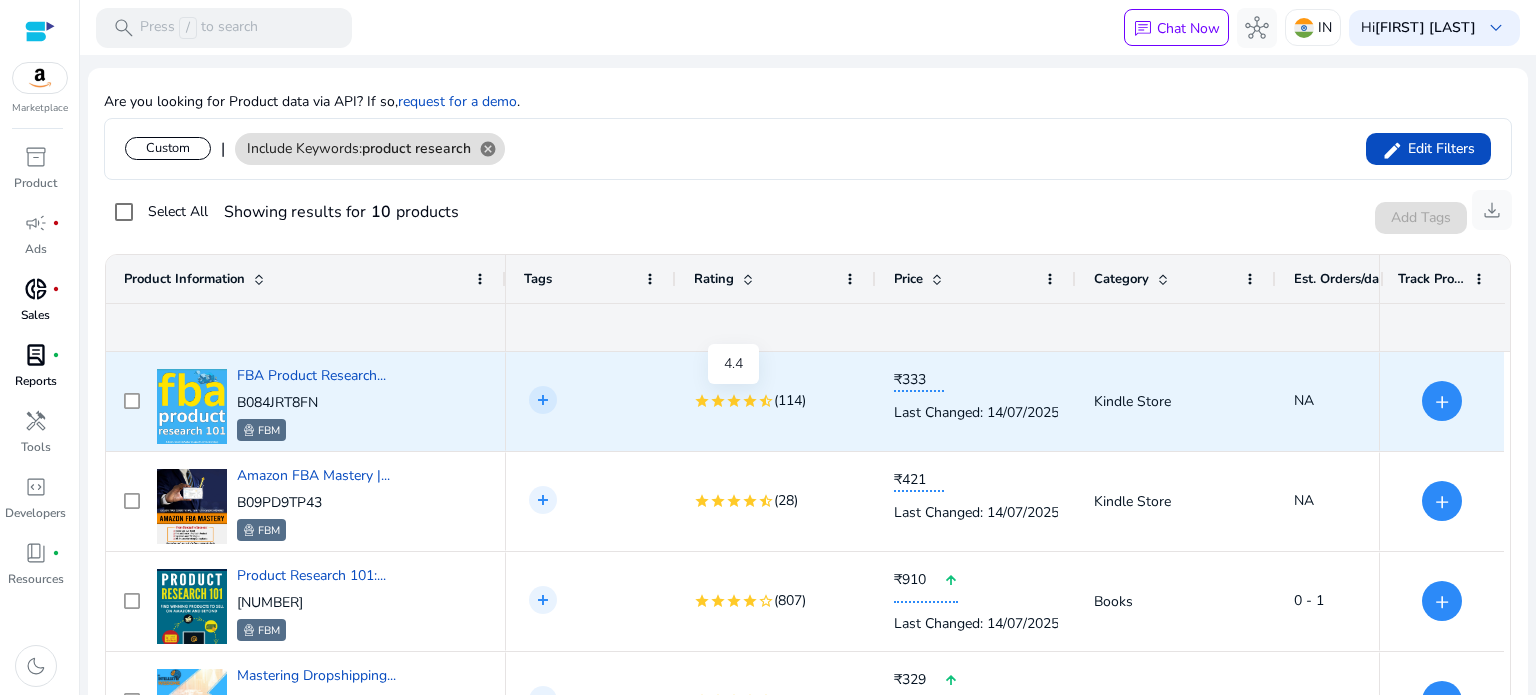 scroll, scrollTop: 300, scrollLeft: 0, axis: vertical 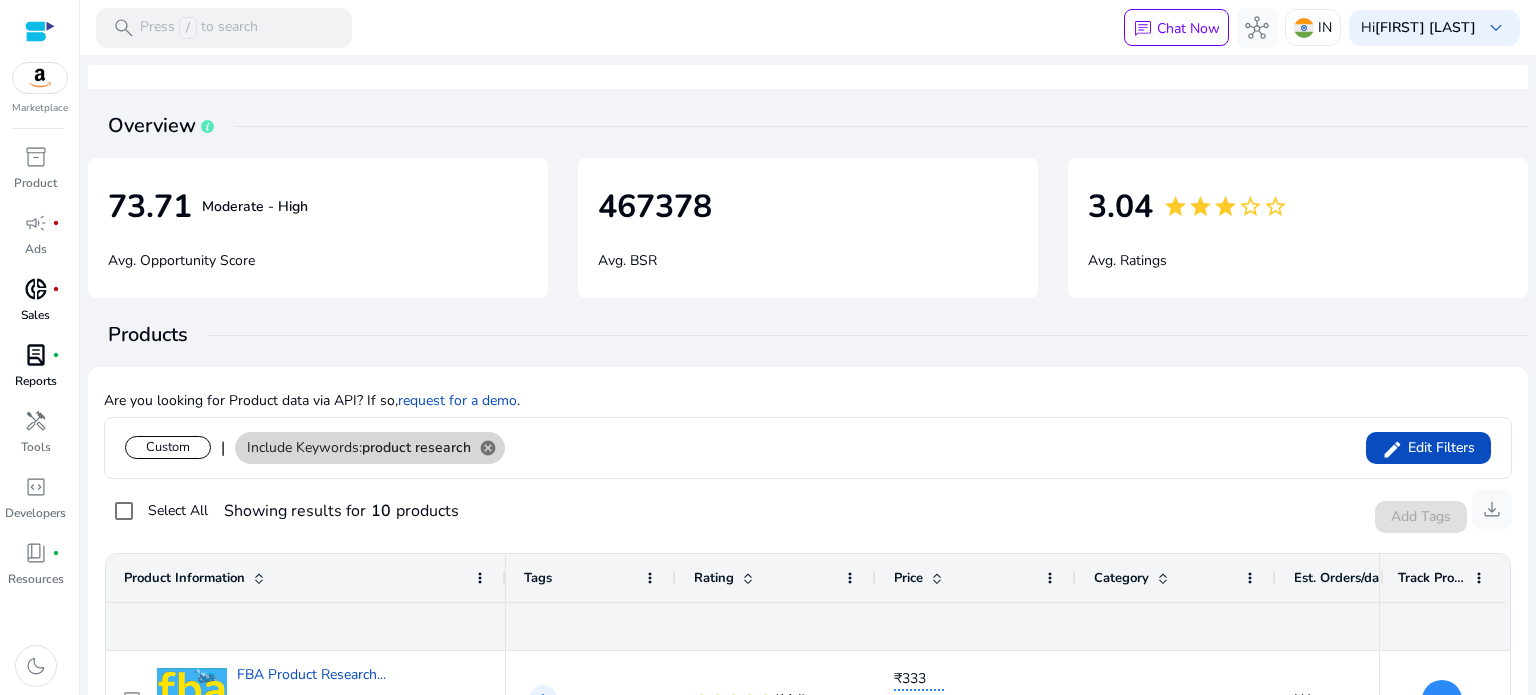 click on "product research" at bounding box center (416, 447) 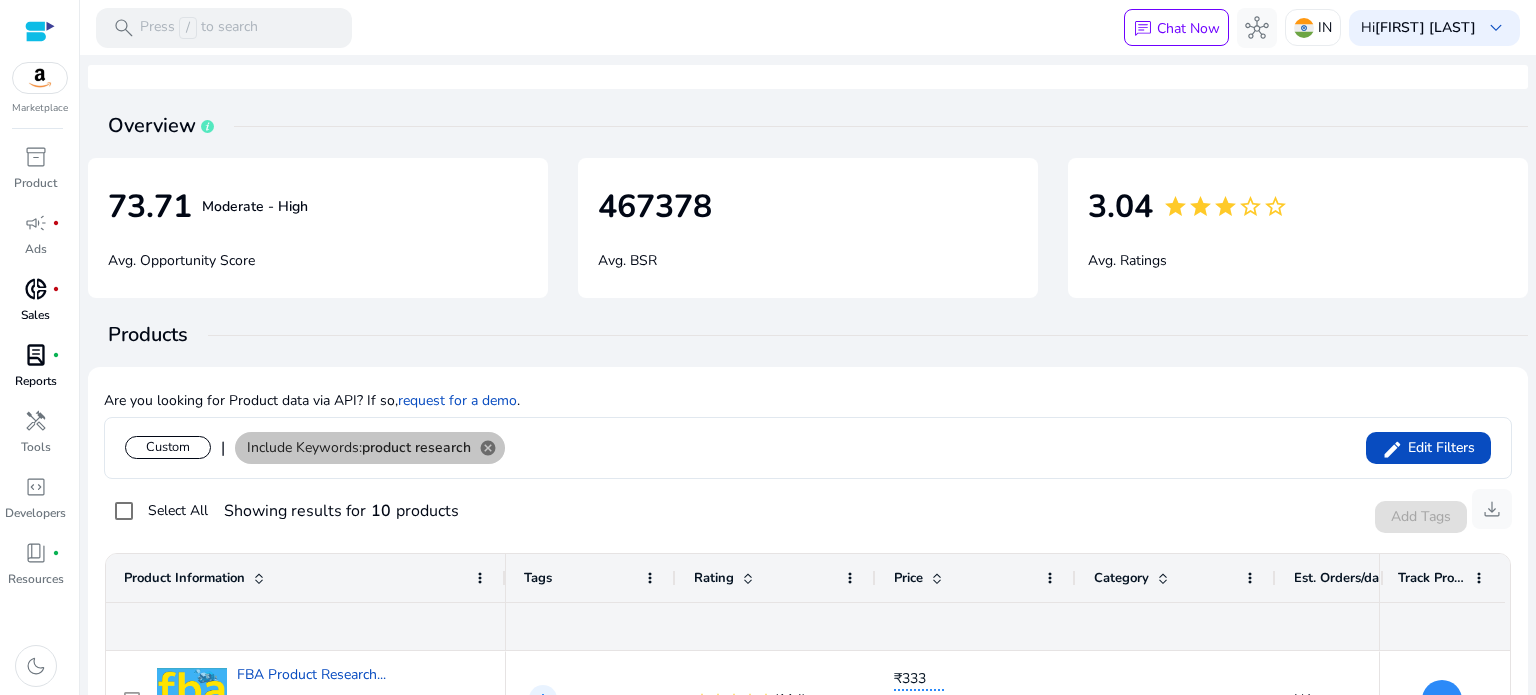 click on "Custom  |  Include Keywords:  product research cancel edit Edit Filters" 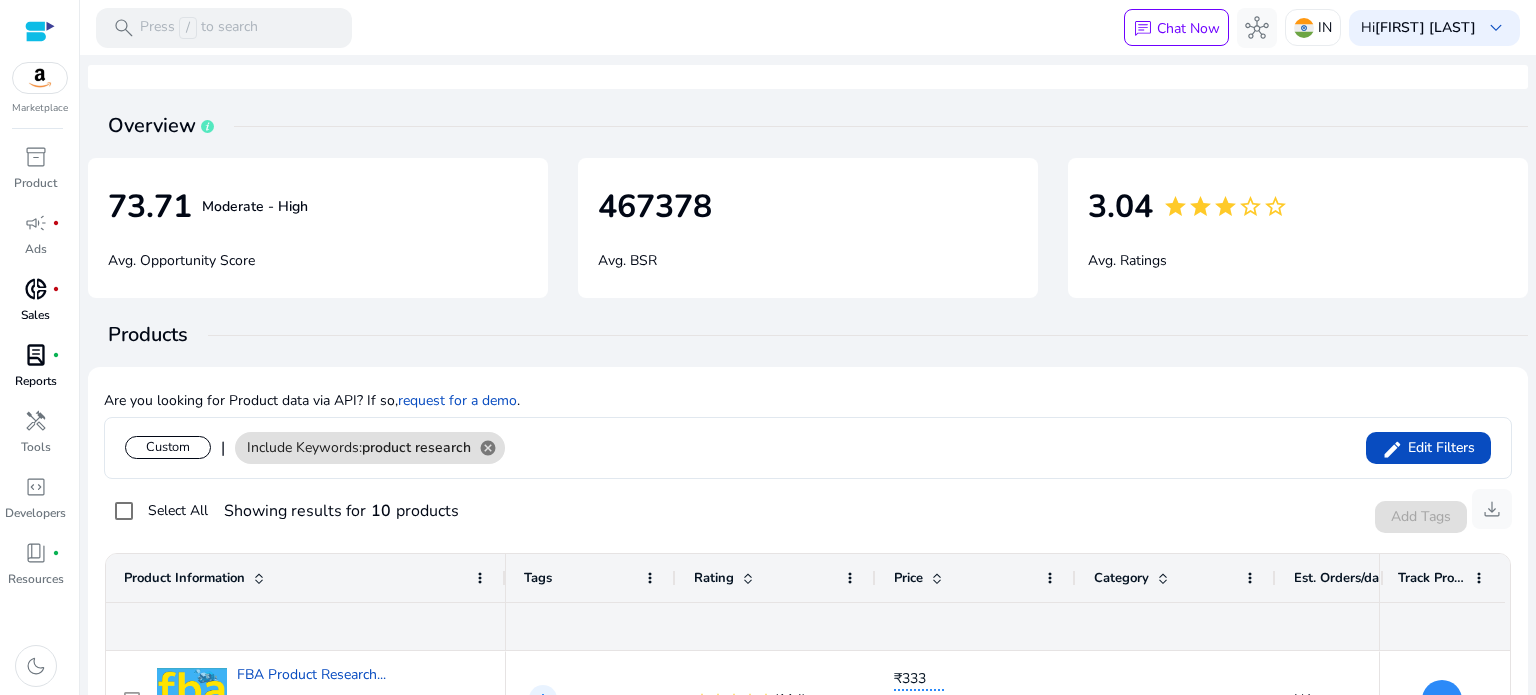 click on "Custom  |  Include Keywords:  product research cancel edit Edit Filters" 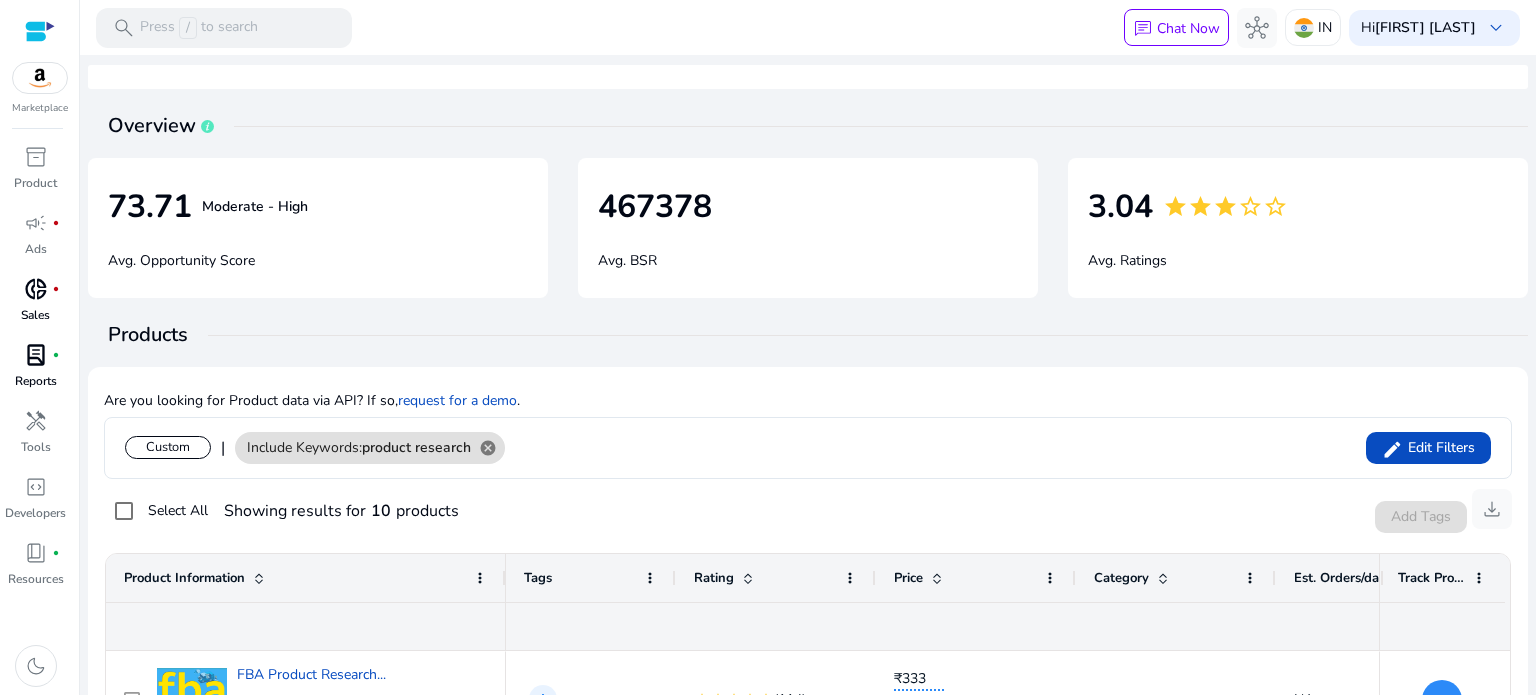 click on "467378" at bounding box center (808, 206) 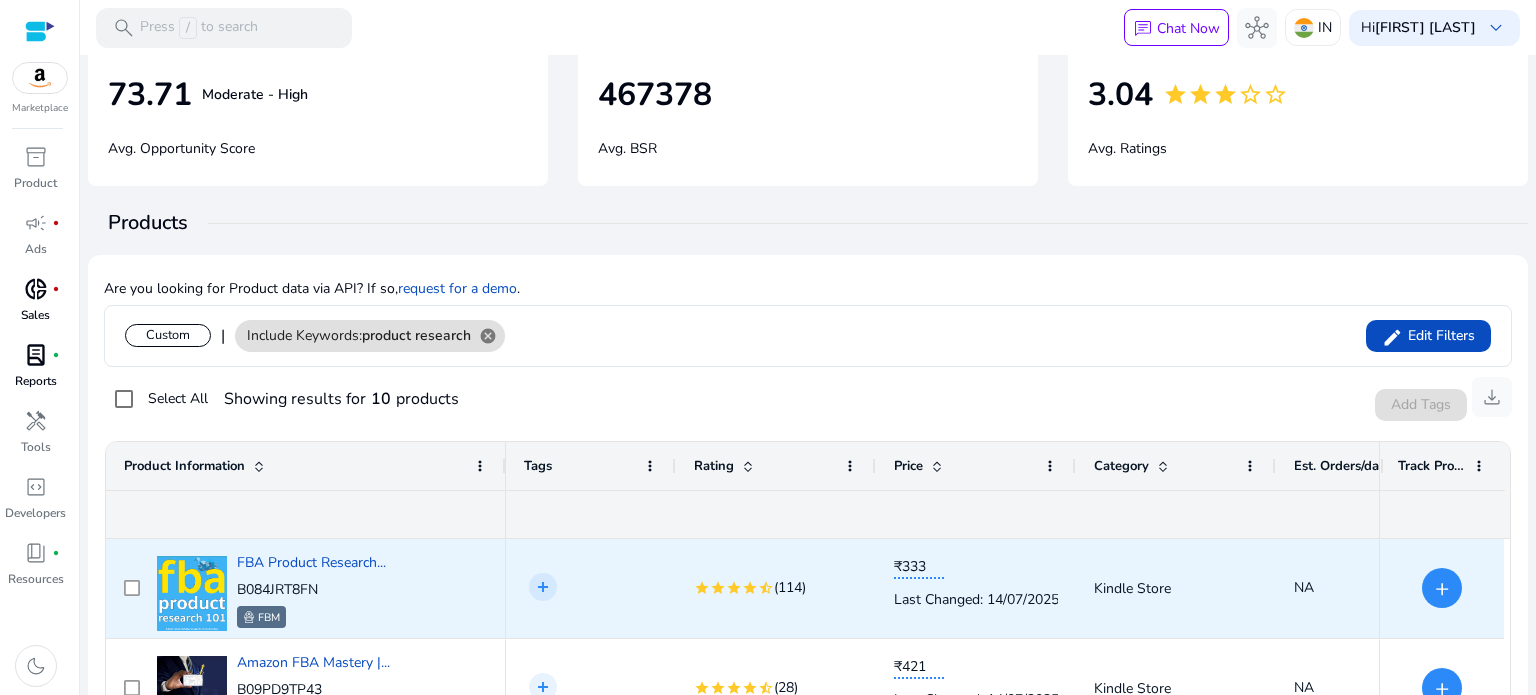 scroll, scrollTop: 300, scrollLeft: 0, axis: vertical 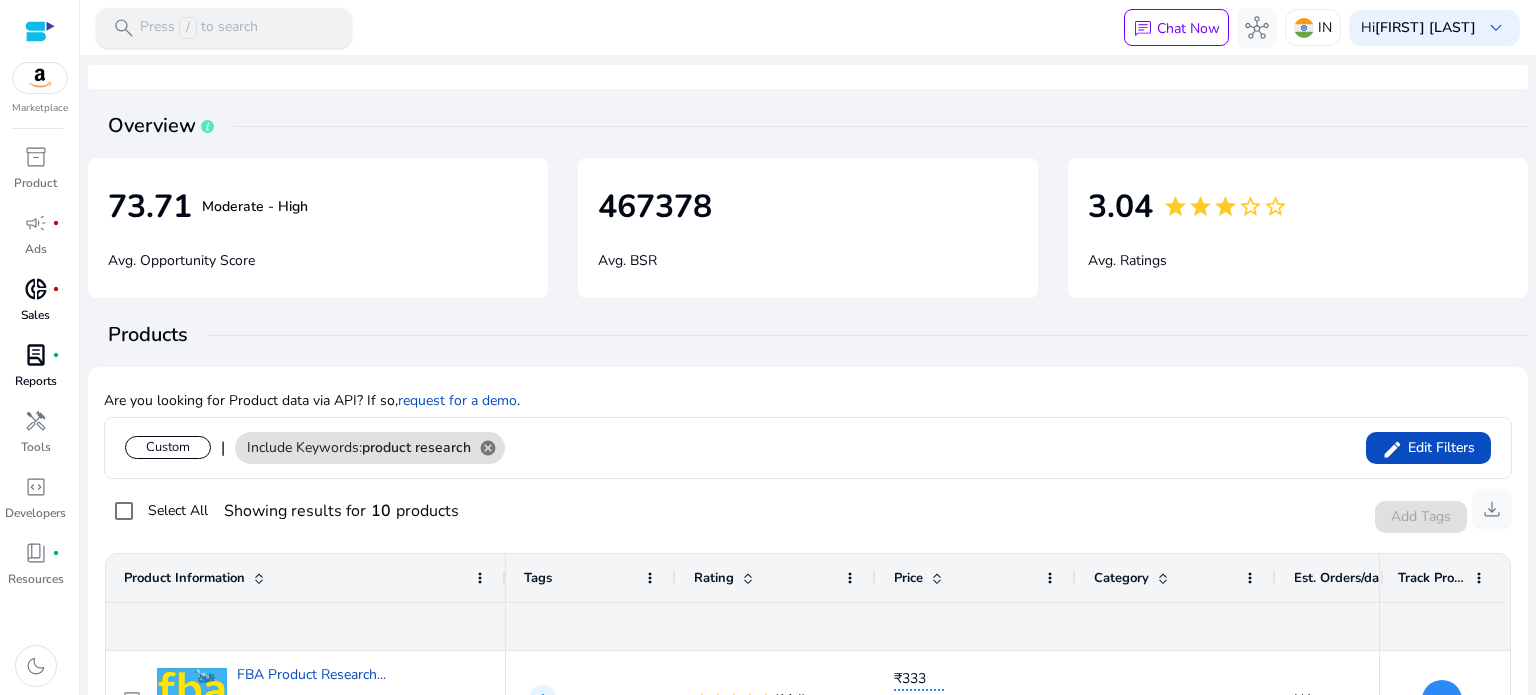 click on "search   Press  /  to search" at bounding box center (224, 28) 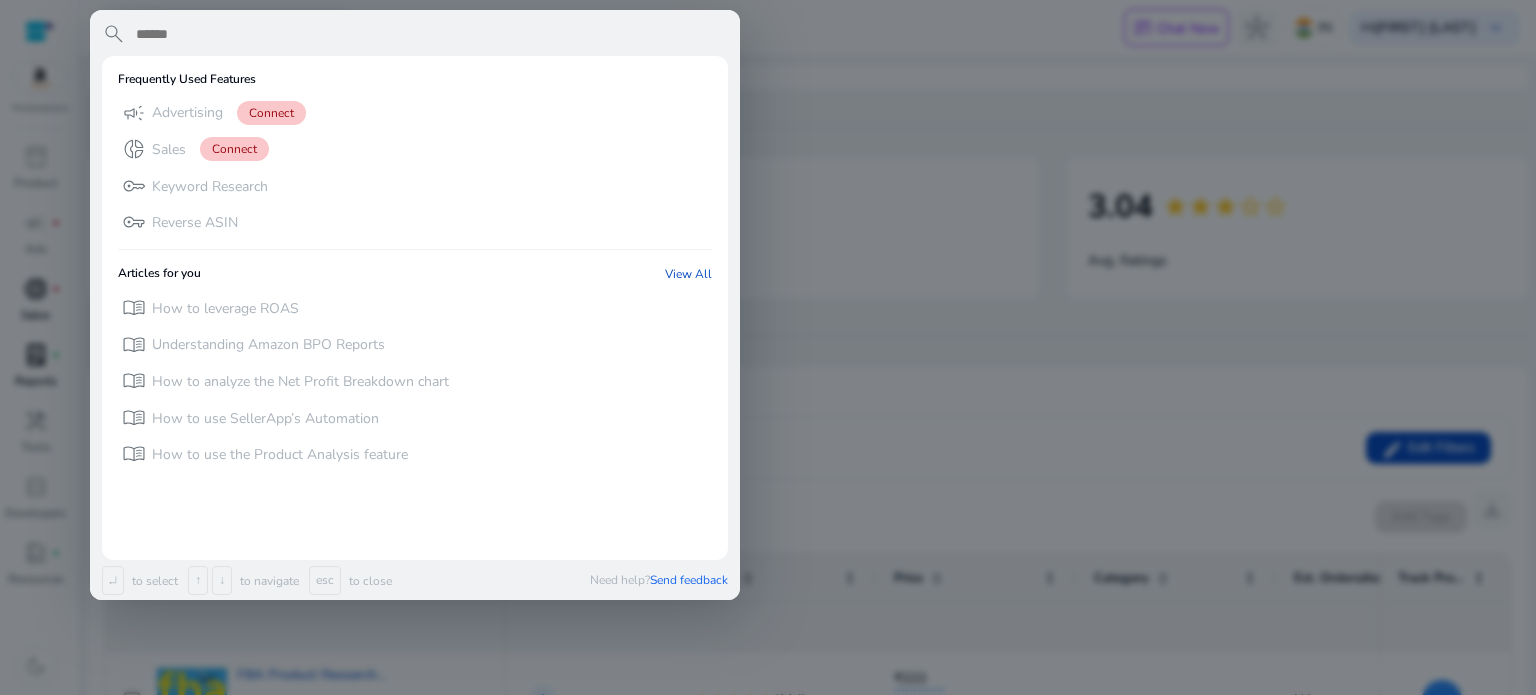 paste on "**********" 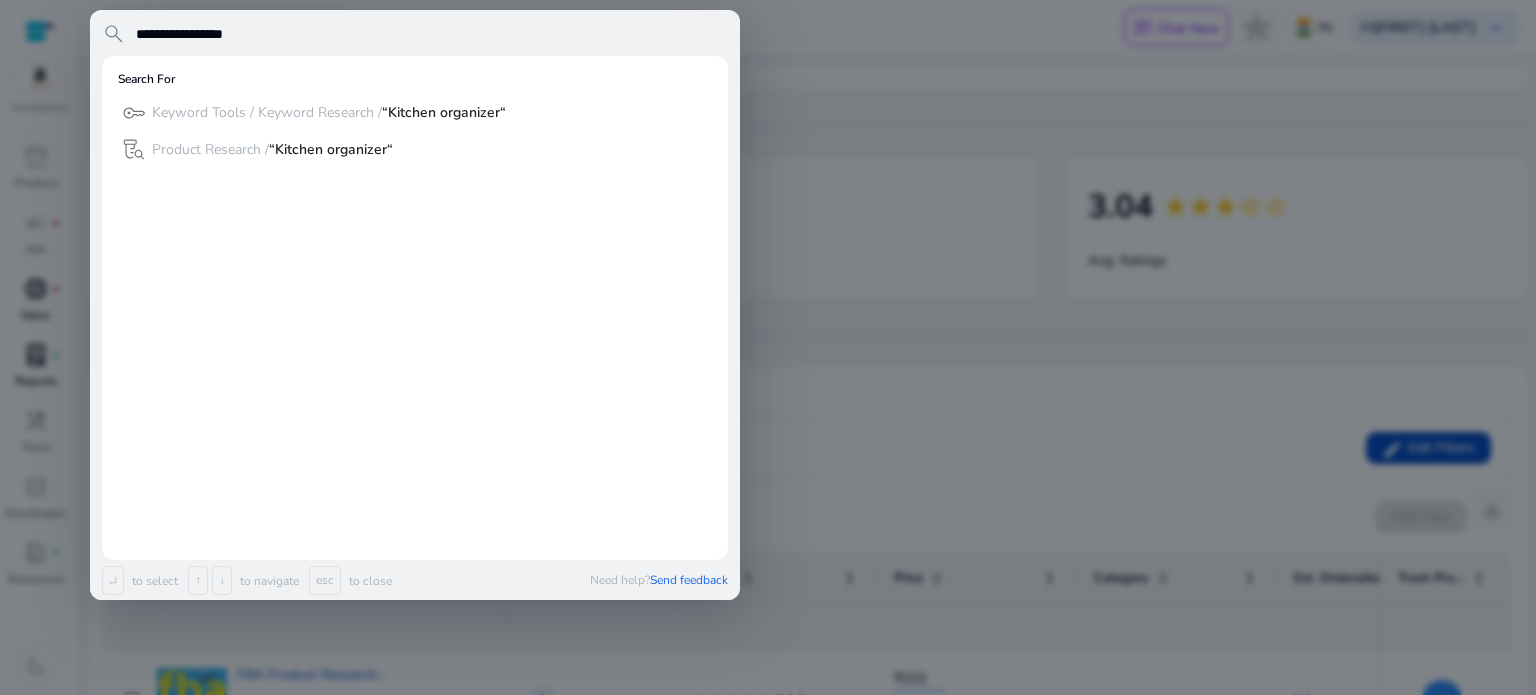 type on "**********" 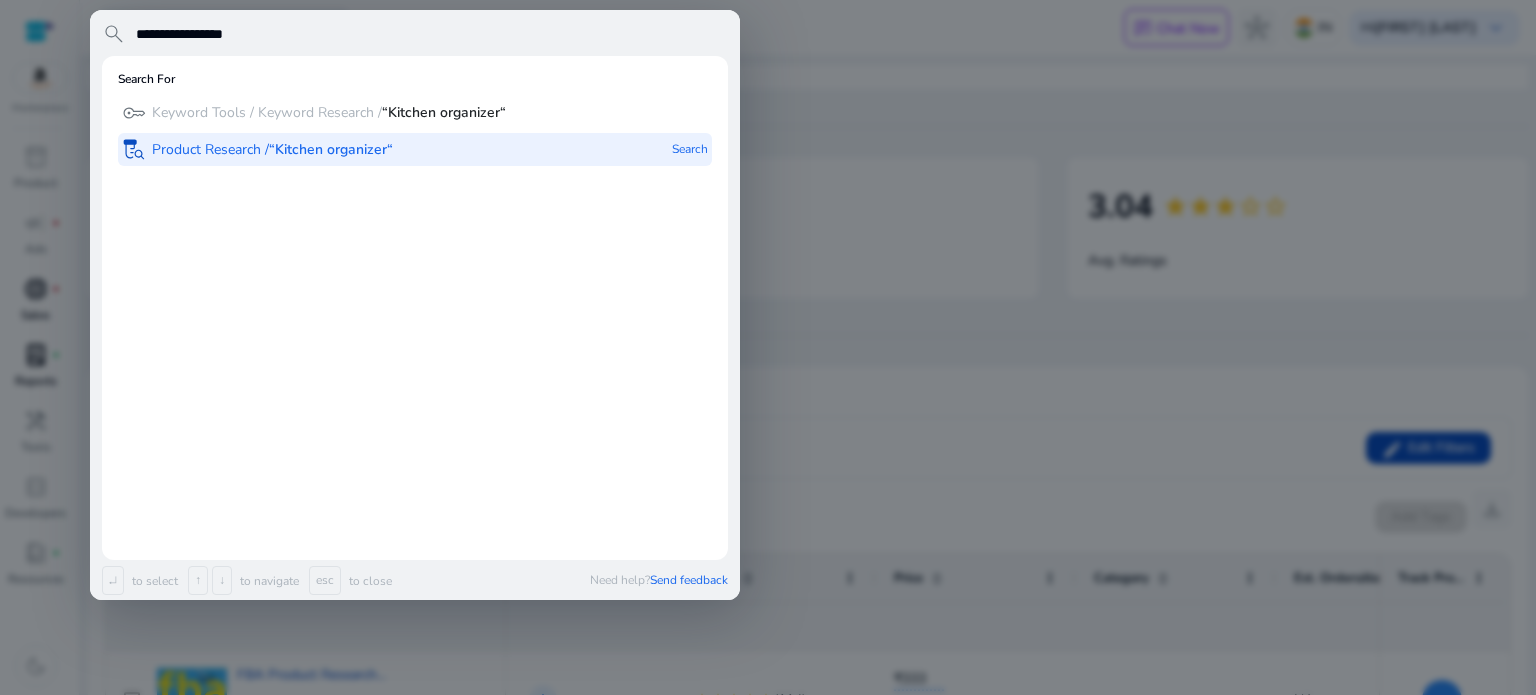 click on "“Kitchen organizer“" at bounding box center [331, 149] 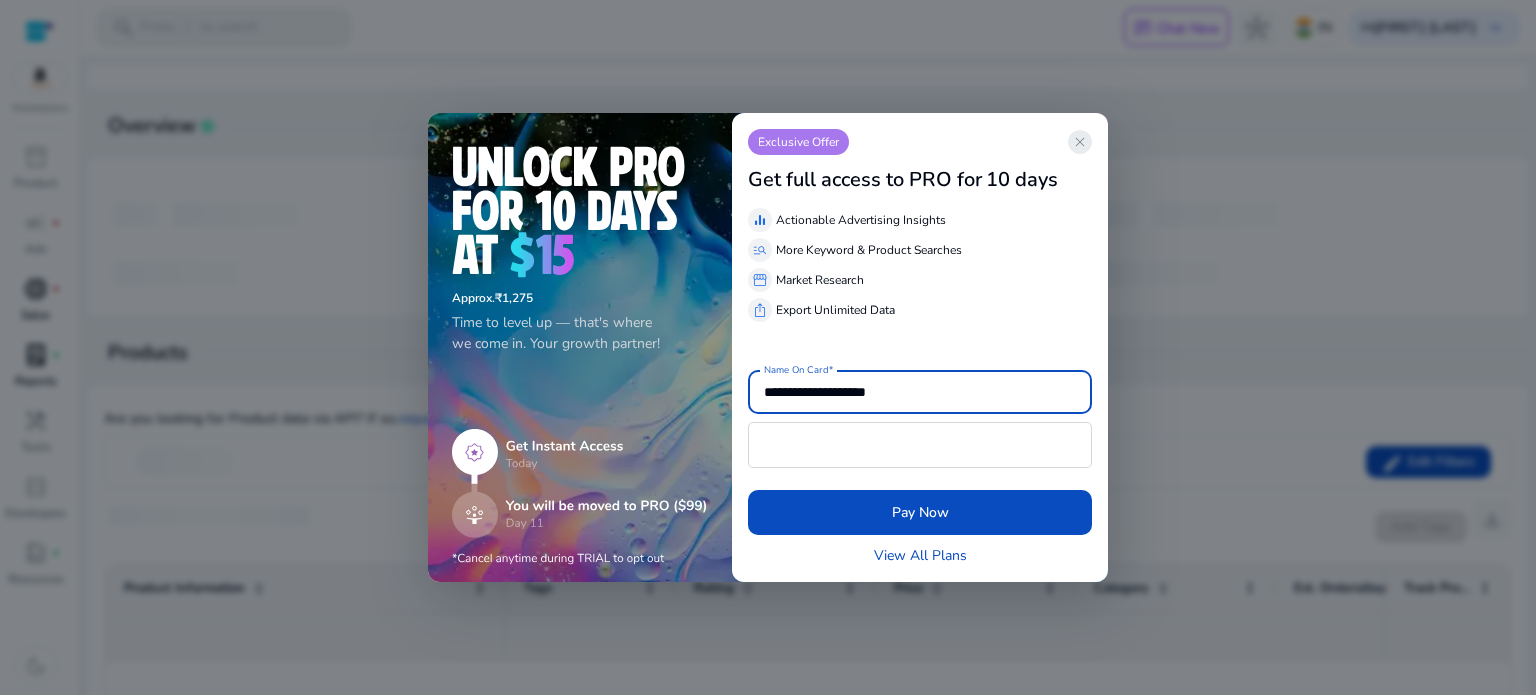 click on "close" at bounding box center (1080, 142) 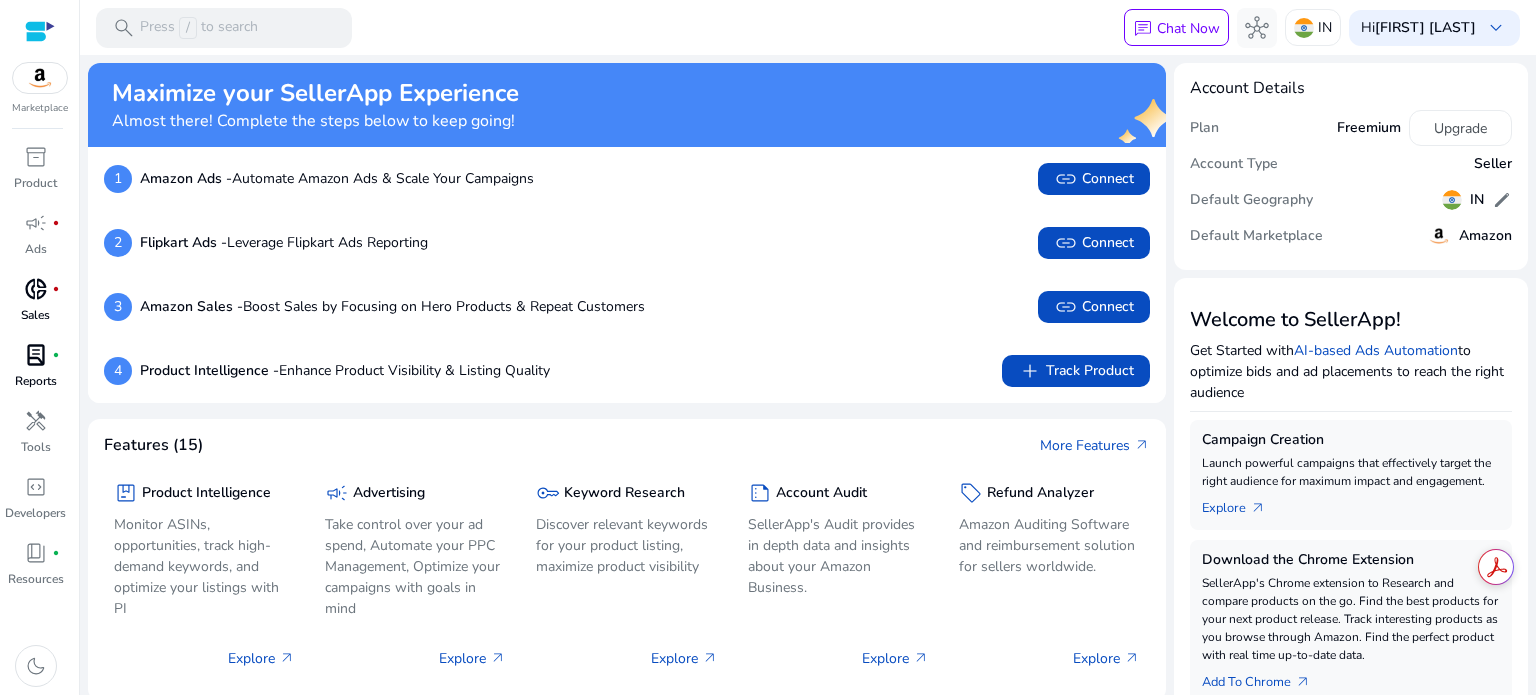 click on "donut_small" at bounding box center [36, 289] 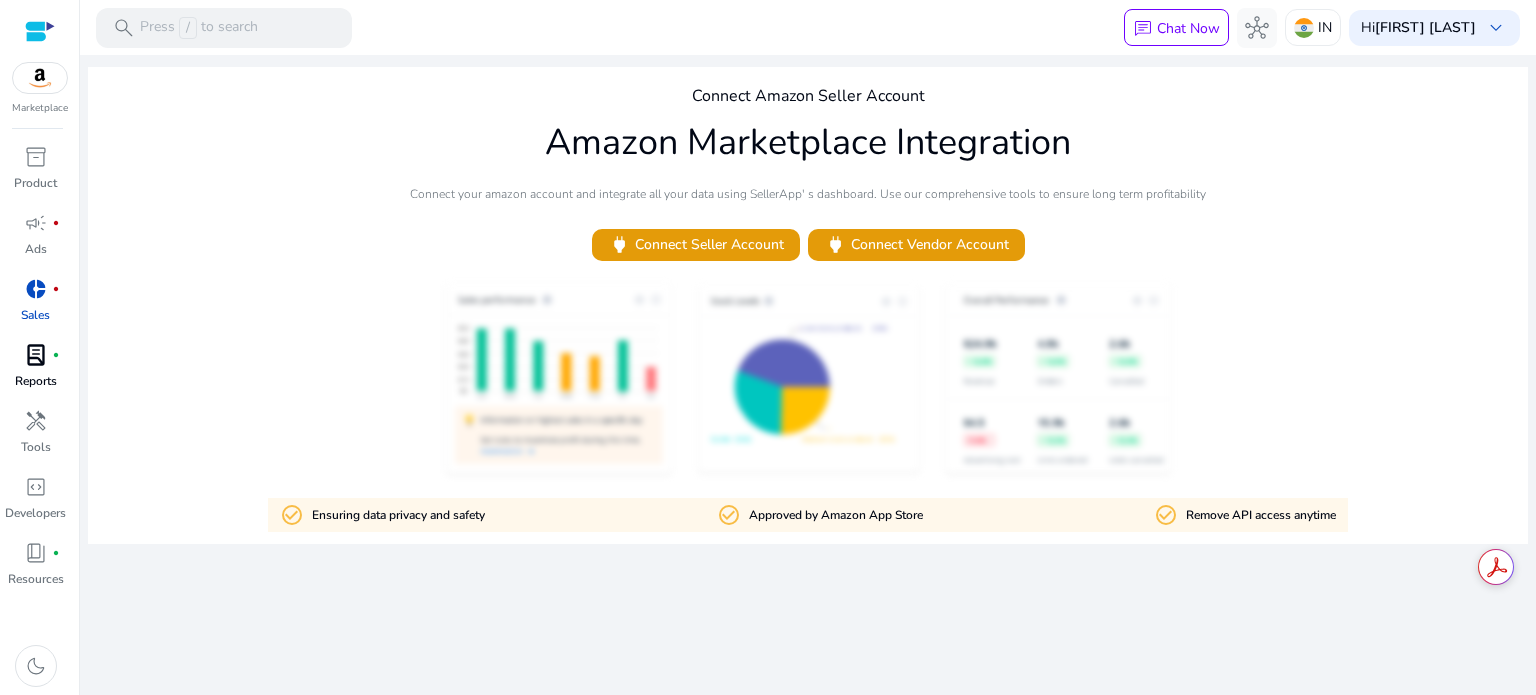 click on "lab_profile   fiber_manual_record" at bounding box center (36, 355) 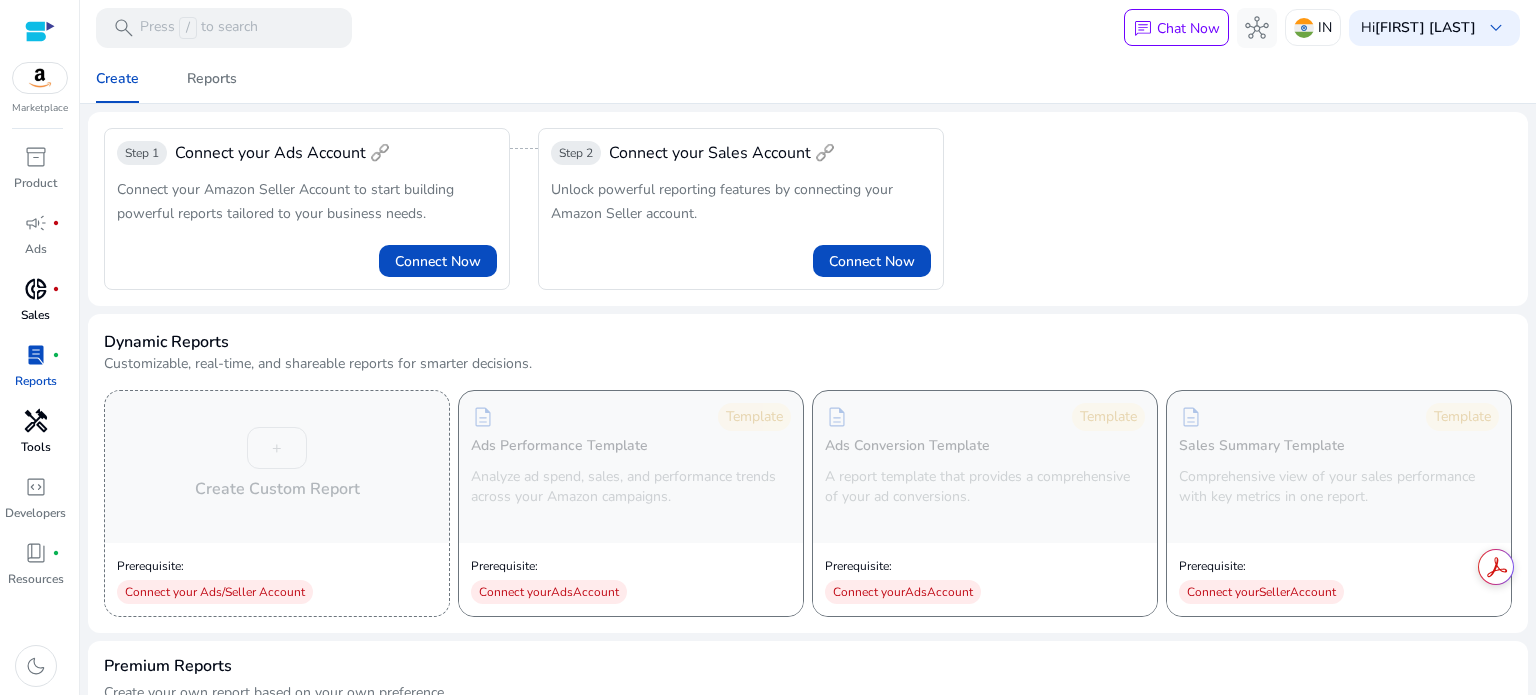 click on "handyman" at bounding box center (36, 421) 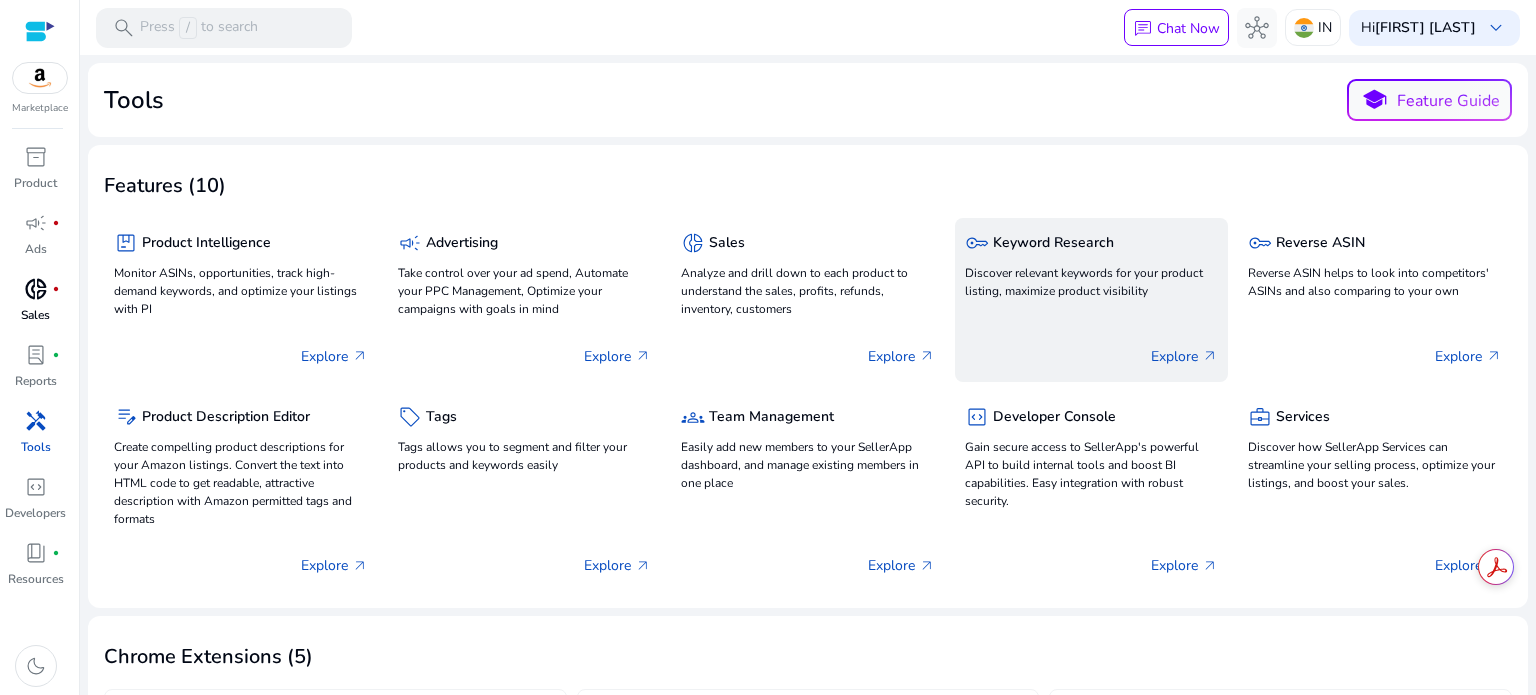 click on "Discover relevant keywords for your product listing, maximize product visibility" 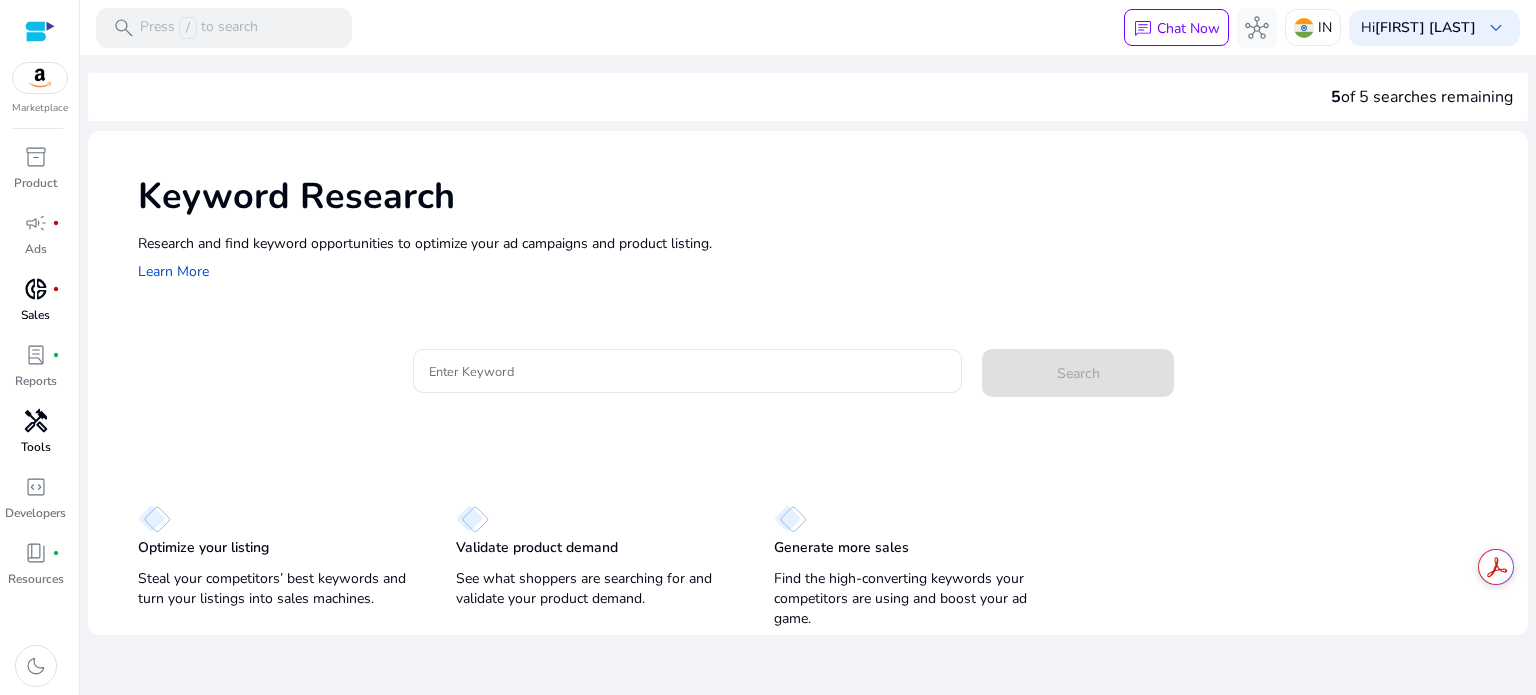 click on "Keyword Research  Research and find keyword opportunities to optimize your ad campaigns and product listing.    Learn More Enter Keyword  Search
Optimize your listing   Steal your competitors’ best keywords and turn your listings into sales machines.   Validate product demand   See what shoppers are searching for and validate your product demand.   Generate more sales   Find the high-converting keywords your competitors are using and boost your ad game." 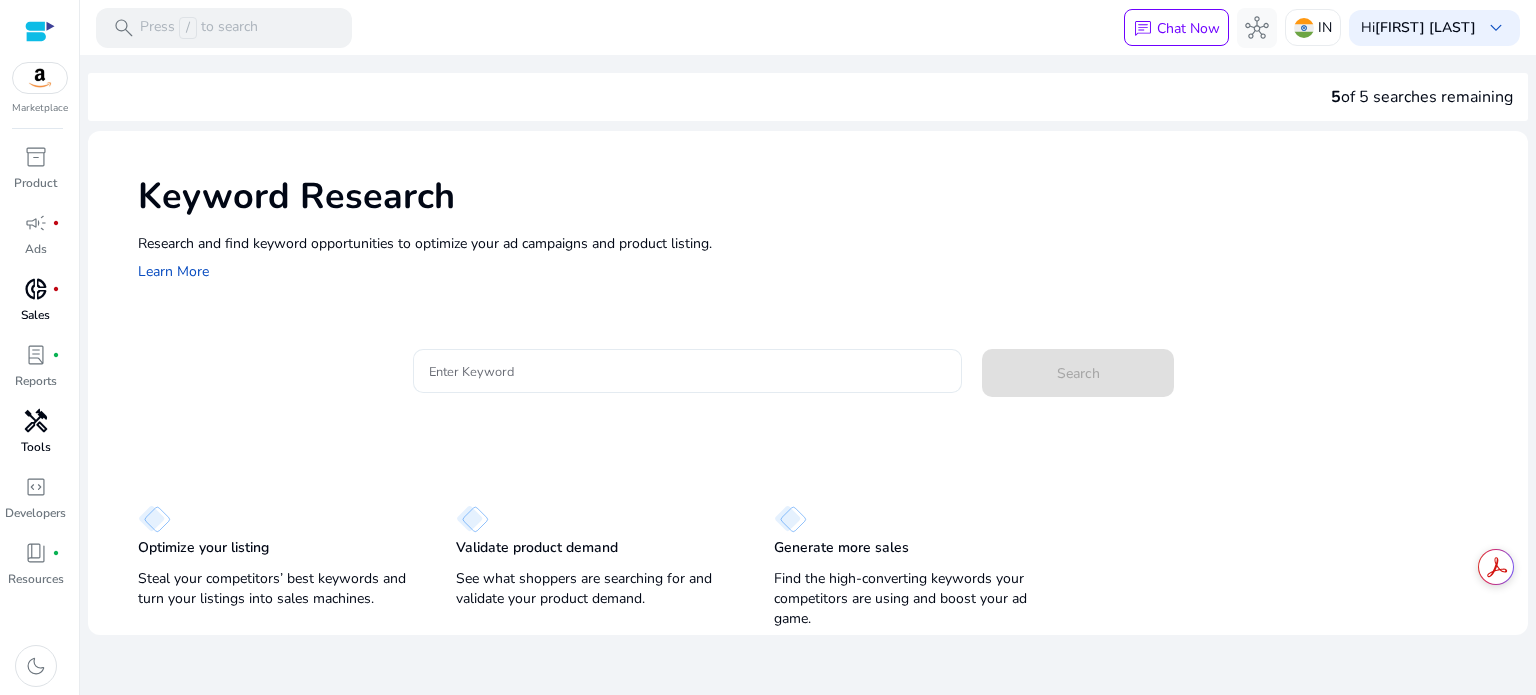 click 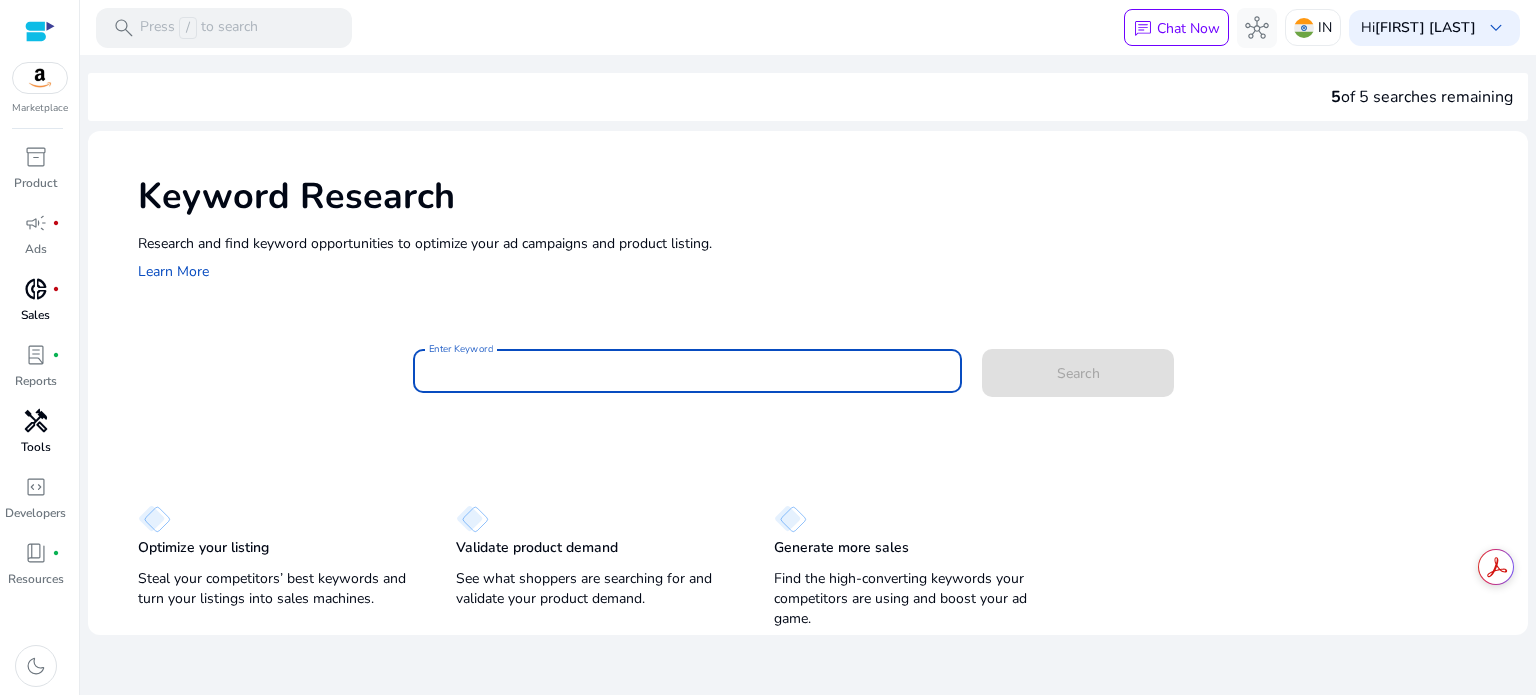 paste on "**********" 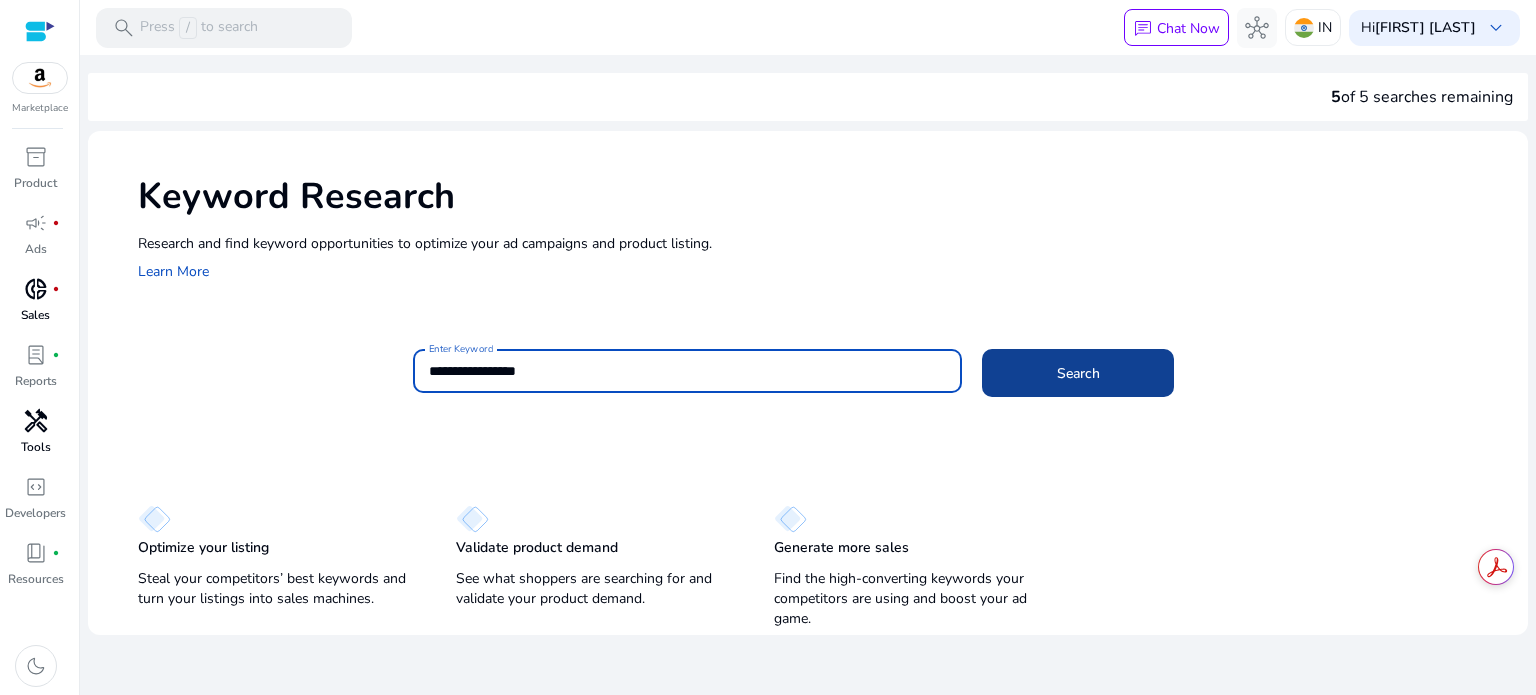 type on "**********" 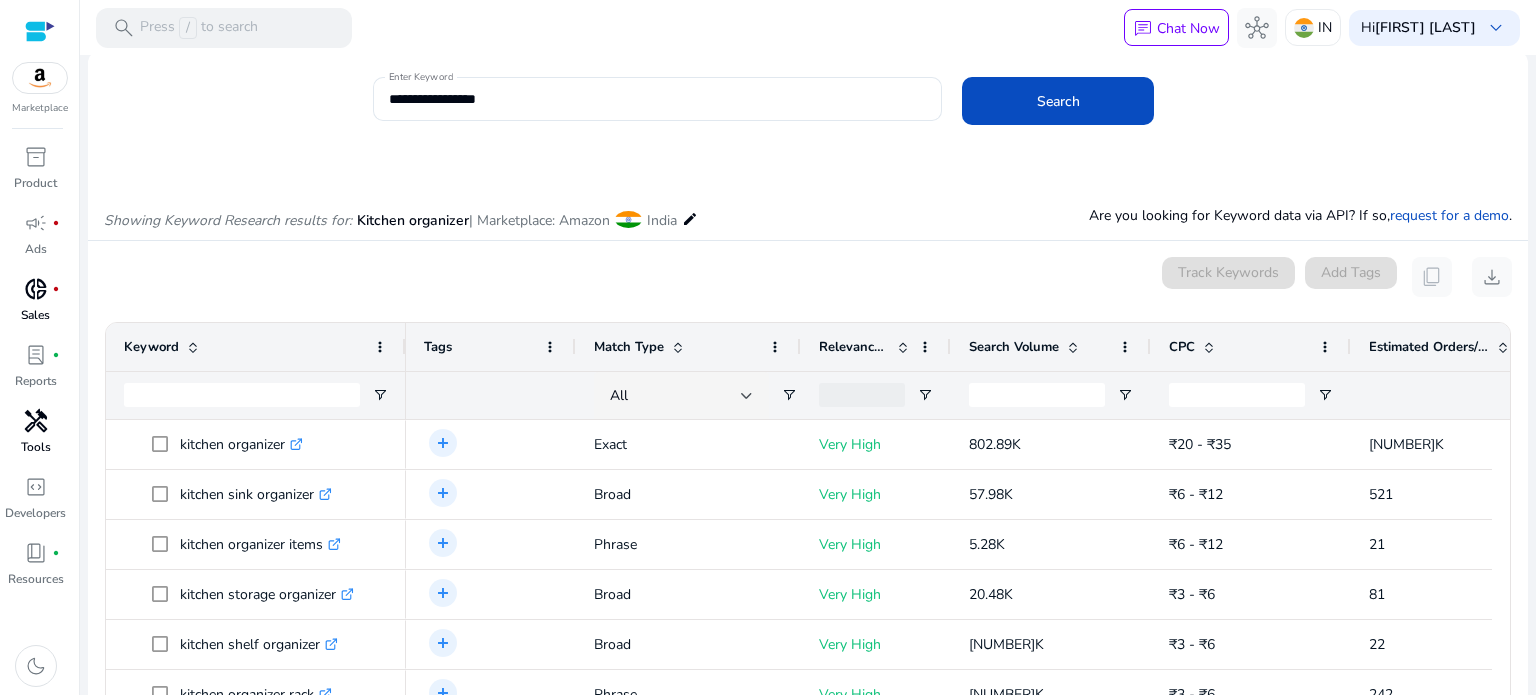 scroll, scrollTop: 238, scrollLeft: 0, axis: vertical 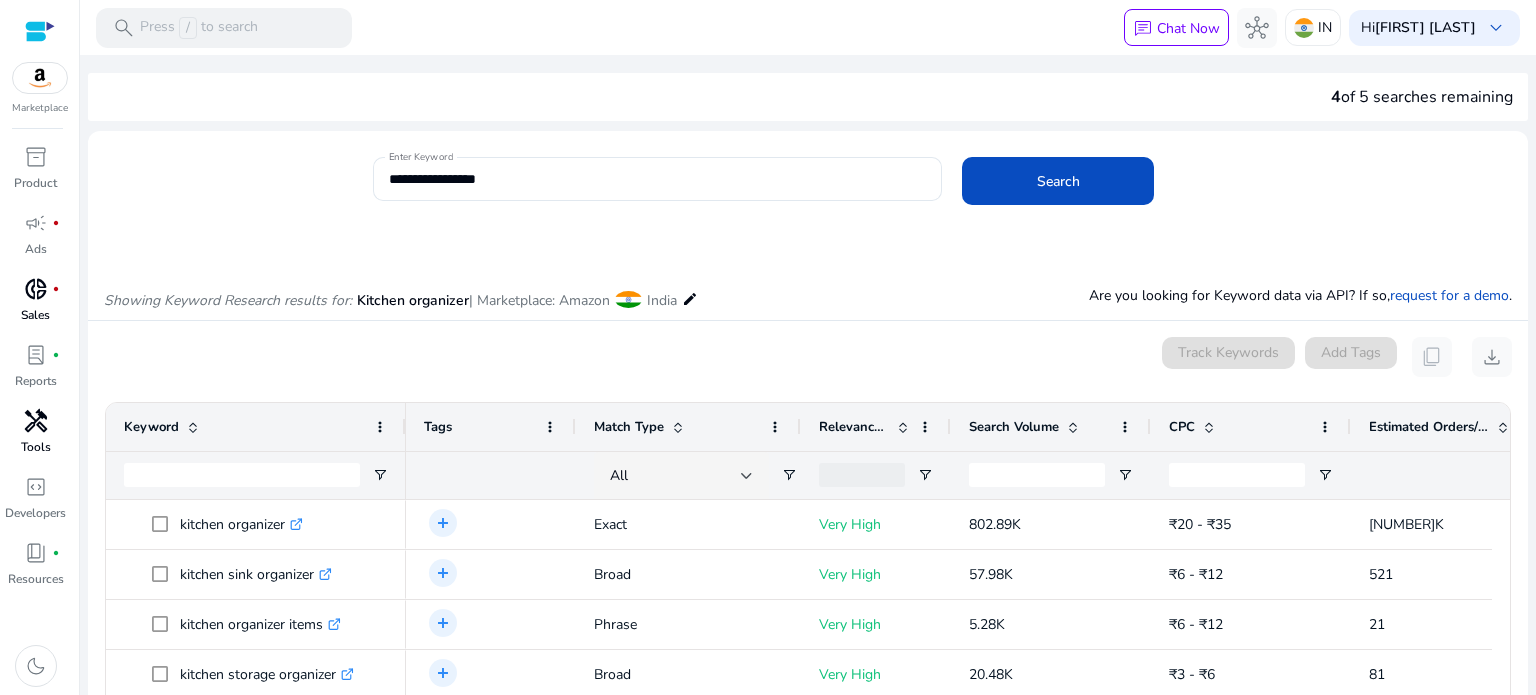 type 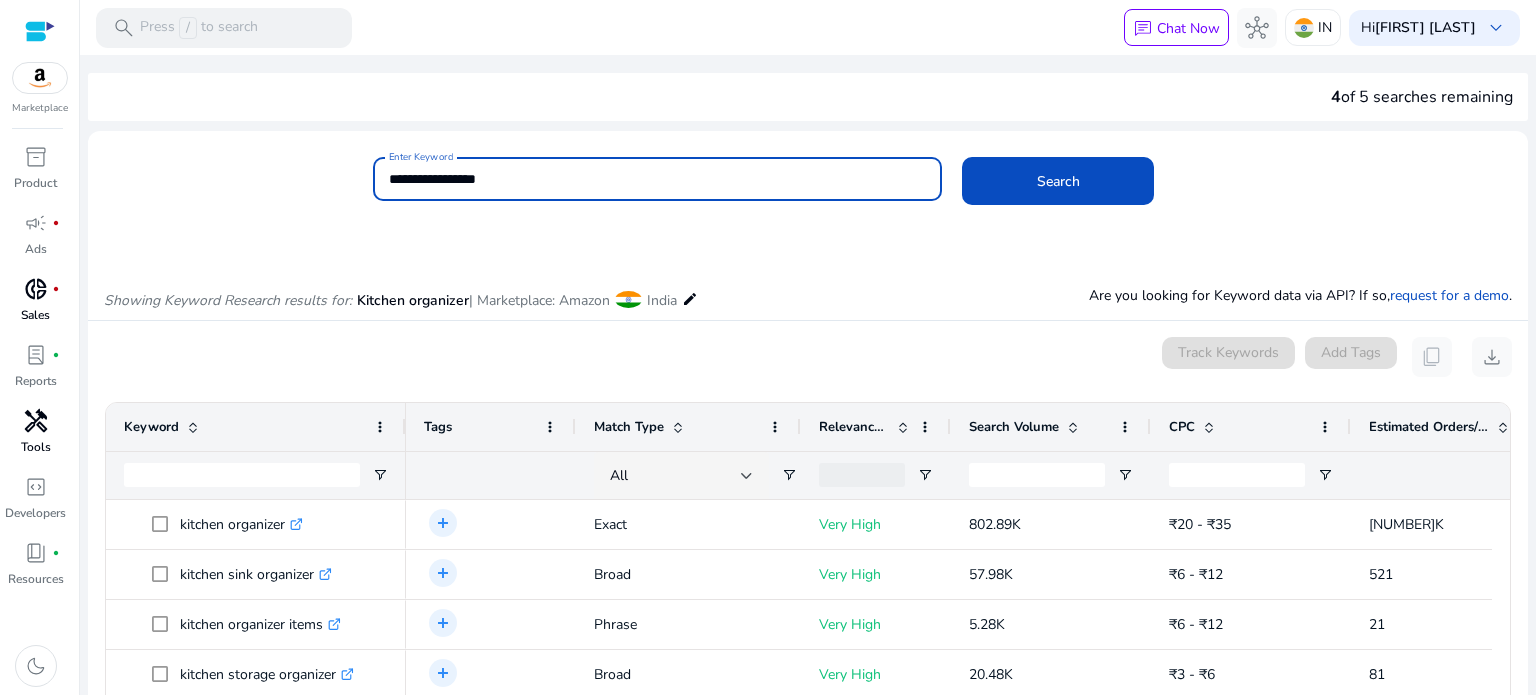 click on "**********" at bounding box center [658, 179] 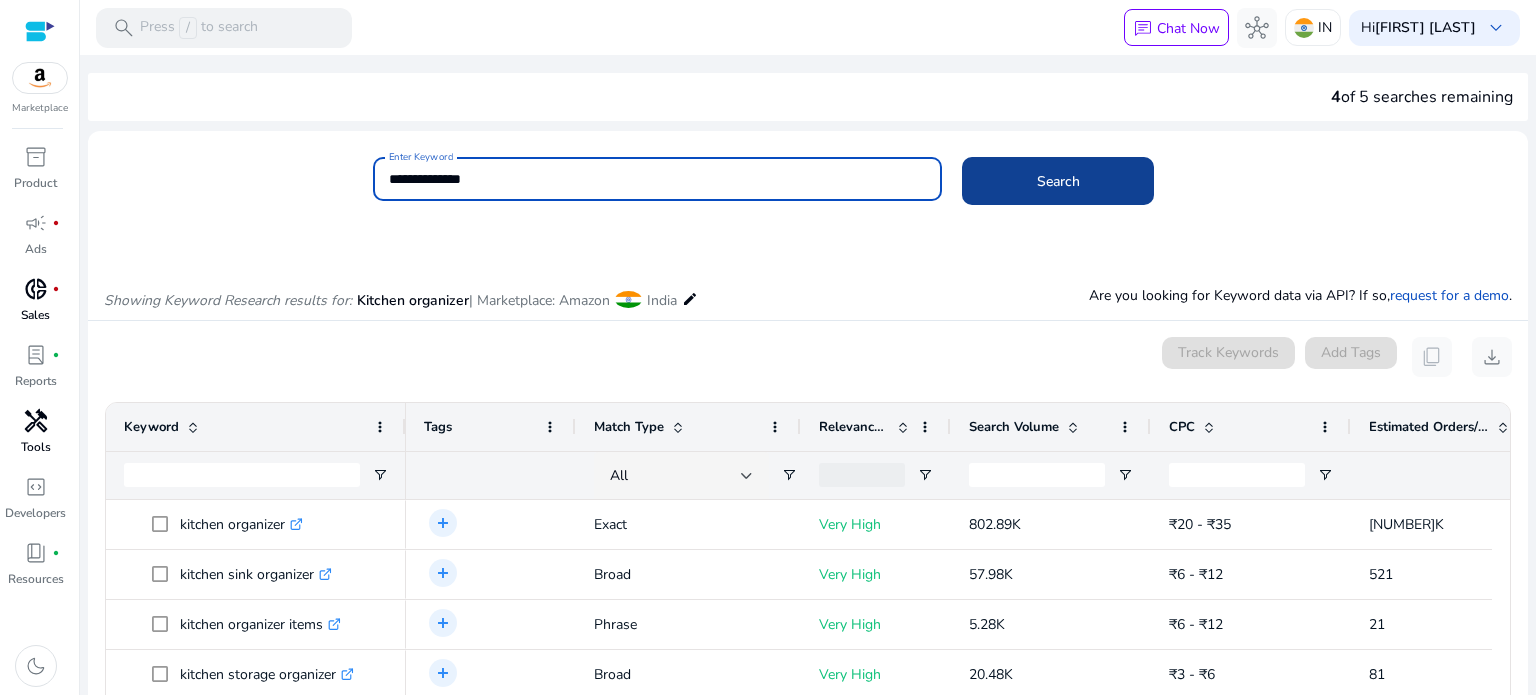 click on "Search" 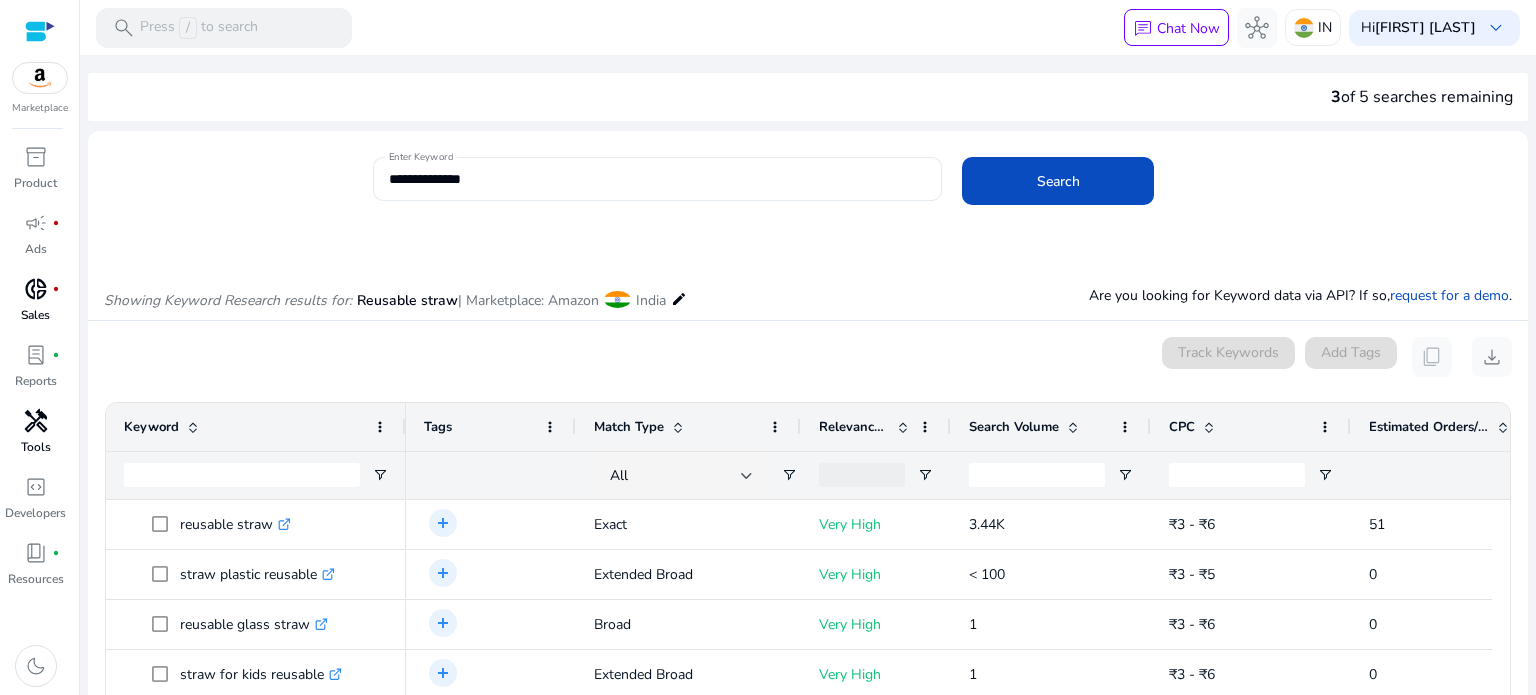 drag, startPoint x: 669, startPoint y: 143, endPoint x: 656, endPoint y: 167, distance: 27.294687 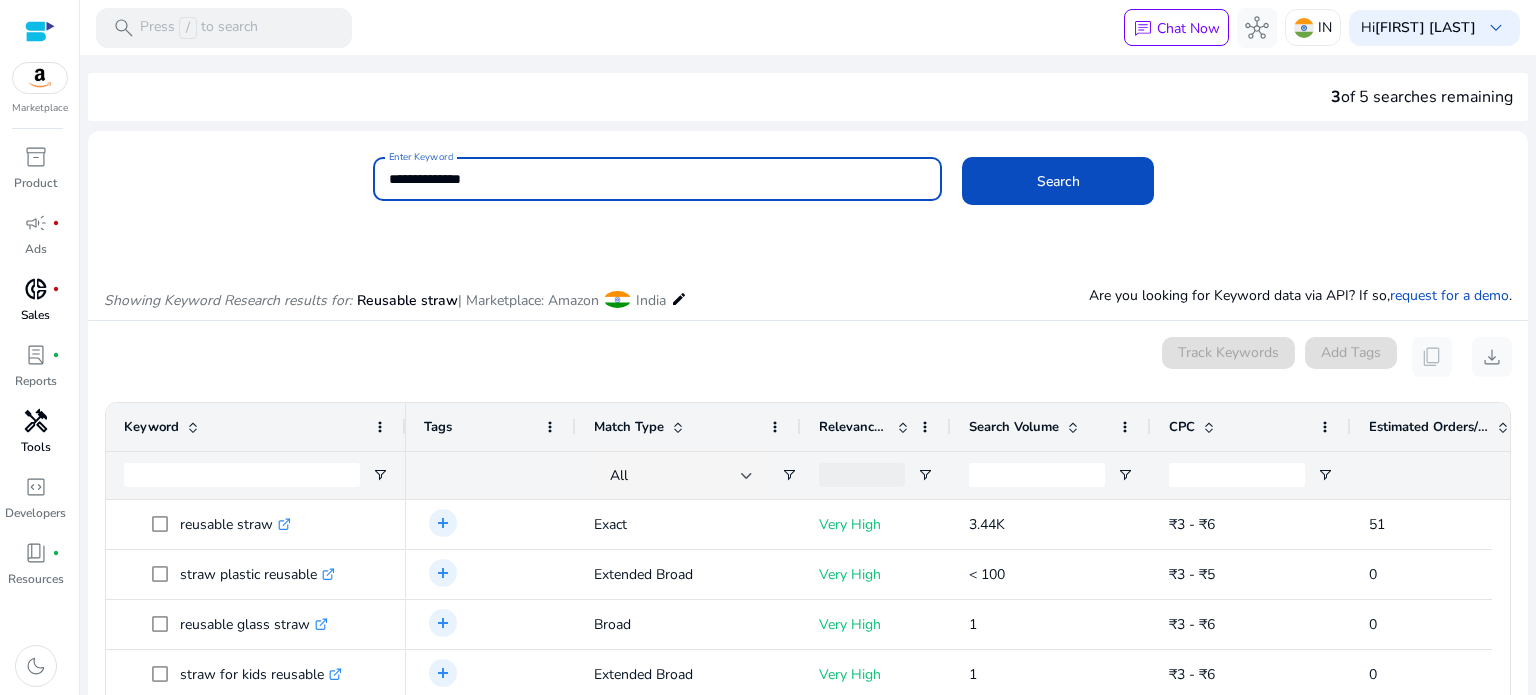 click on "**********" at bounding box center [658, 179] 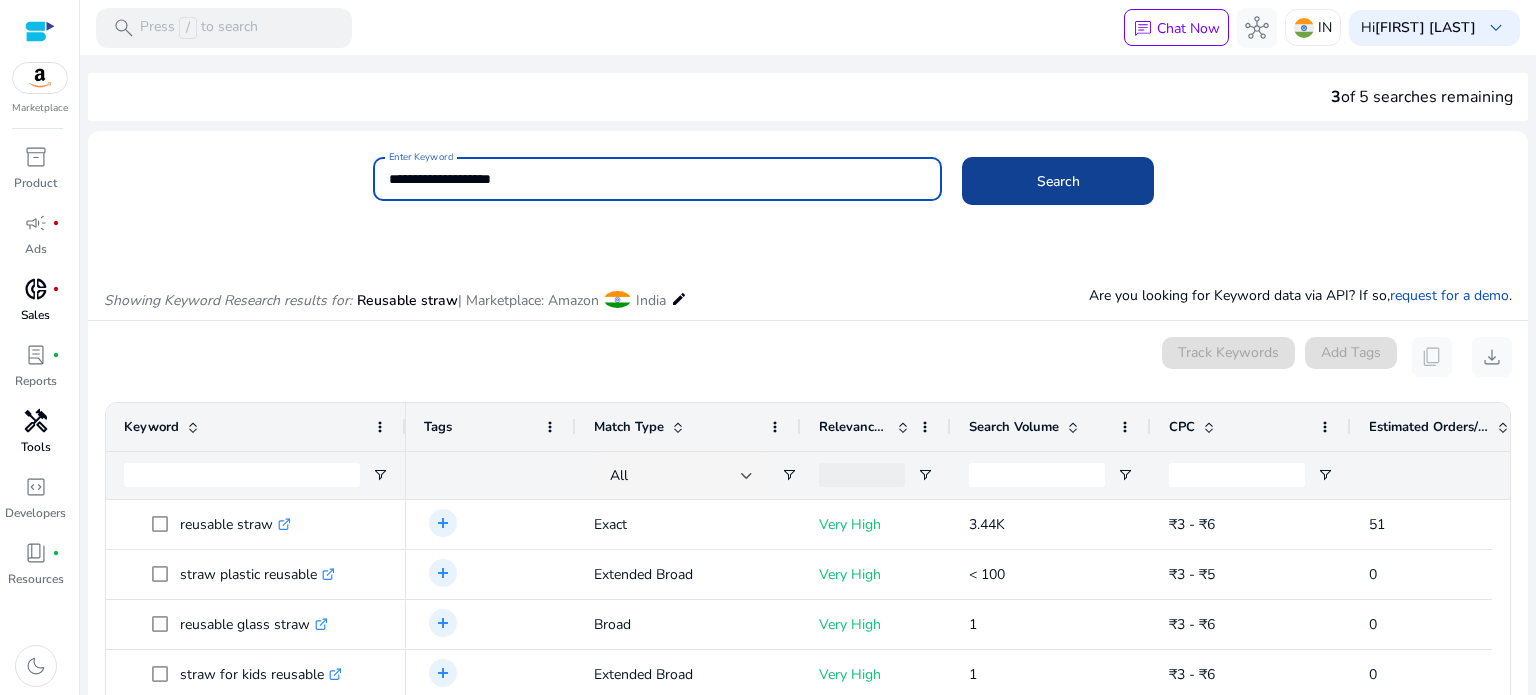 click 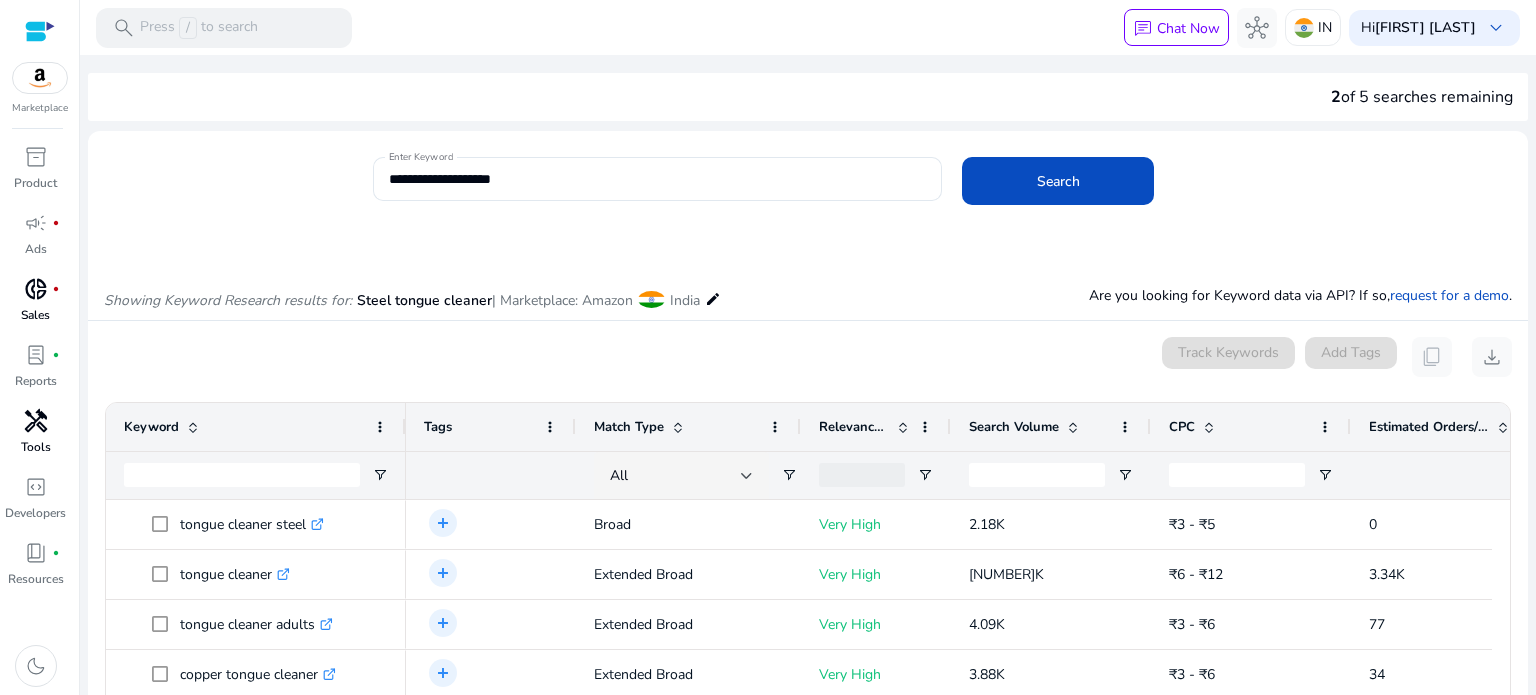 click 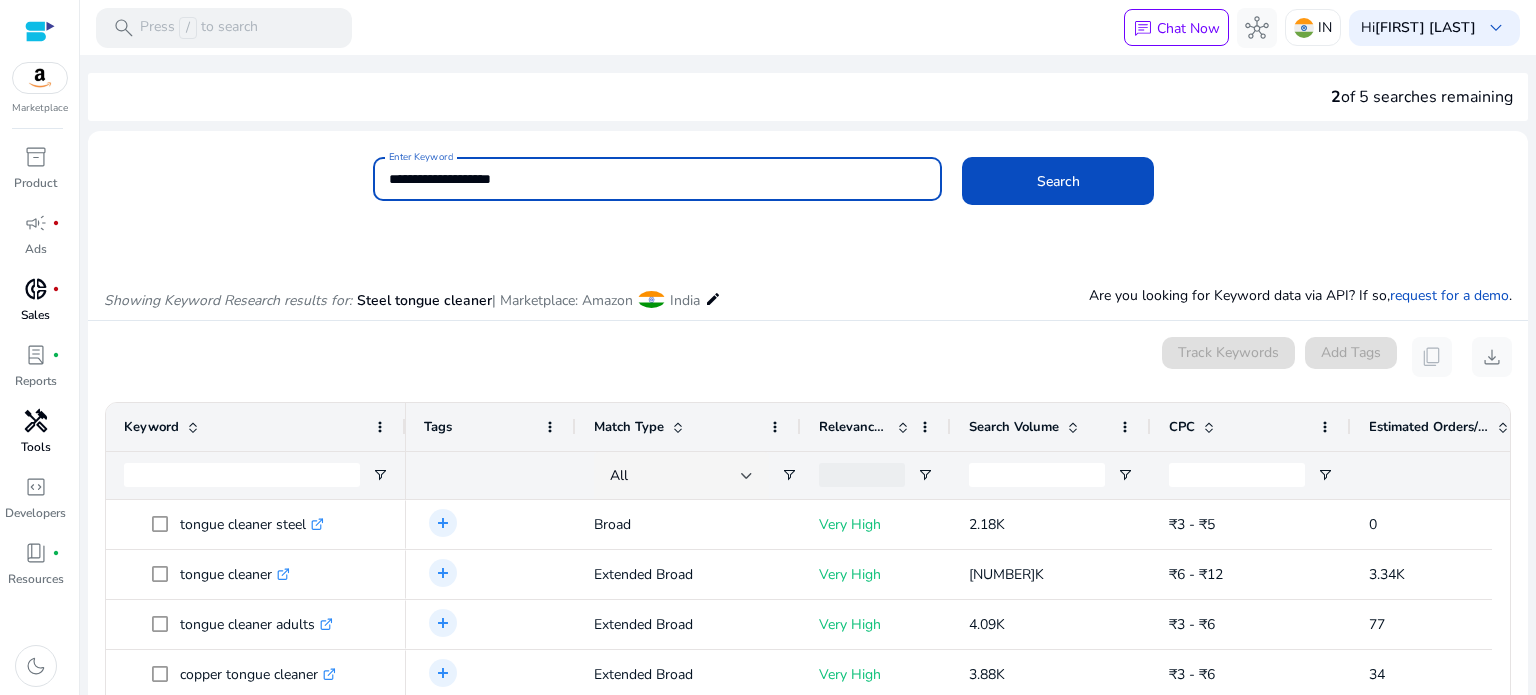 click on "**********" at bounding box center (658, 179) 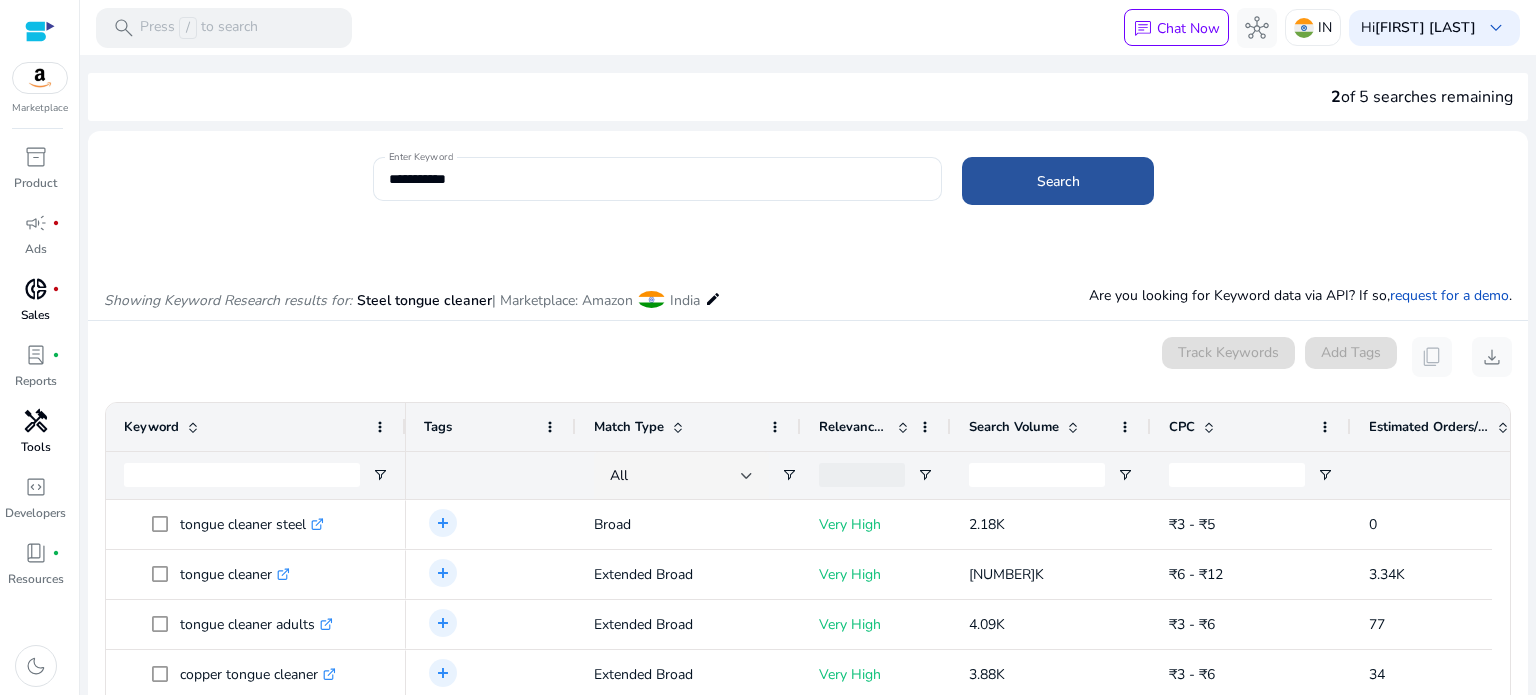 click 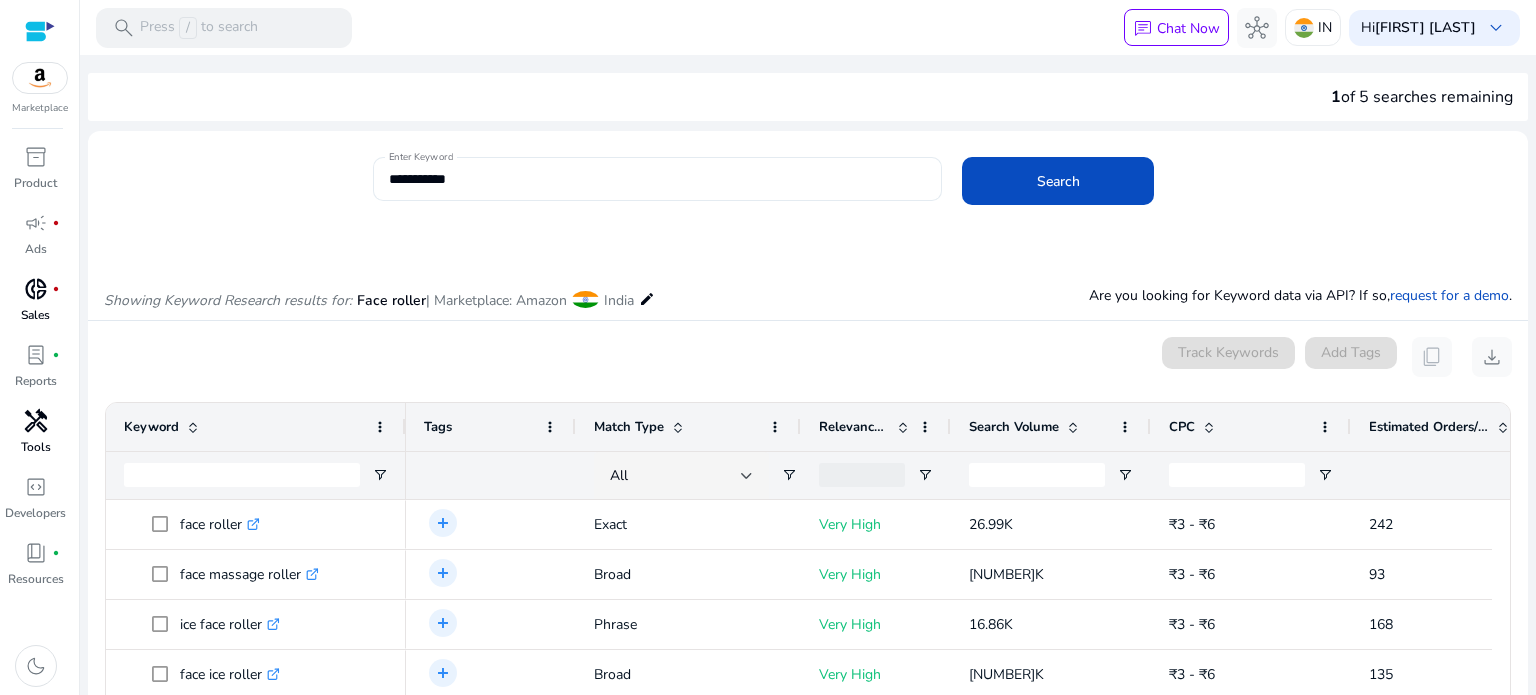 click on "**********" 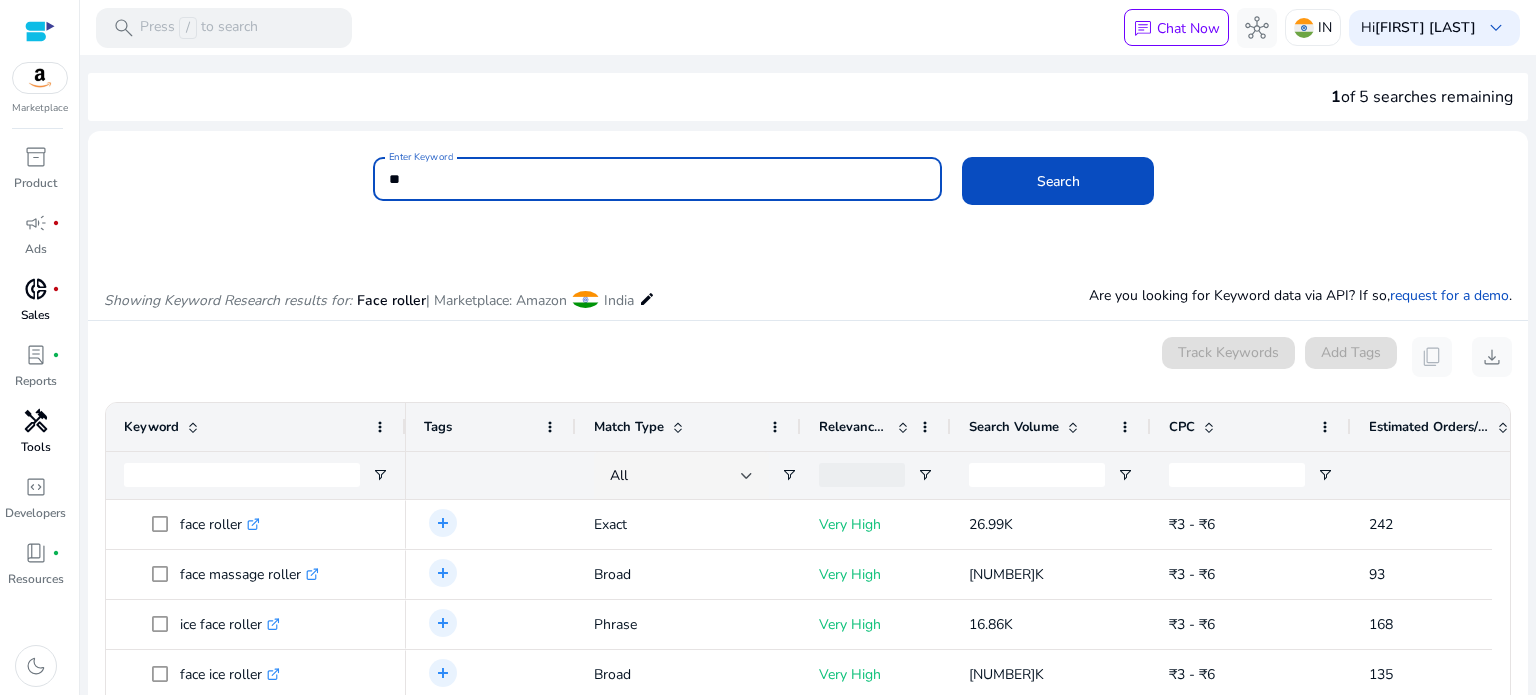 type on "*" 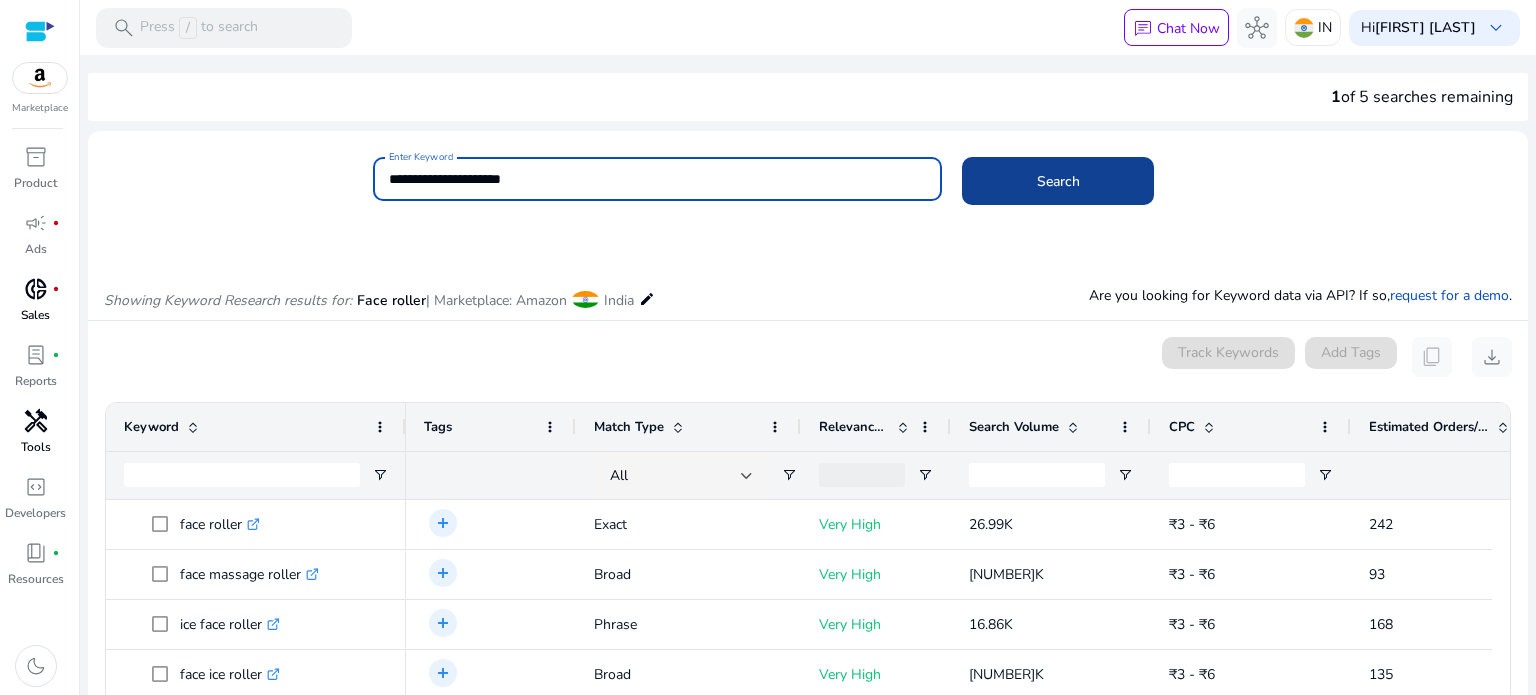 click on "Search" 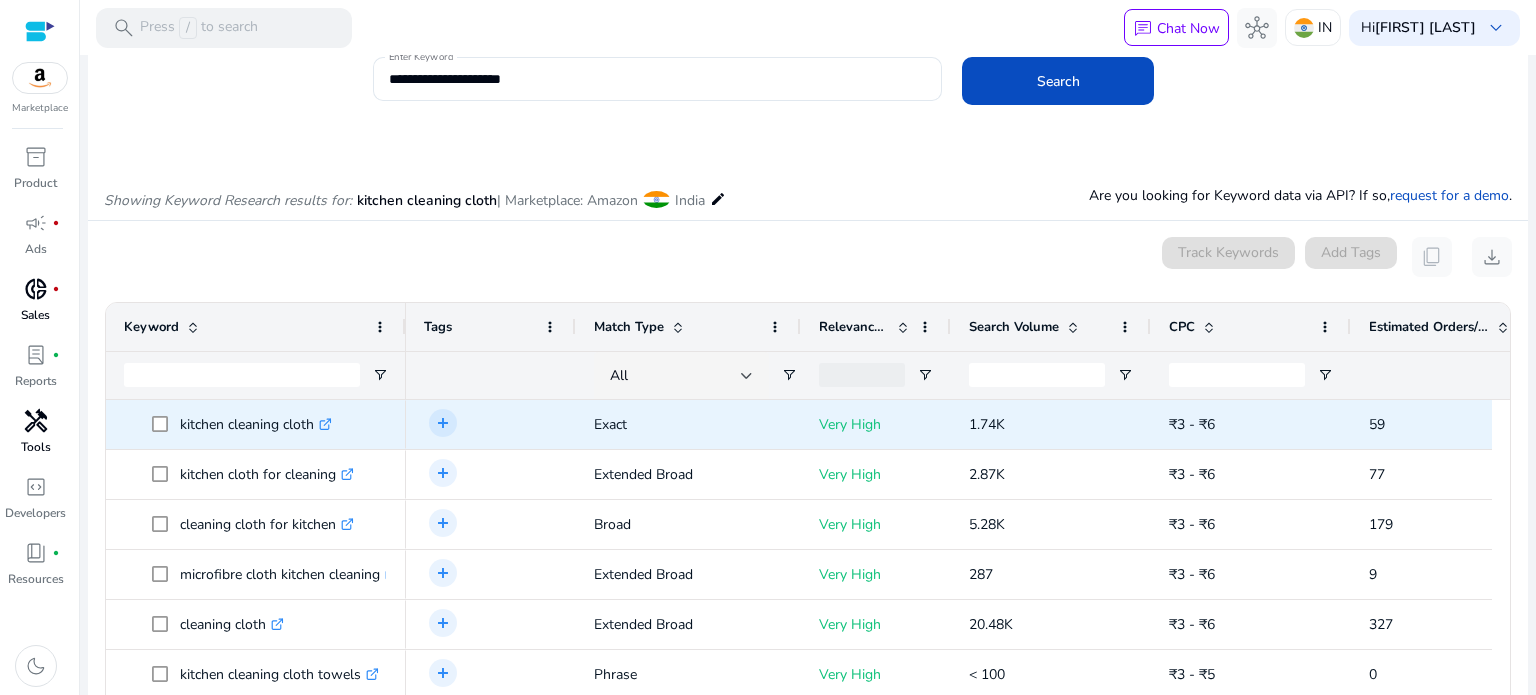 scroll, scrollTop: 238, scrollLeft: 0, axis: vertical 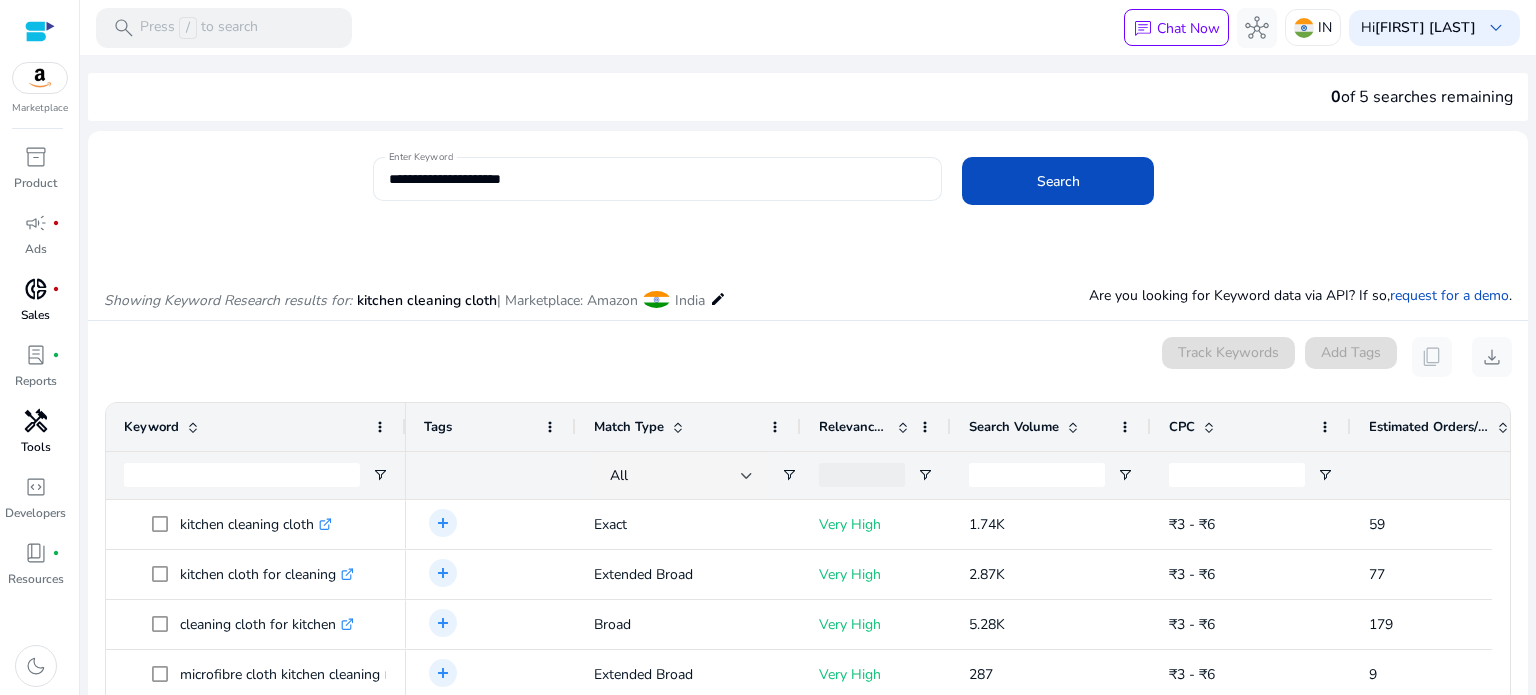 click on "**********" 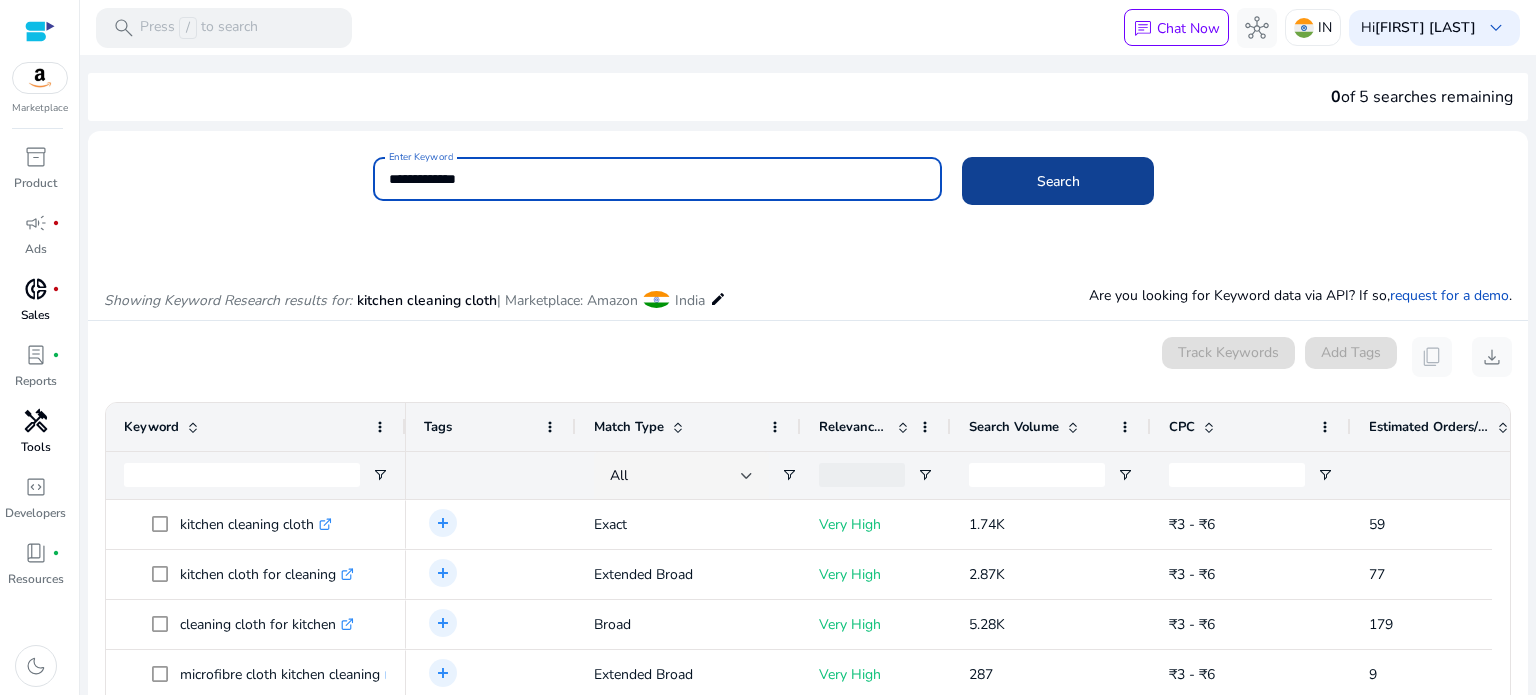 type on "**********" 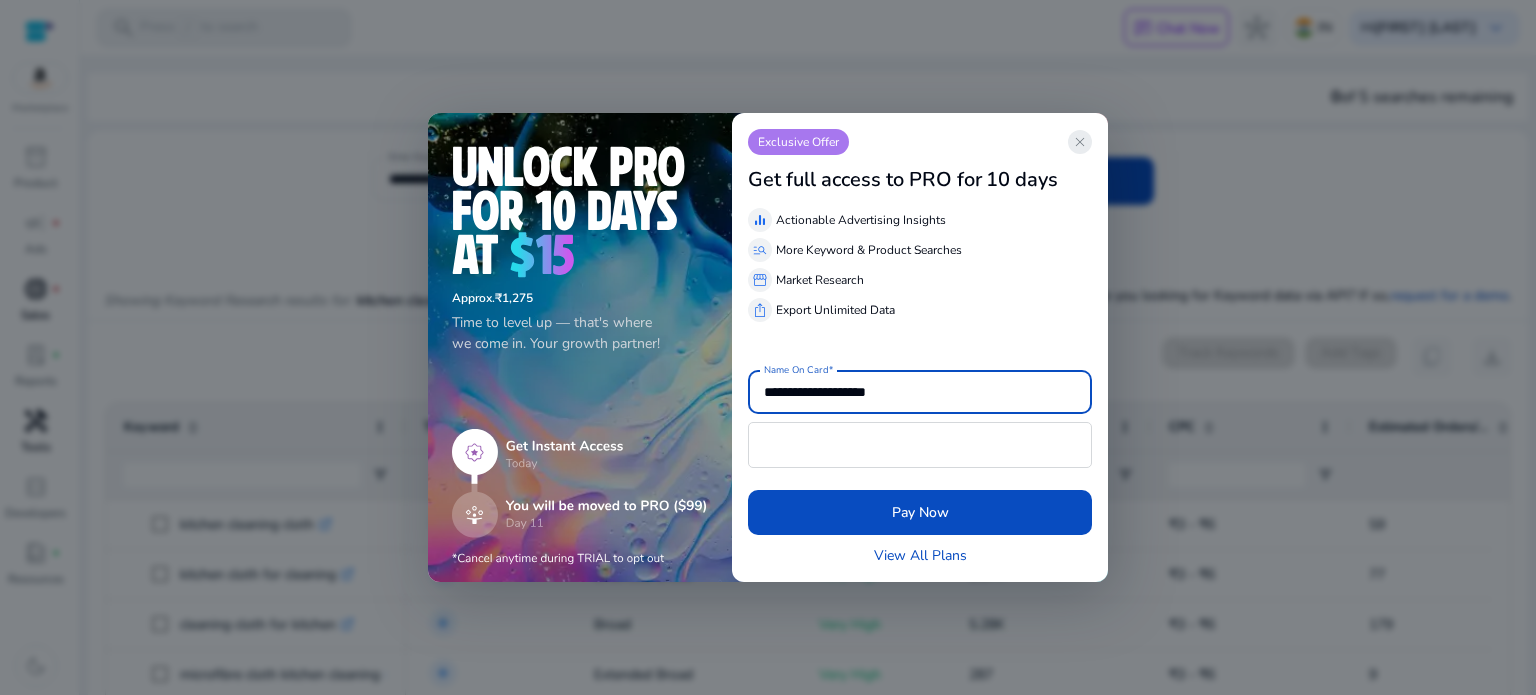 click on "close" at bounding box center [1080, 142] 